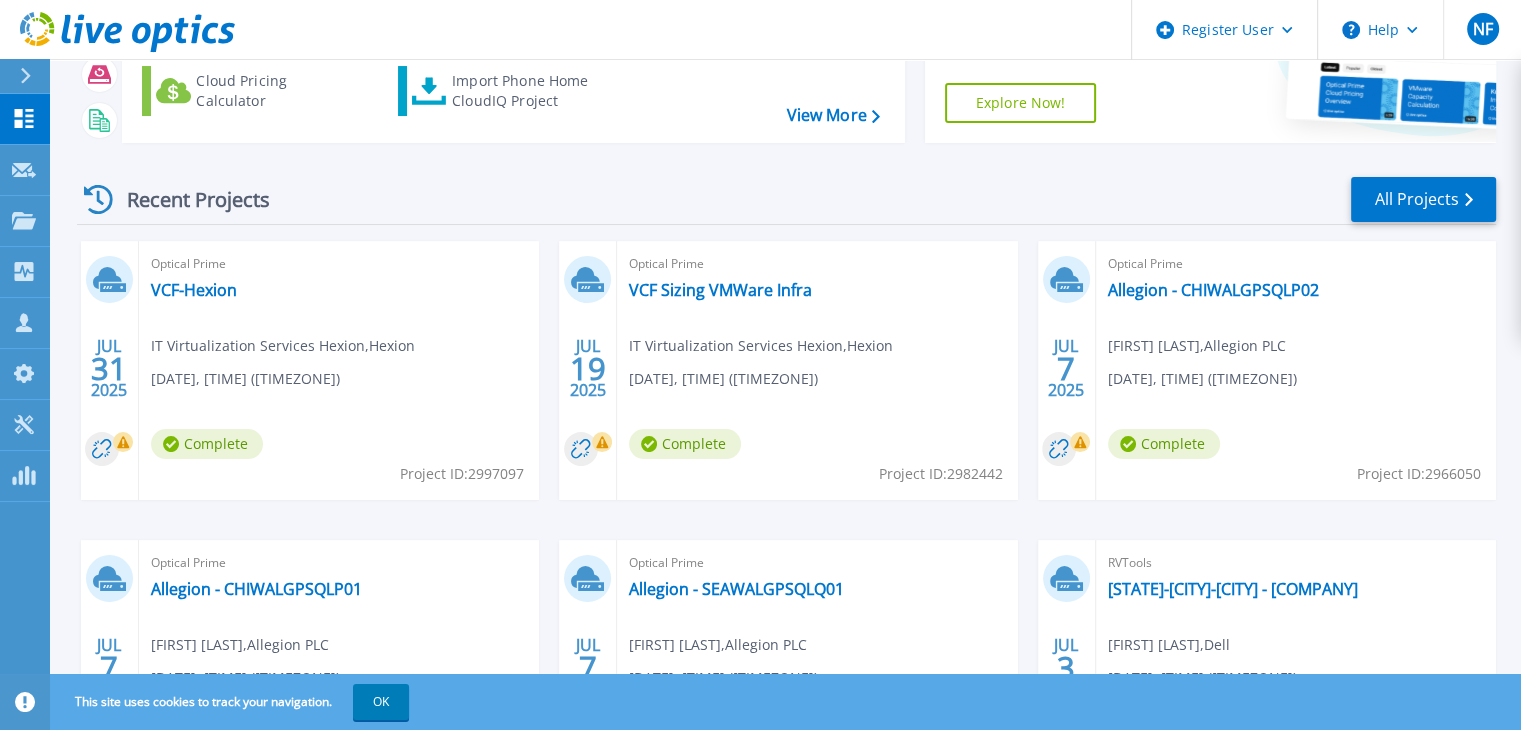 scroll, scrollTop: 200, scrollLeft: 0, axis: vertical 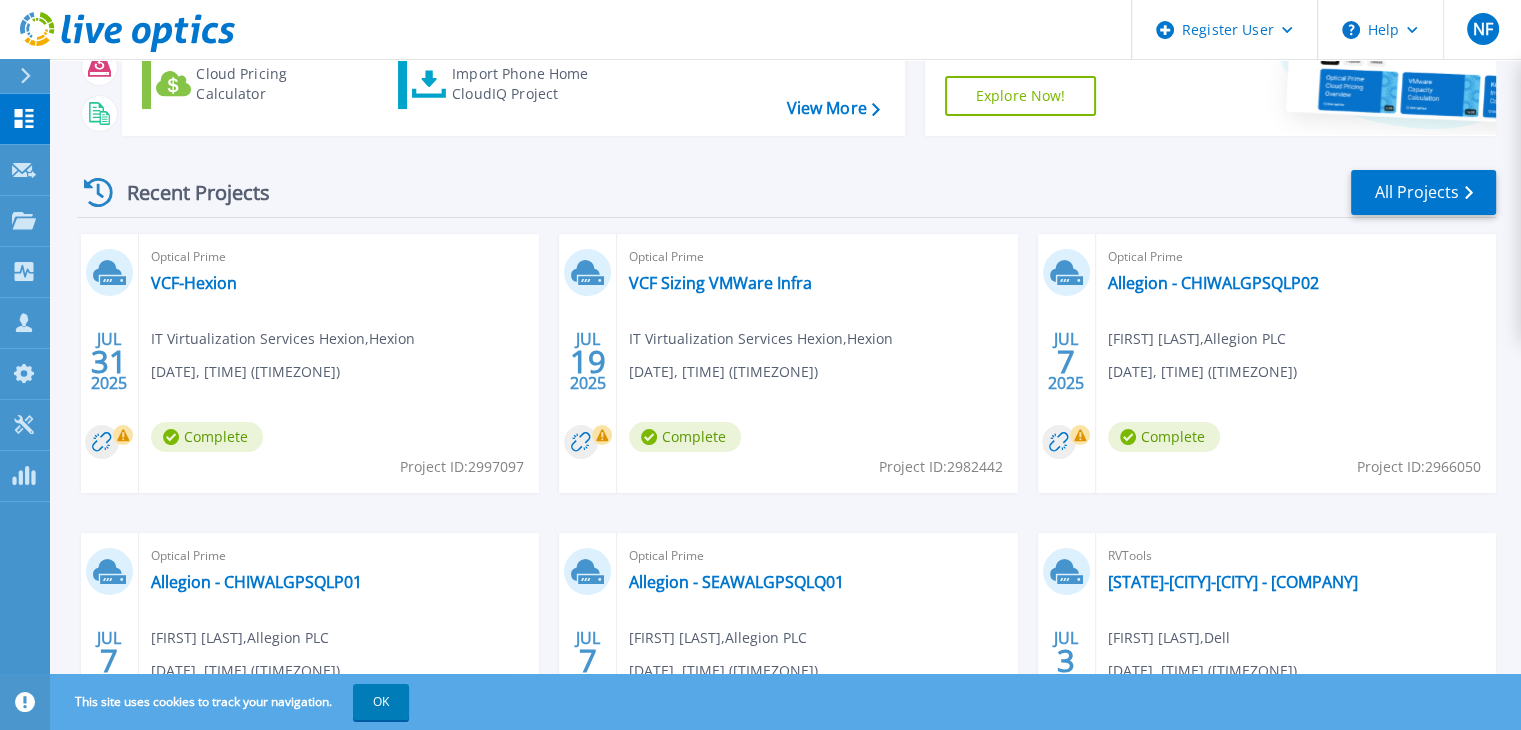 click on "[PRODUCT] [COMPANY] [COMPANY] [COMPANY] [DATE], [TIME] ([TIMEZONE]) [PROJECT] [ID]" at bounding box center [339, 363] 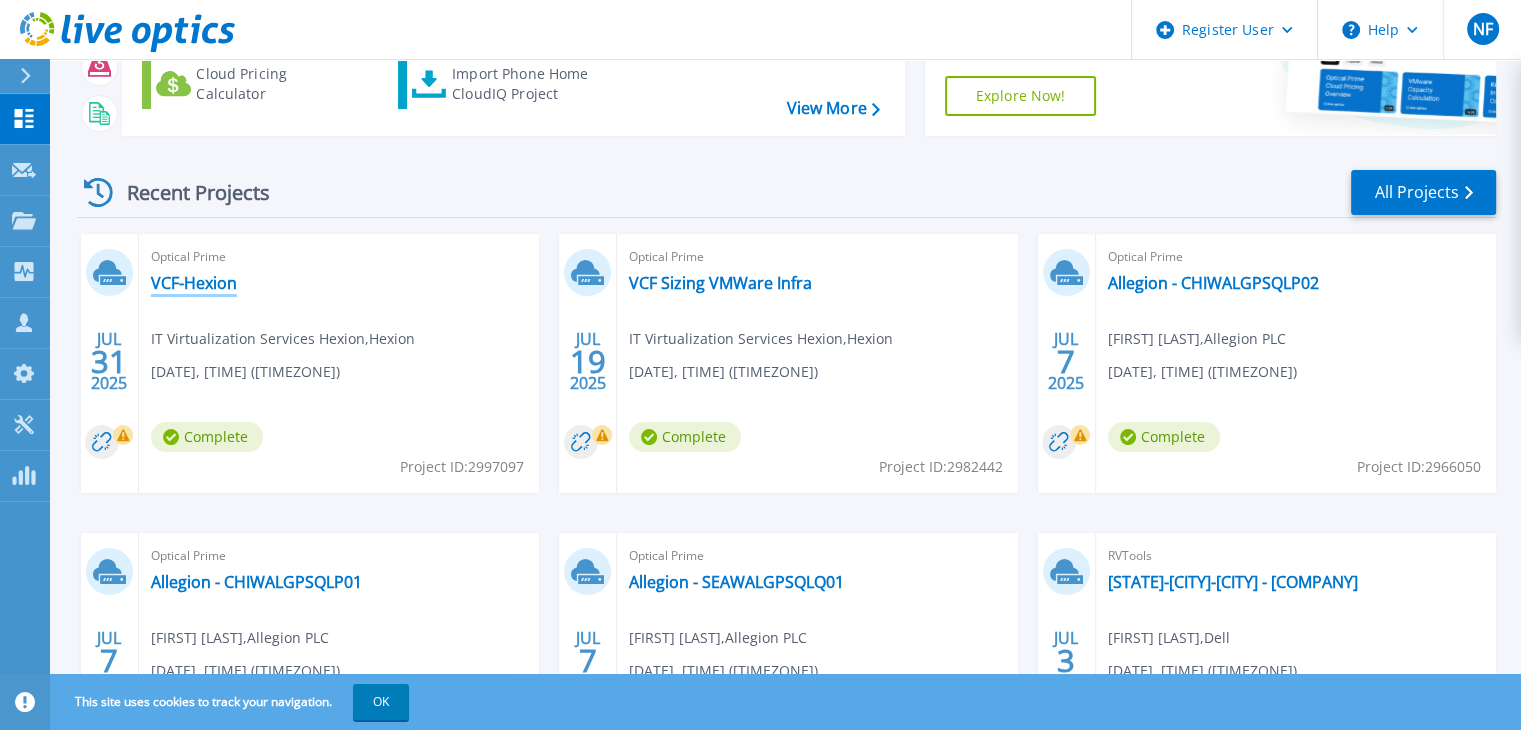 click on "VCF-Hexion" at bounding box center [194, 283] 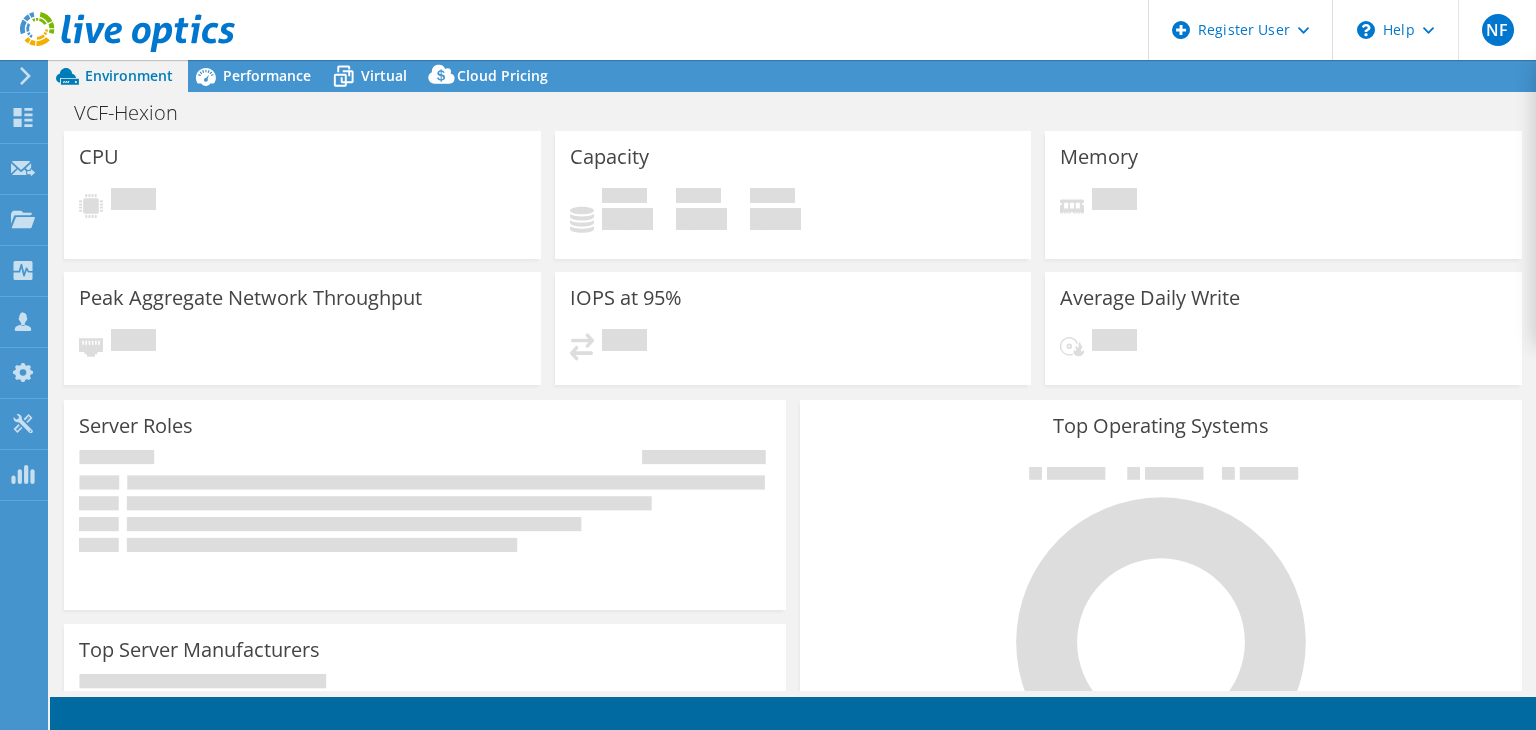 scroll, scrollTop: 0, scrollLeft: 0, axis: both 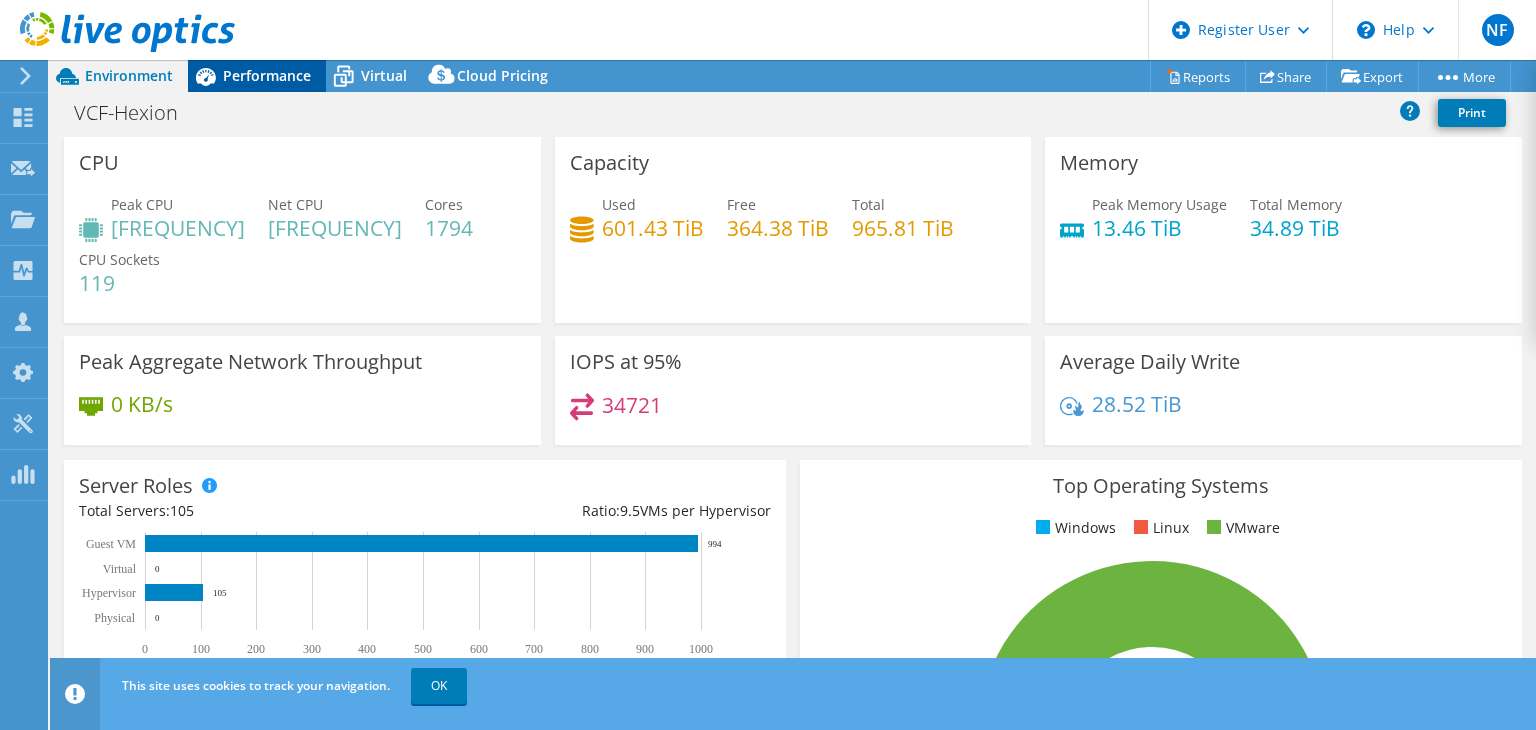 click on "Performance" at bounding box center (267, 75) 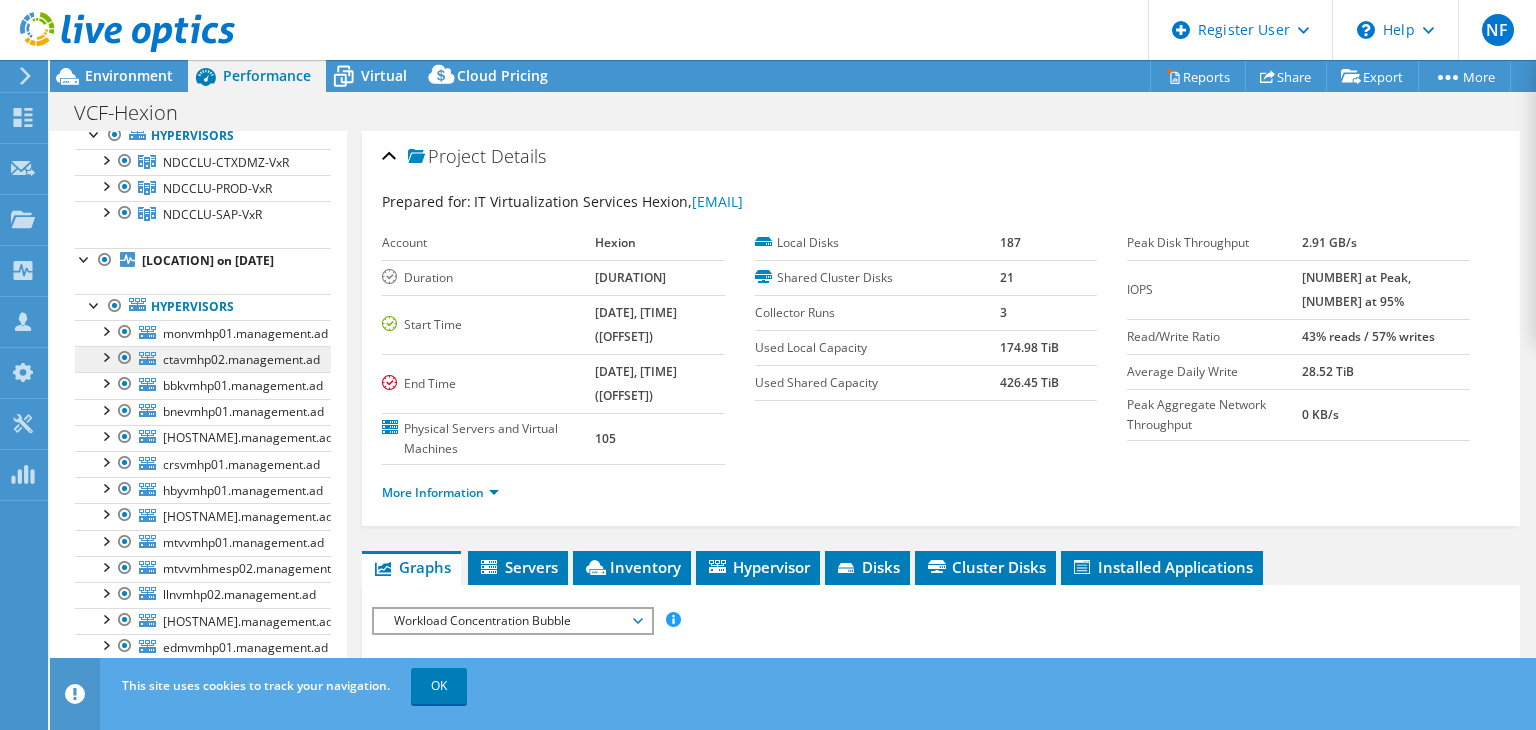 scroll, scrollTop: 100, scrollLeft: 0, axis: vertical 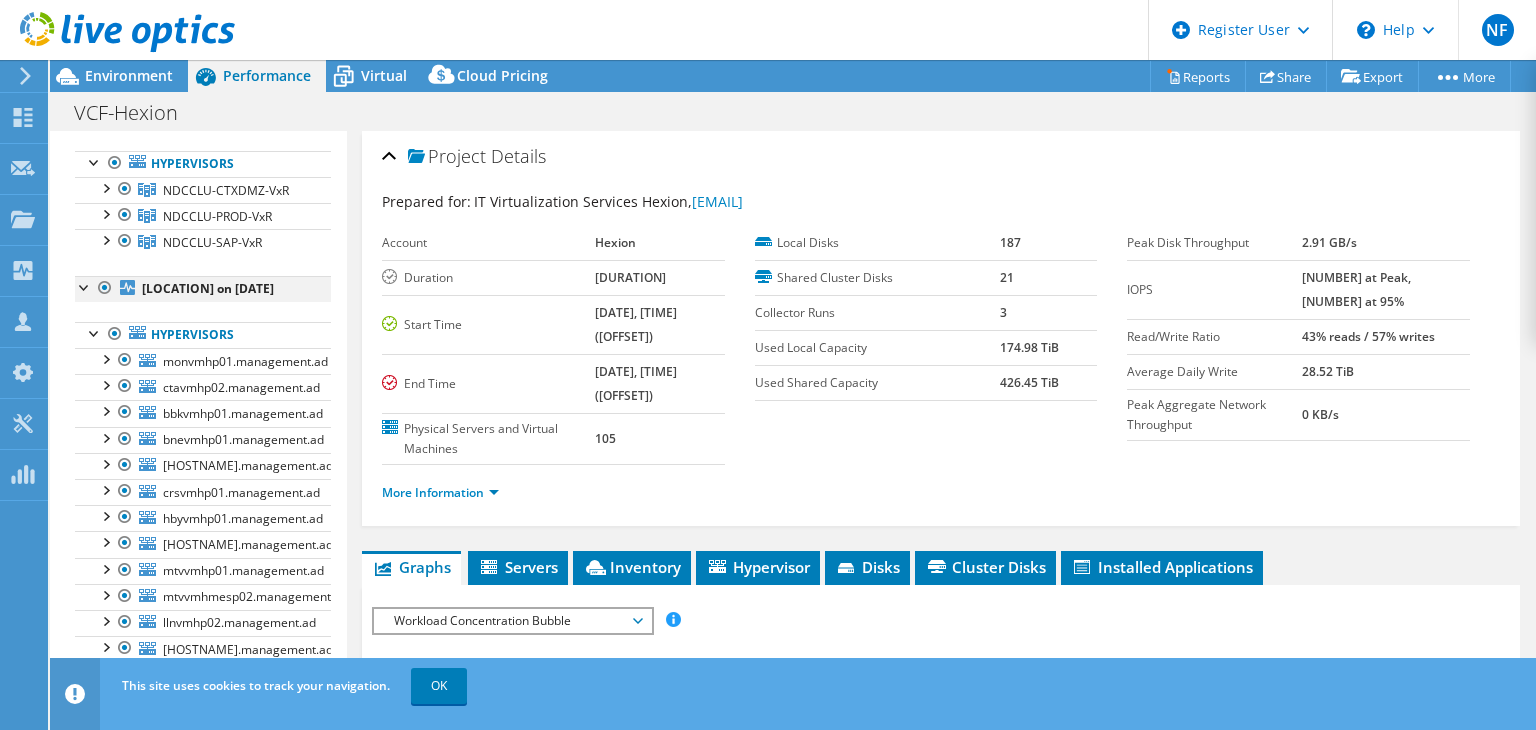 click at bounding box center (85, 286) 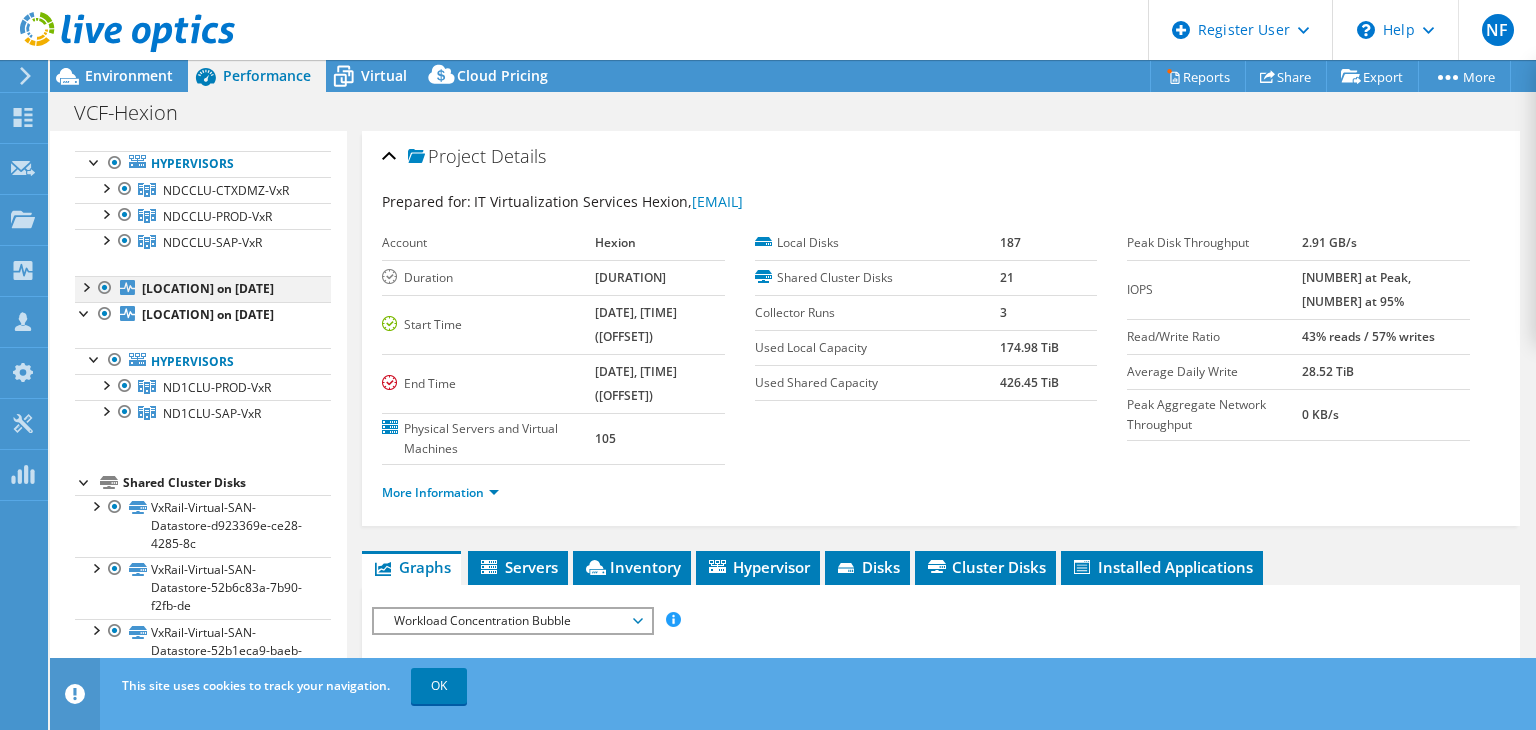 click at bounding box center (85, 286) 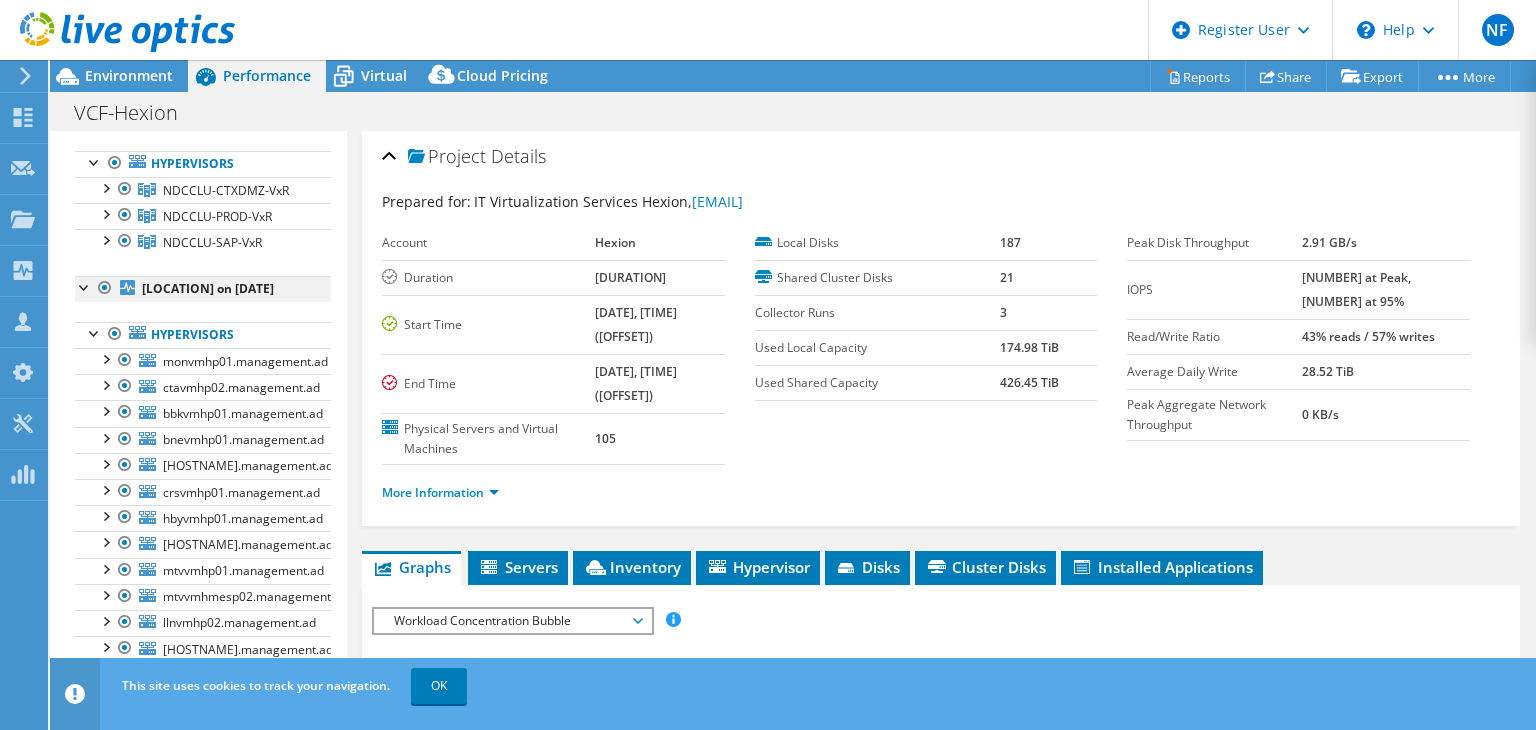 click at bounding box center (85, 286) 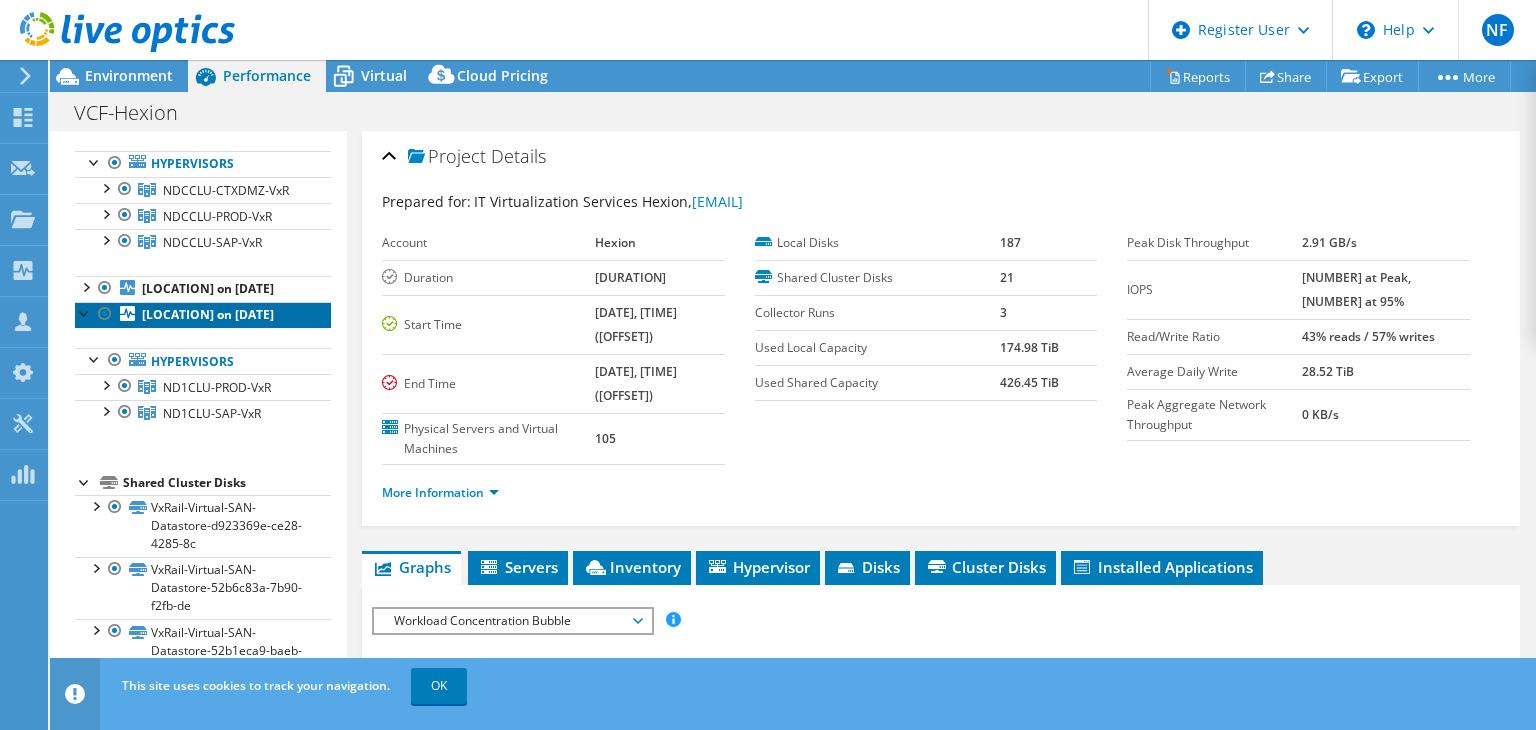 click on "[LOCATION] on [DATE]" at bounding box center (208, 314) 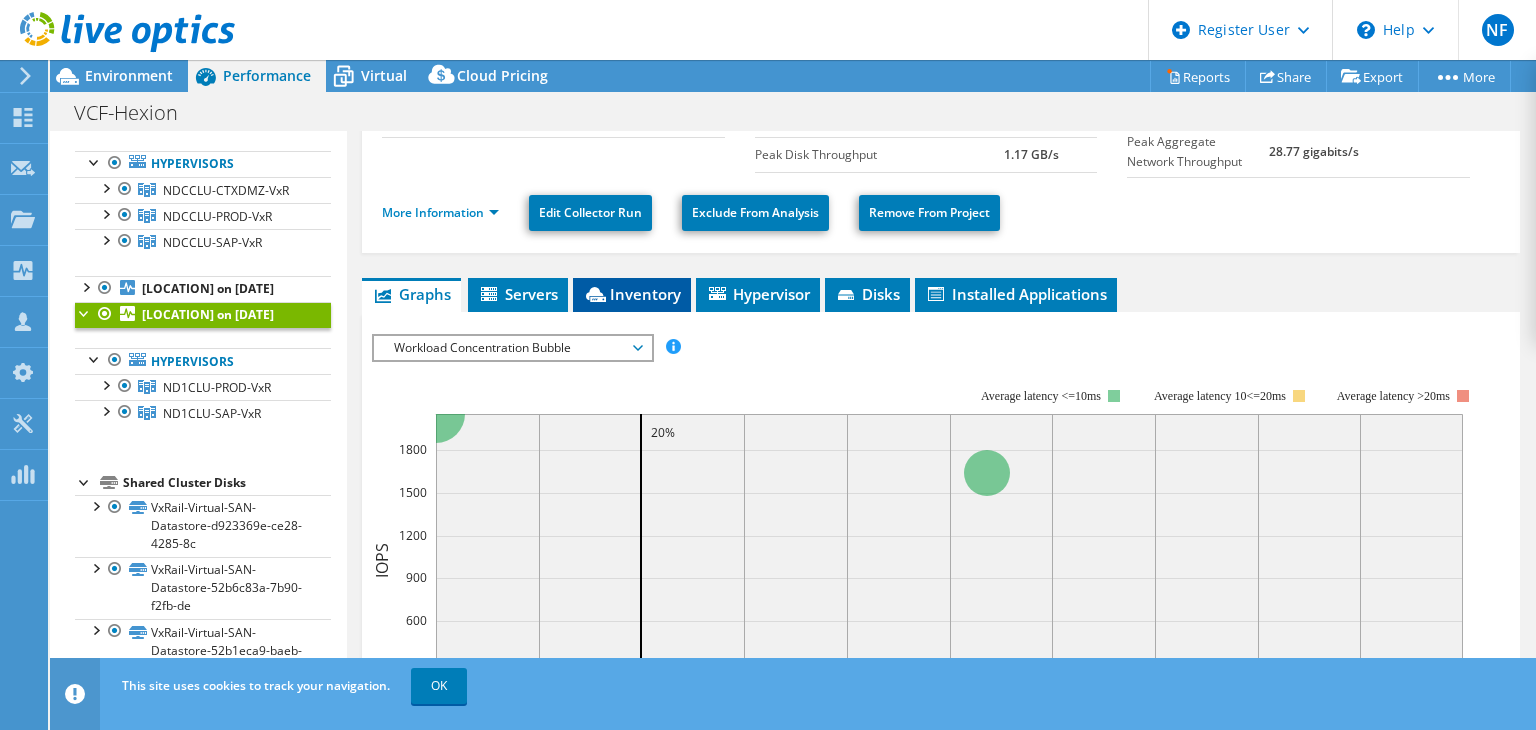scroll, scrollTop: 300, scrollLeft: 0, axis: vertical 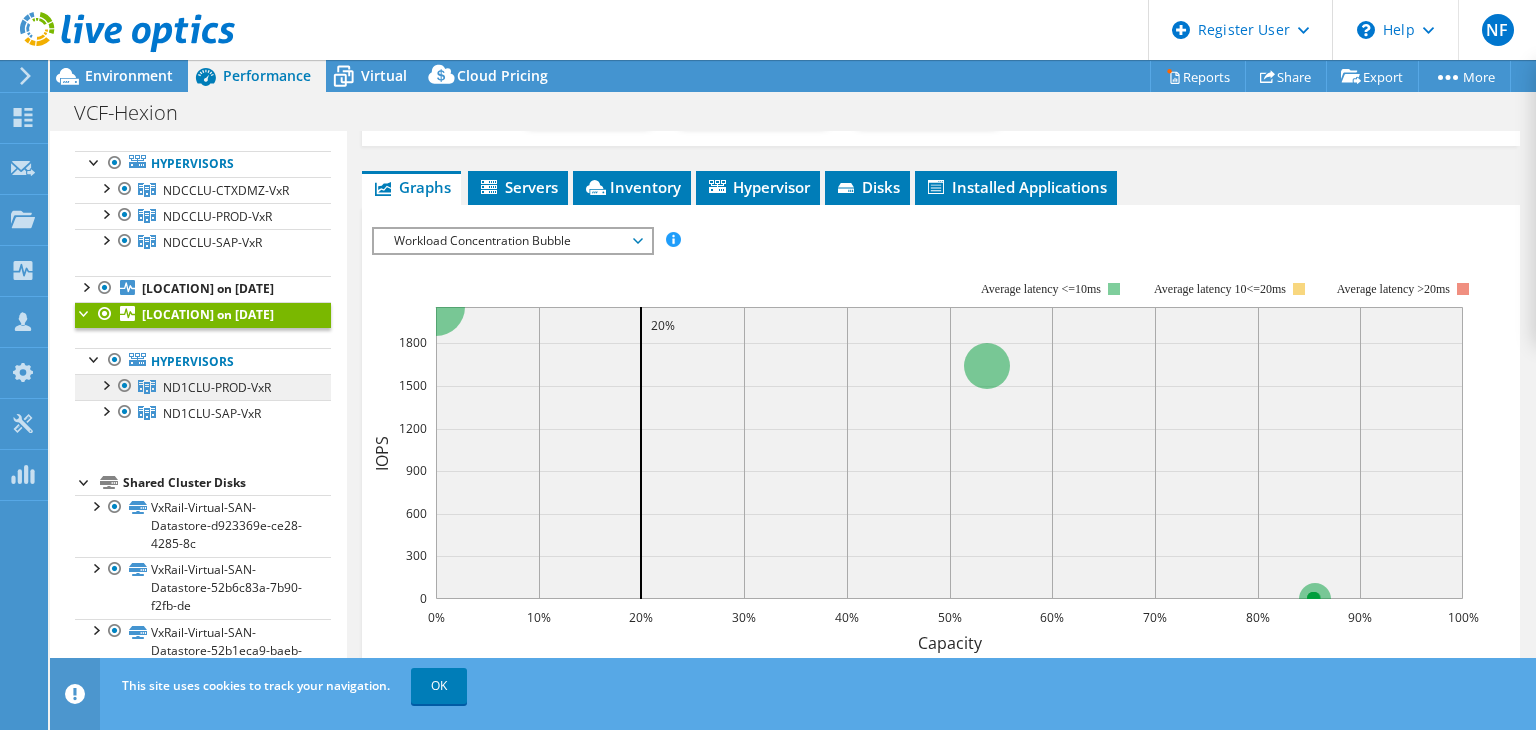 click on "ND1CLU-PROD-VxR" at bounding box center [217, 387] 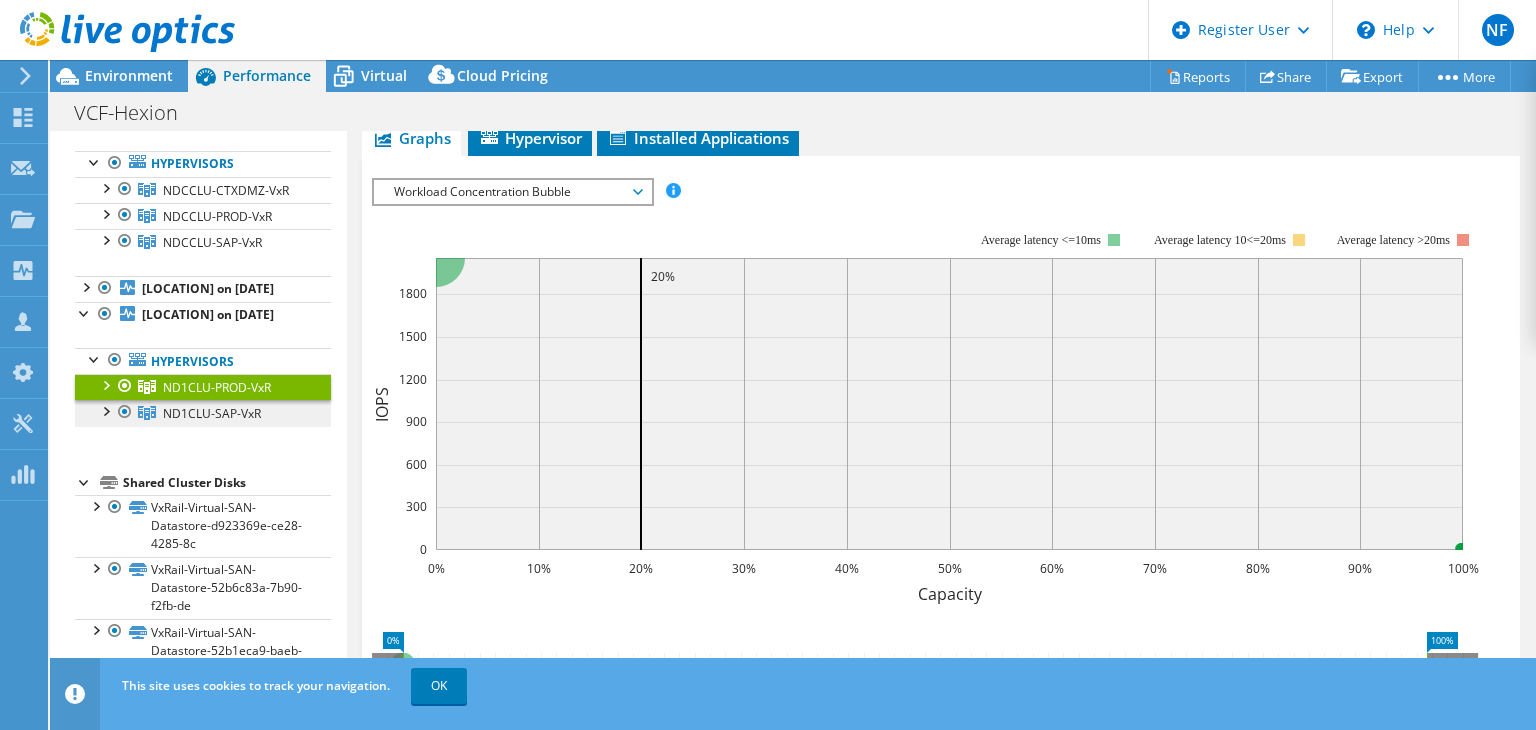 click on "ND1CLU-SAP-VxR" at bounding box center (226, 190) 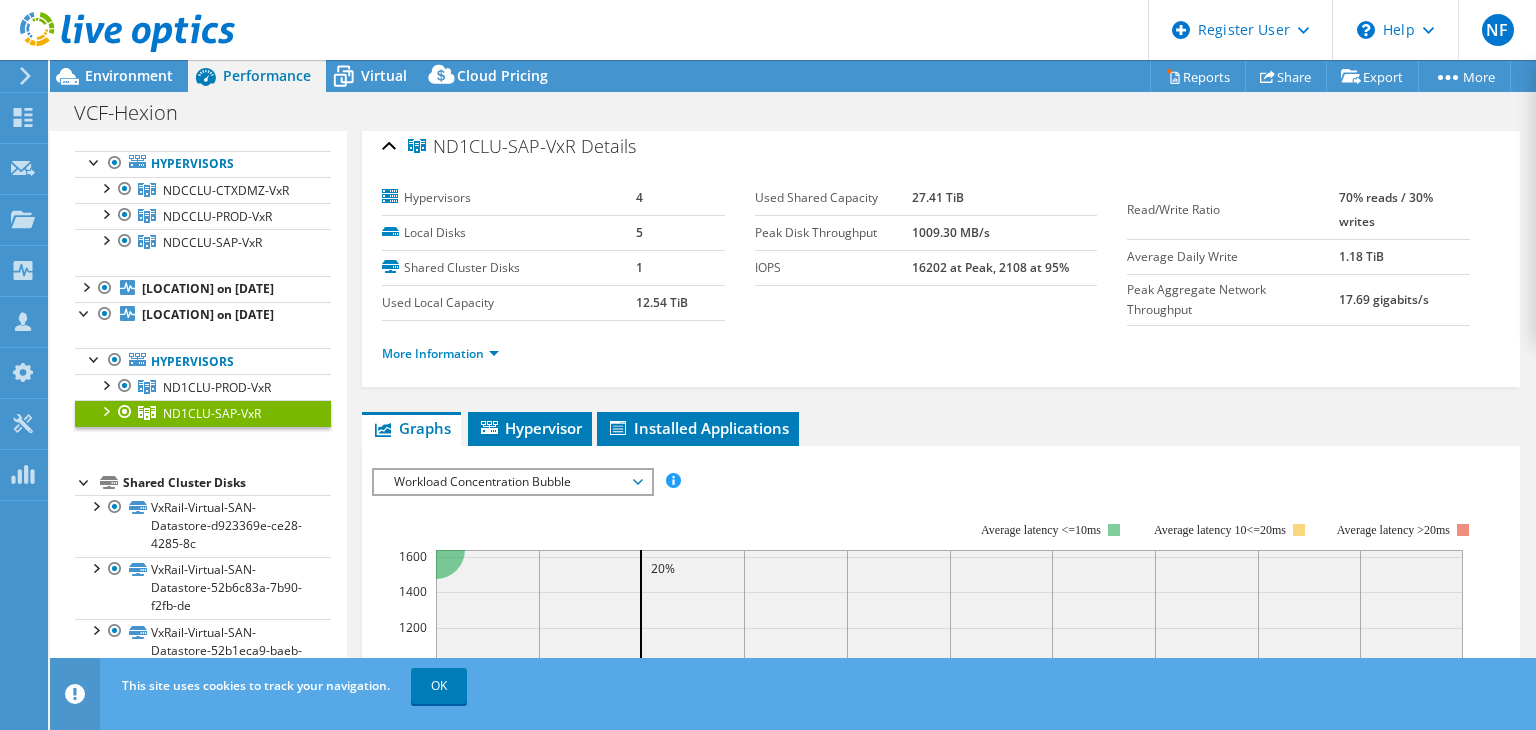 scroll, scrollTop: 0, scrollLeft: 0, axis: both 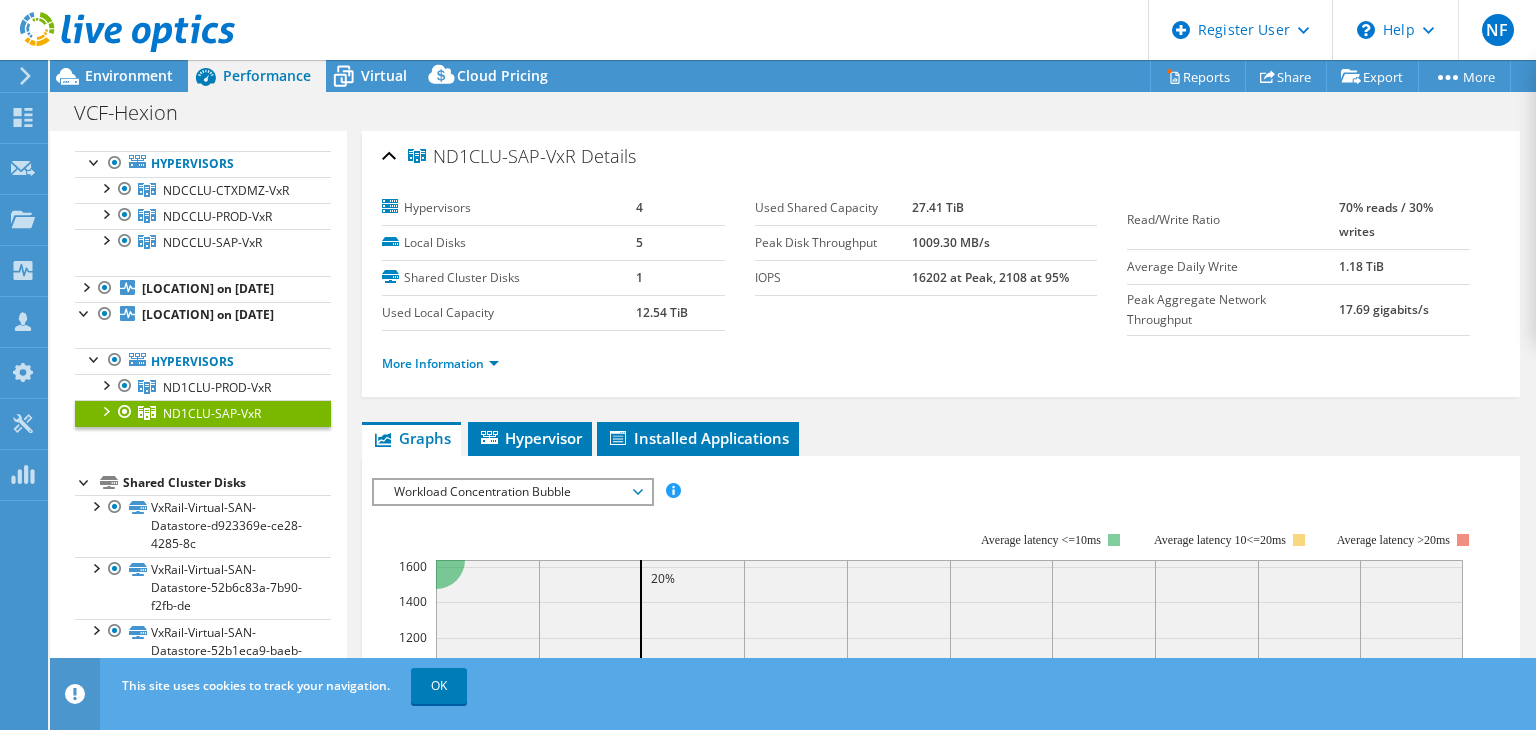 click on "More Information" at bounding box center (941, 361) 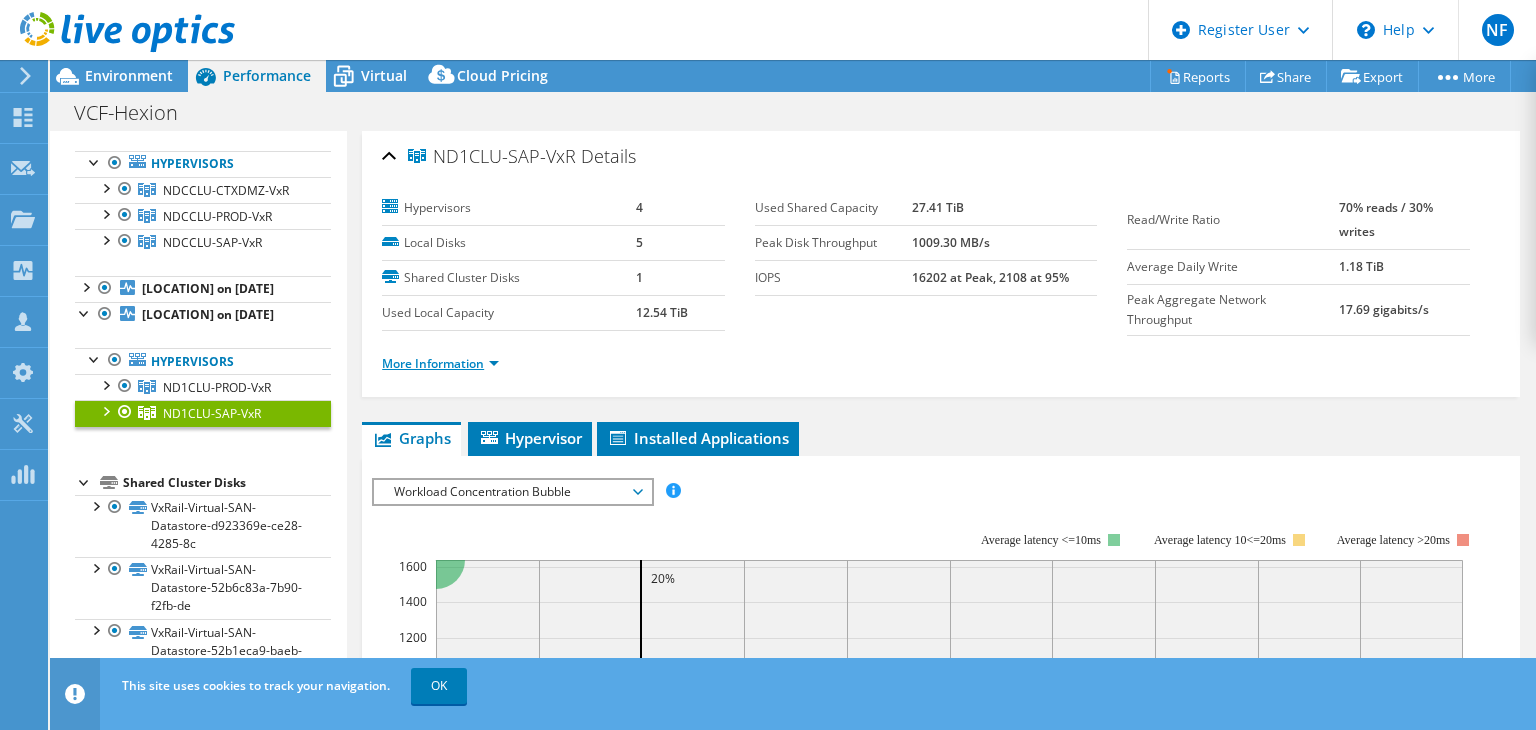 click on "More Information" at bounding box center (440, 363) 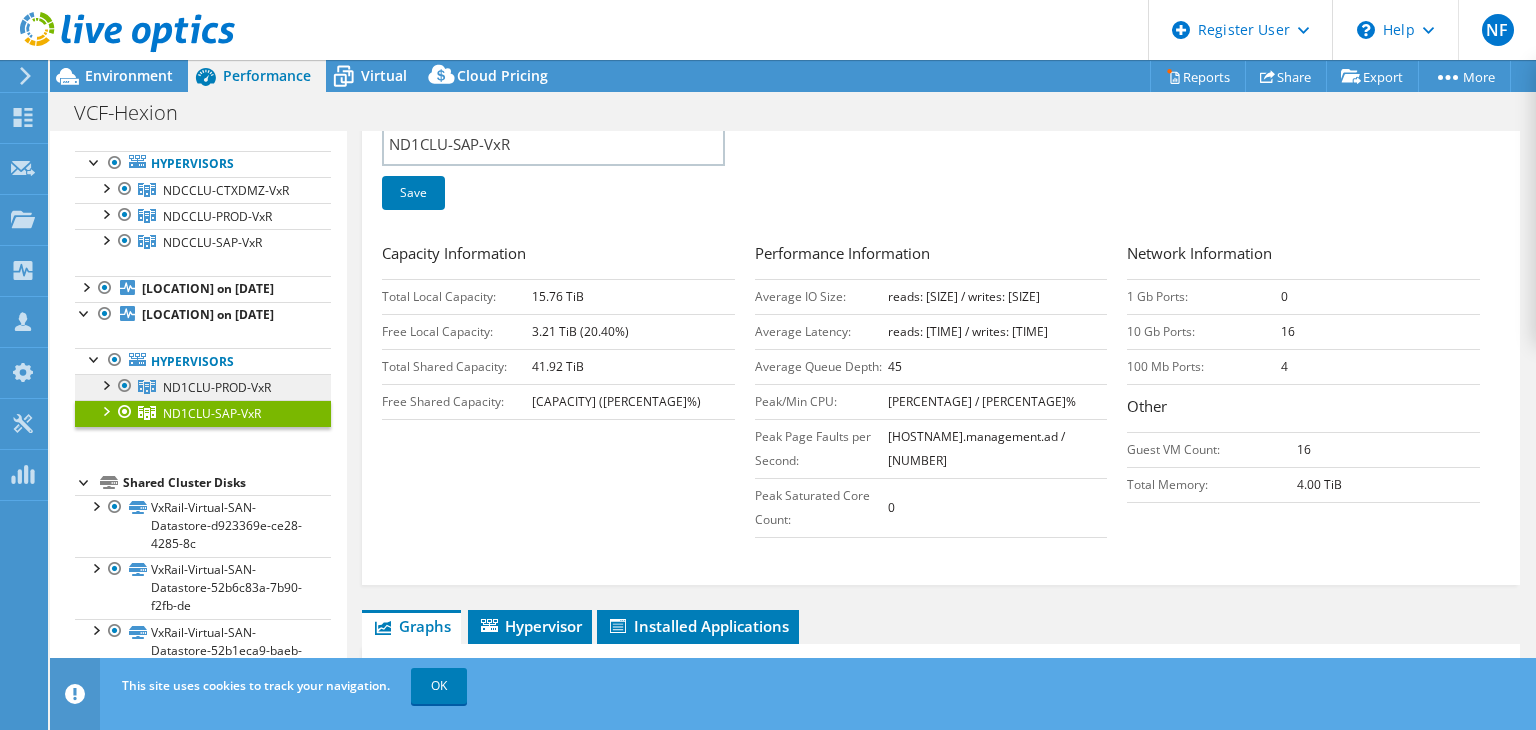click on "ND1CLU-PROD-VxR" at bounding box center [226, 190] 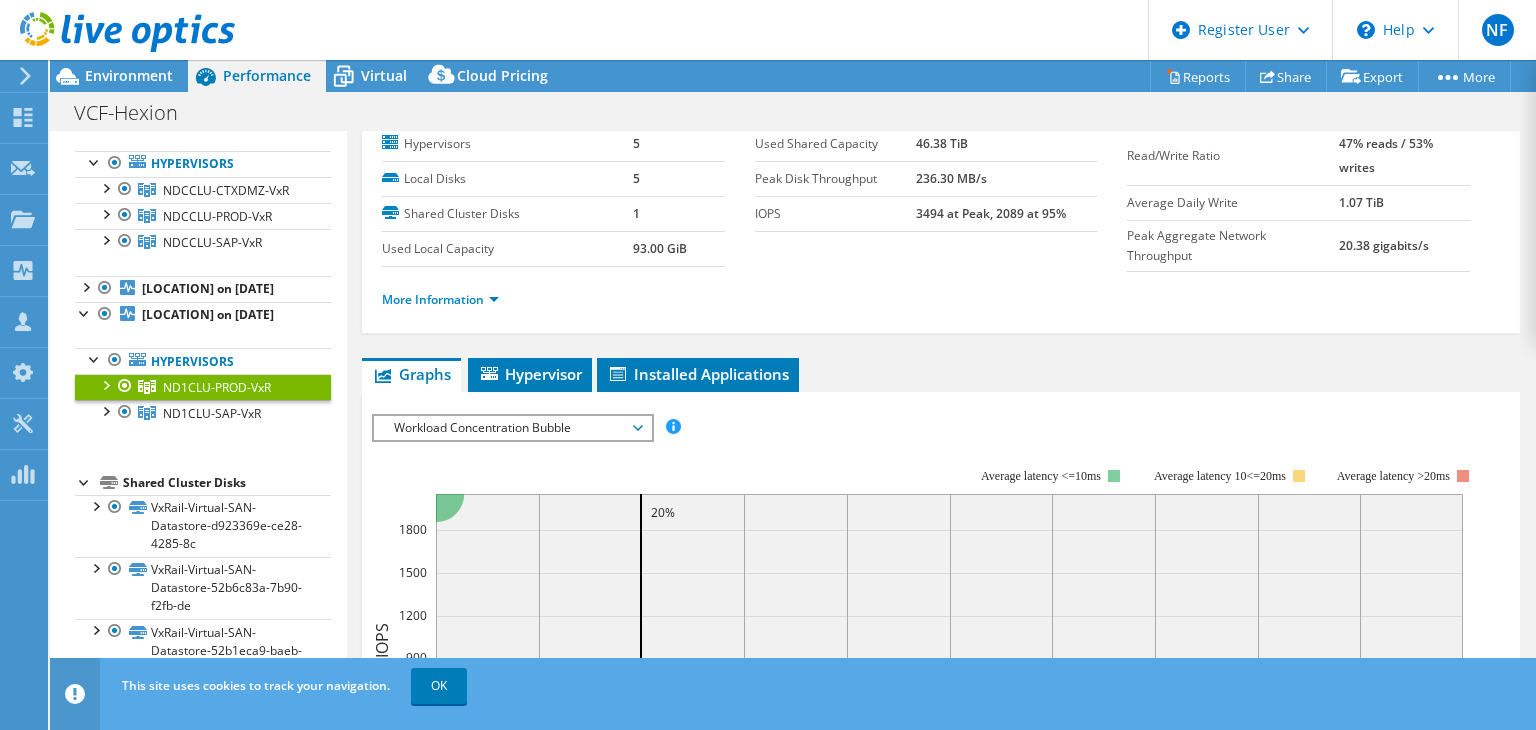 scroll, scrollTop: 0, scrollLeft: 0, axis: both 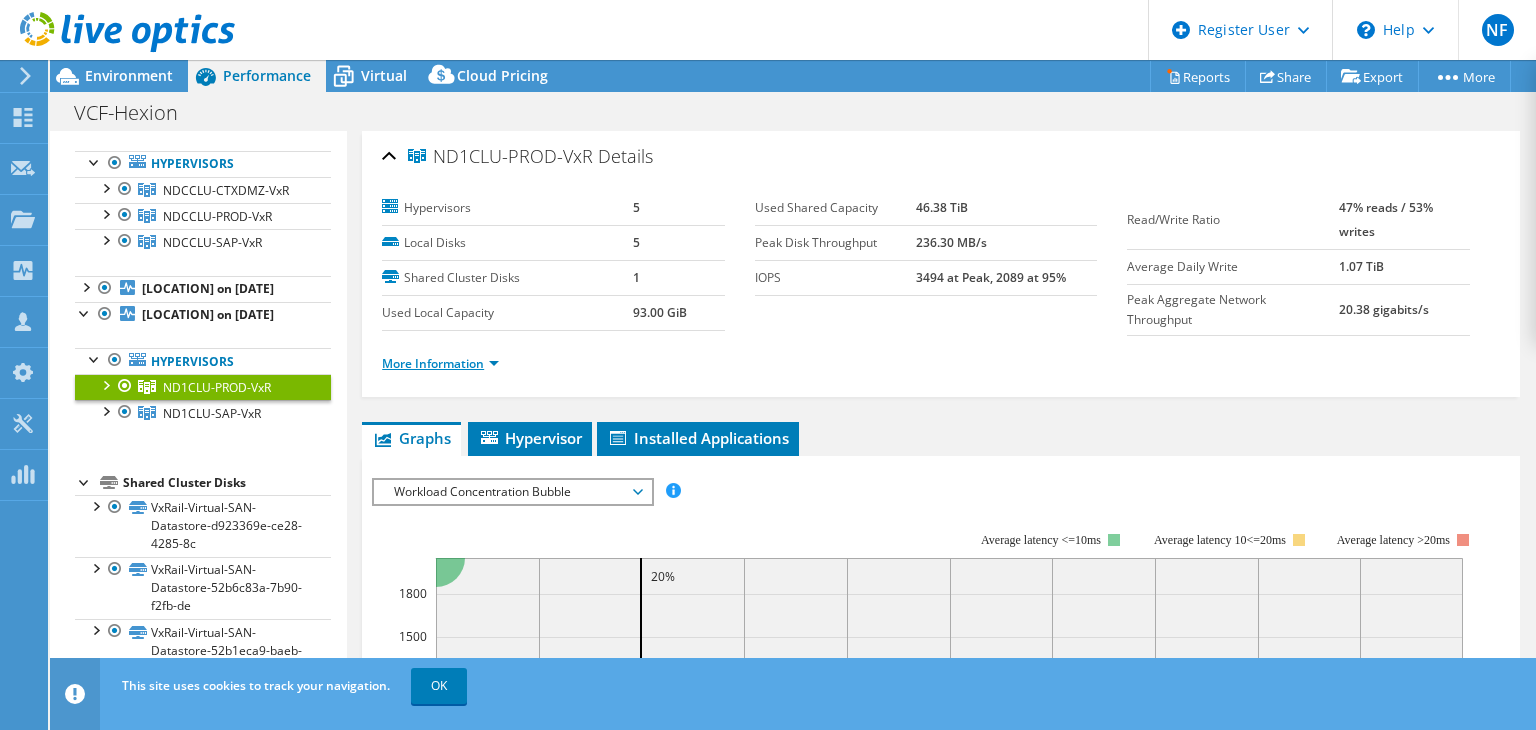 click on "More Information" at bounding box center [440, 363] 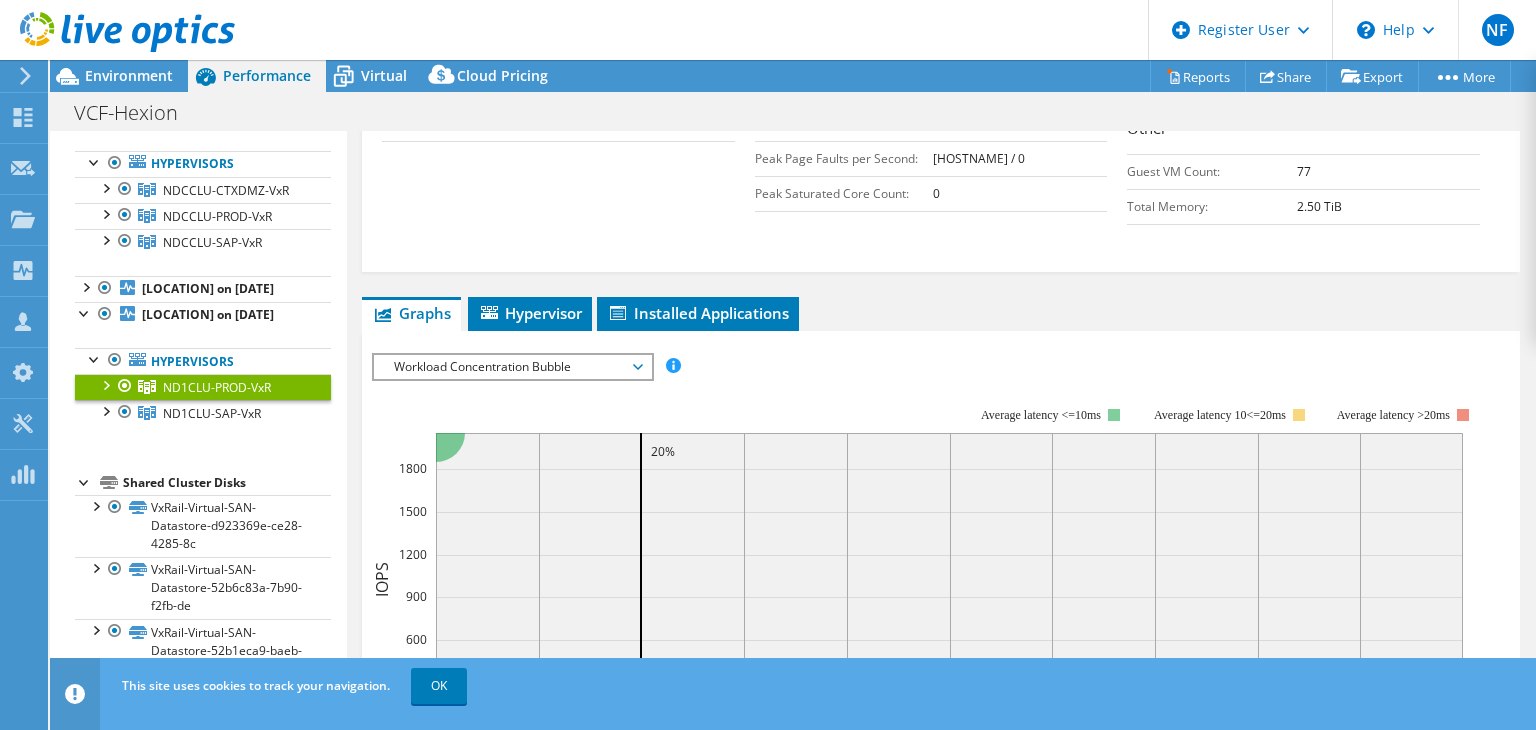 scroll, scrollTop: 600, scrollLeft: 0, axis: vertical 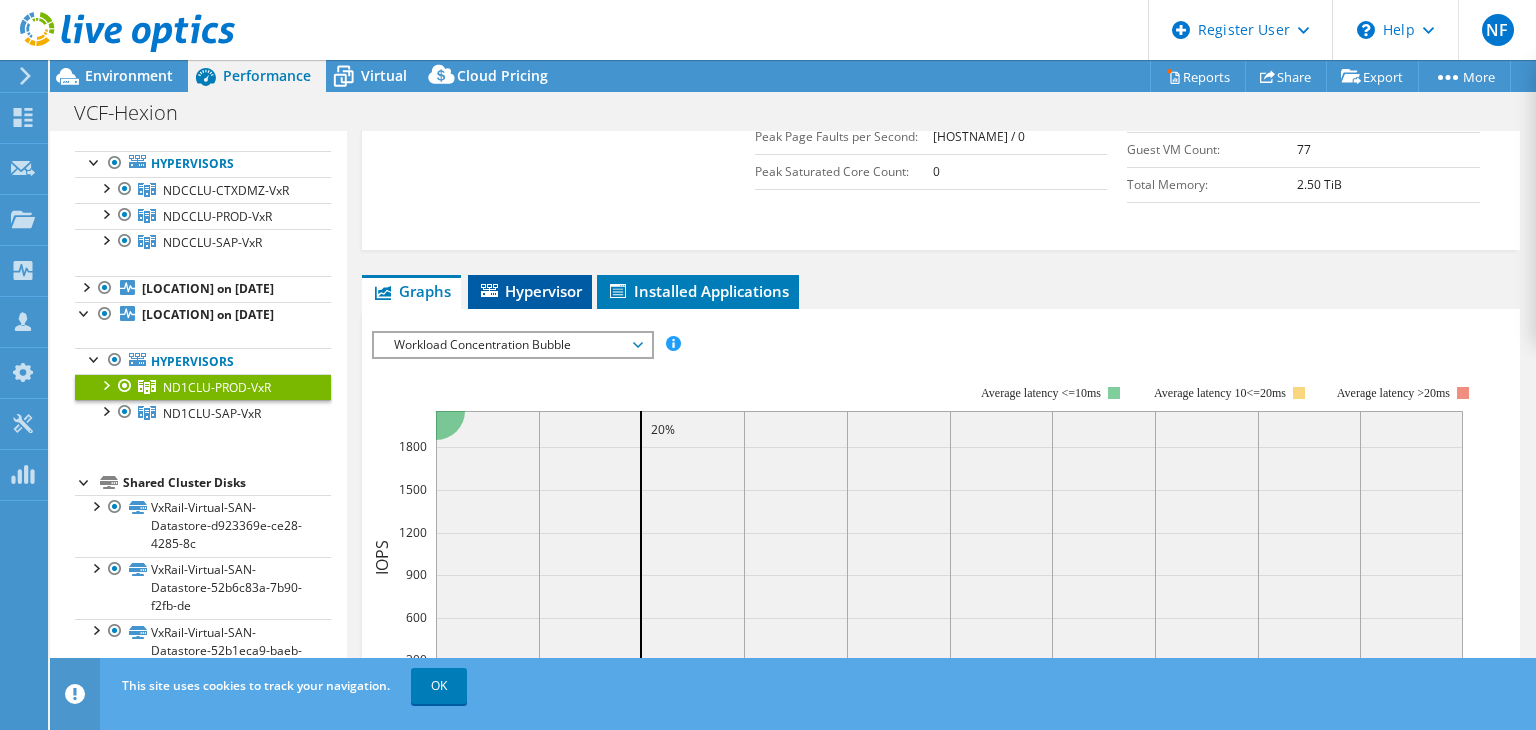 click on "Hypervisor" at bounding box center [530, 292] 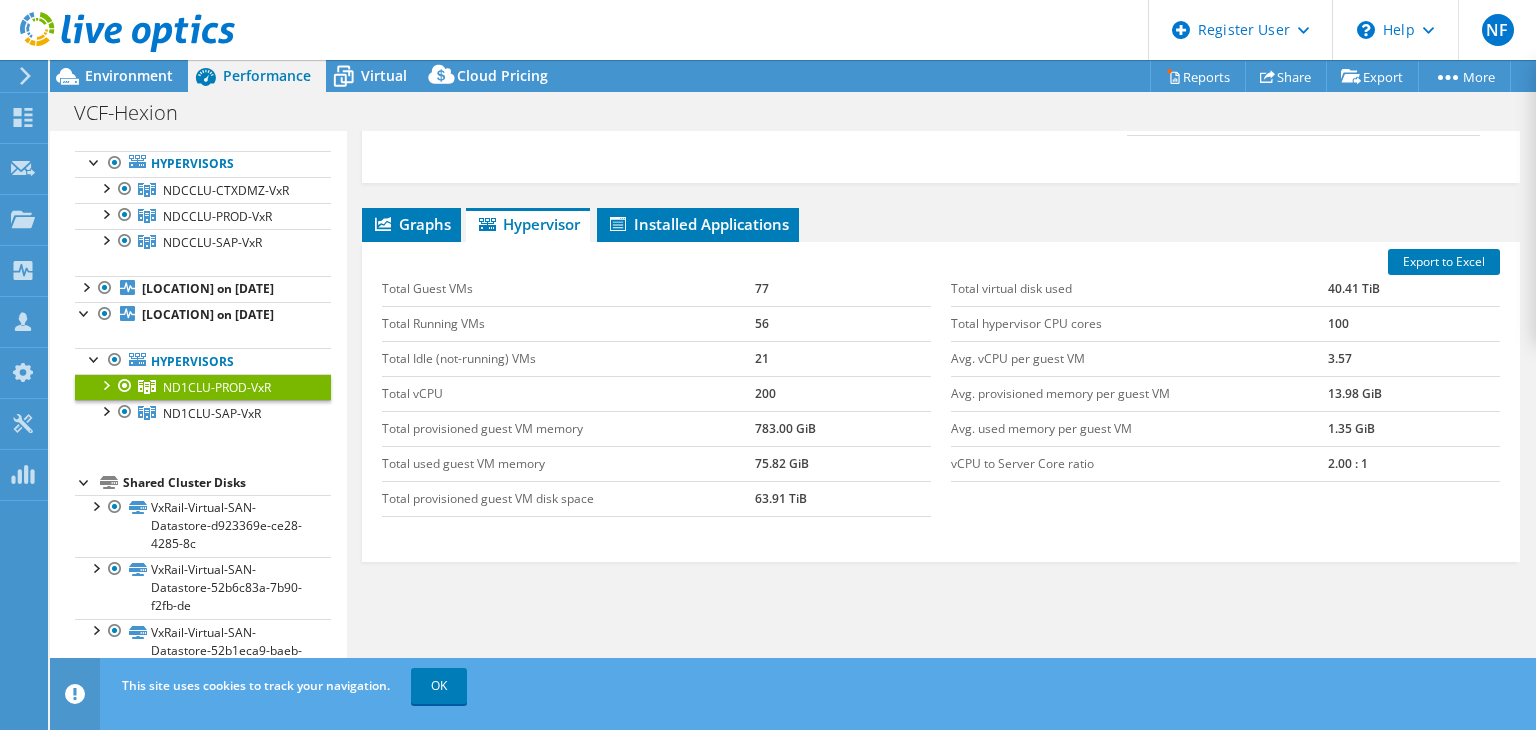 scroll, scrollTop: 749, scrollLeft: 0, axis: vertical 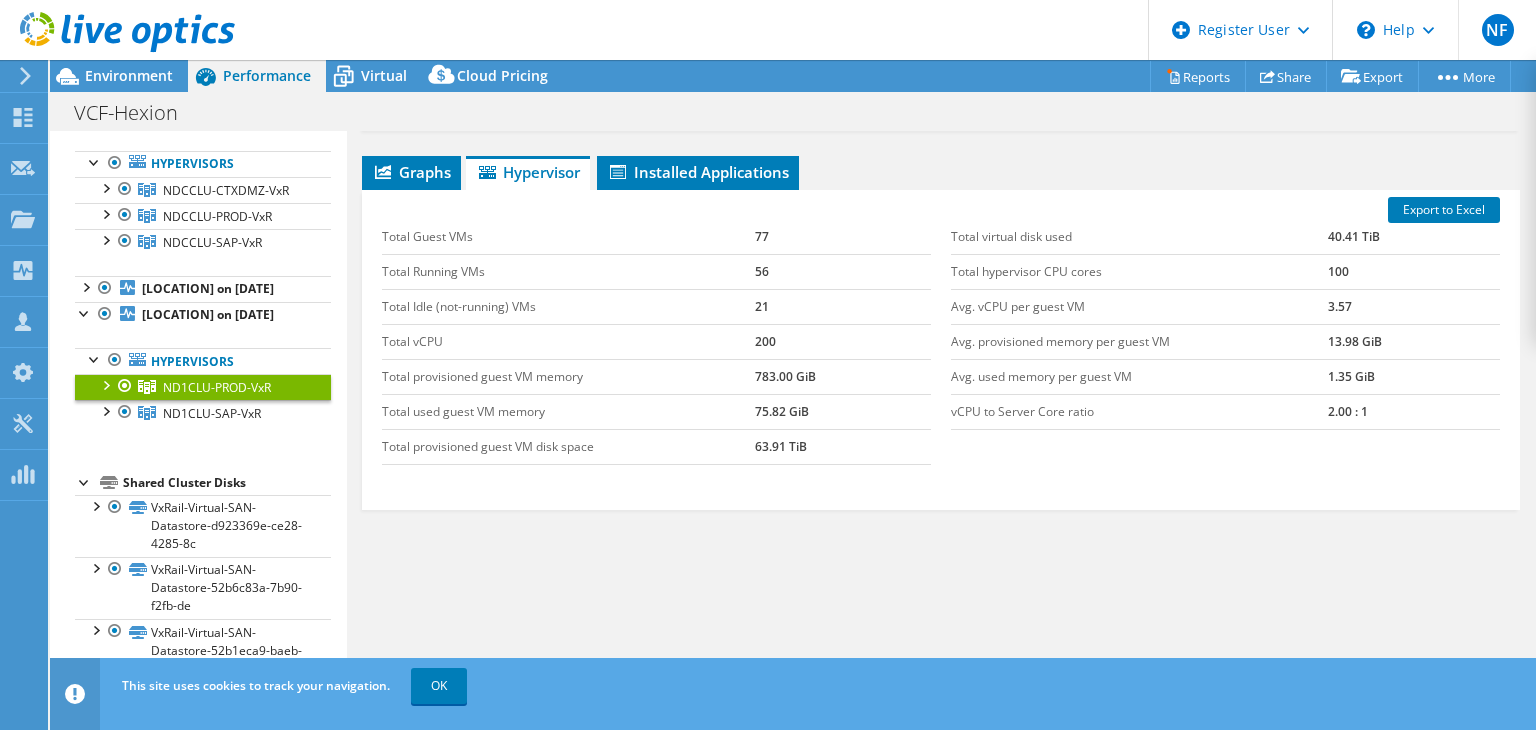 click on "Hypervisors
[NUMBER]
Local Disks
[NUMBER]
Shared Cluster Disks
[NUMBER]
Used Local Capacity
[CAPACITY]" at bounding box center [941, 51] 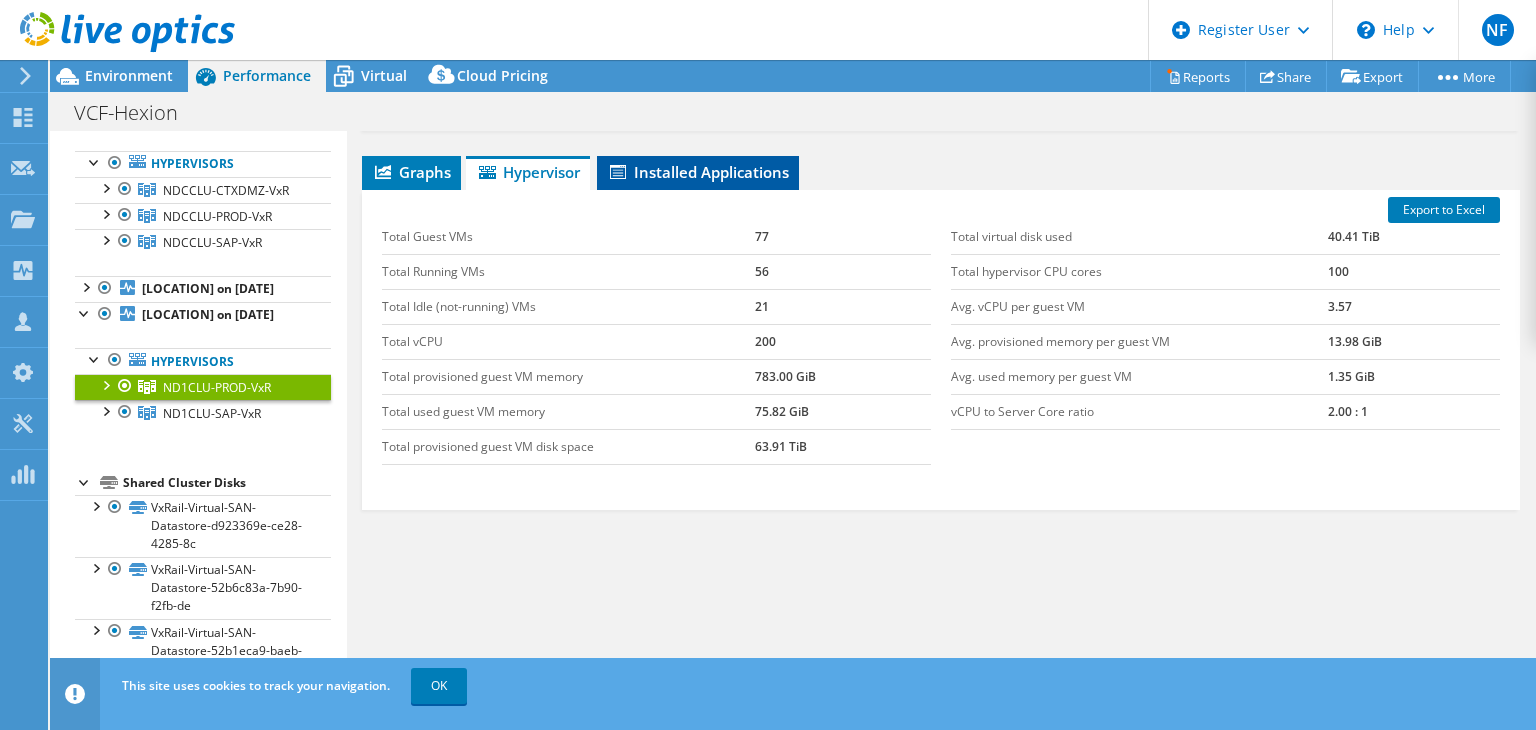 click on "Installed Applications" at bounding box center (698, 172) 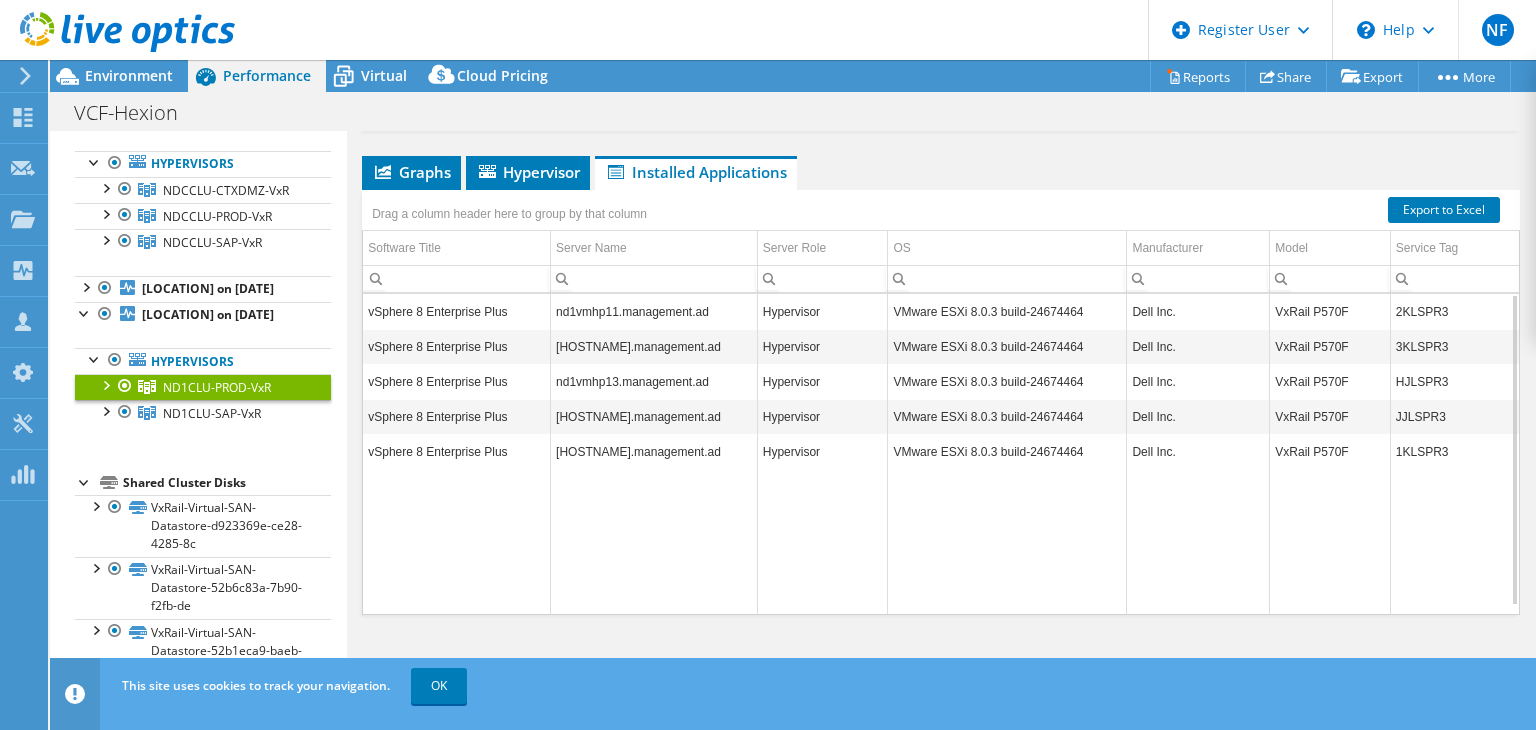 scroll, scrollTop: 749, scrollLeft: 0, axis: vertical 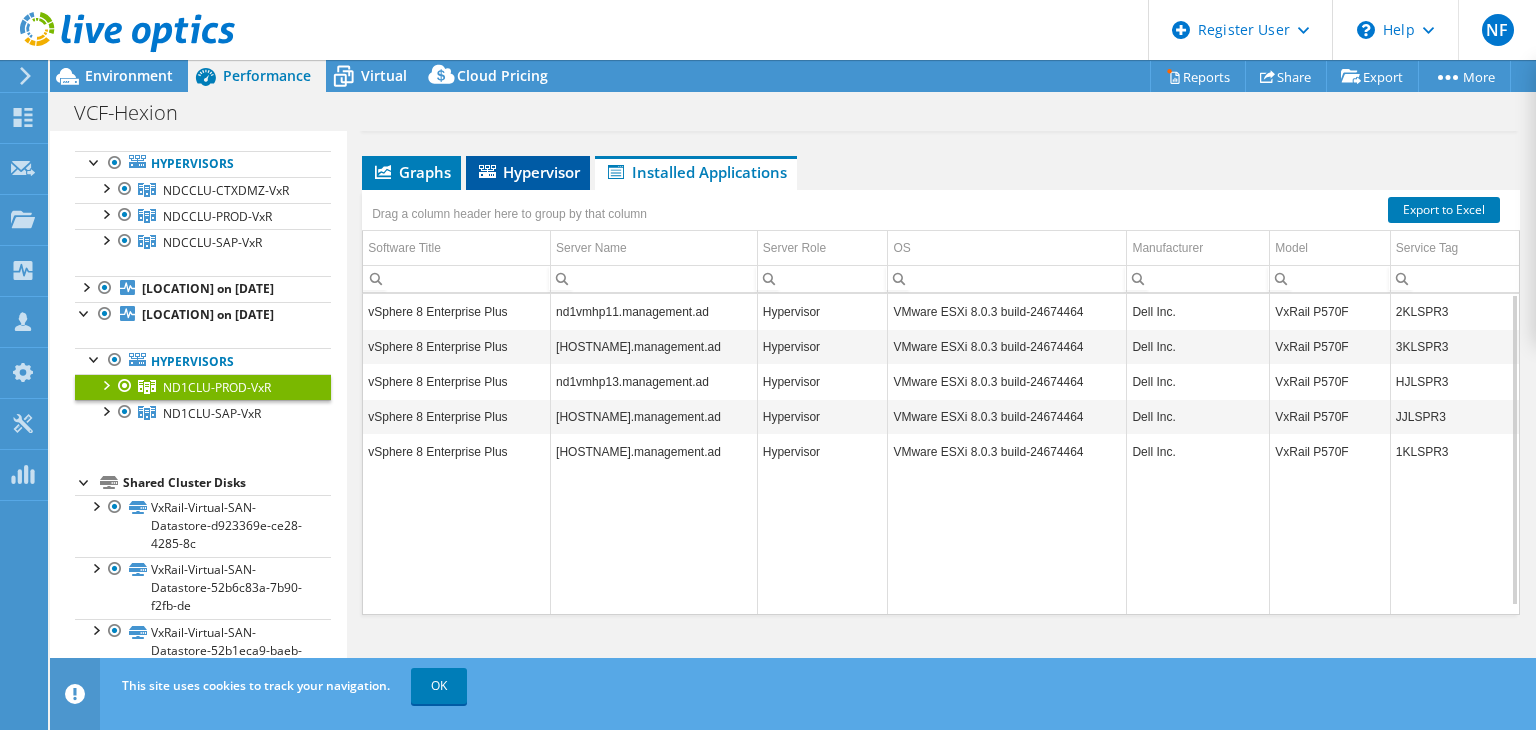 click on "Hypervisor" at bounding box center [528, 172] 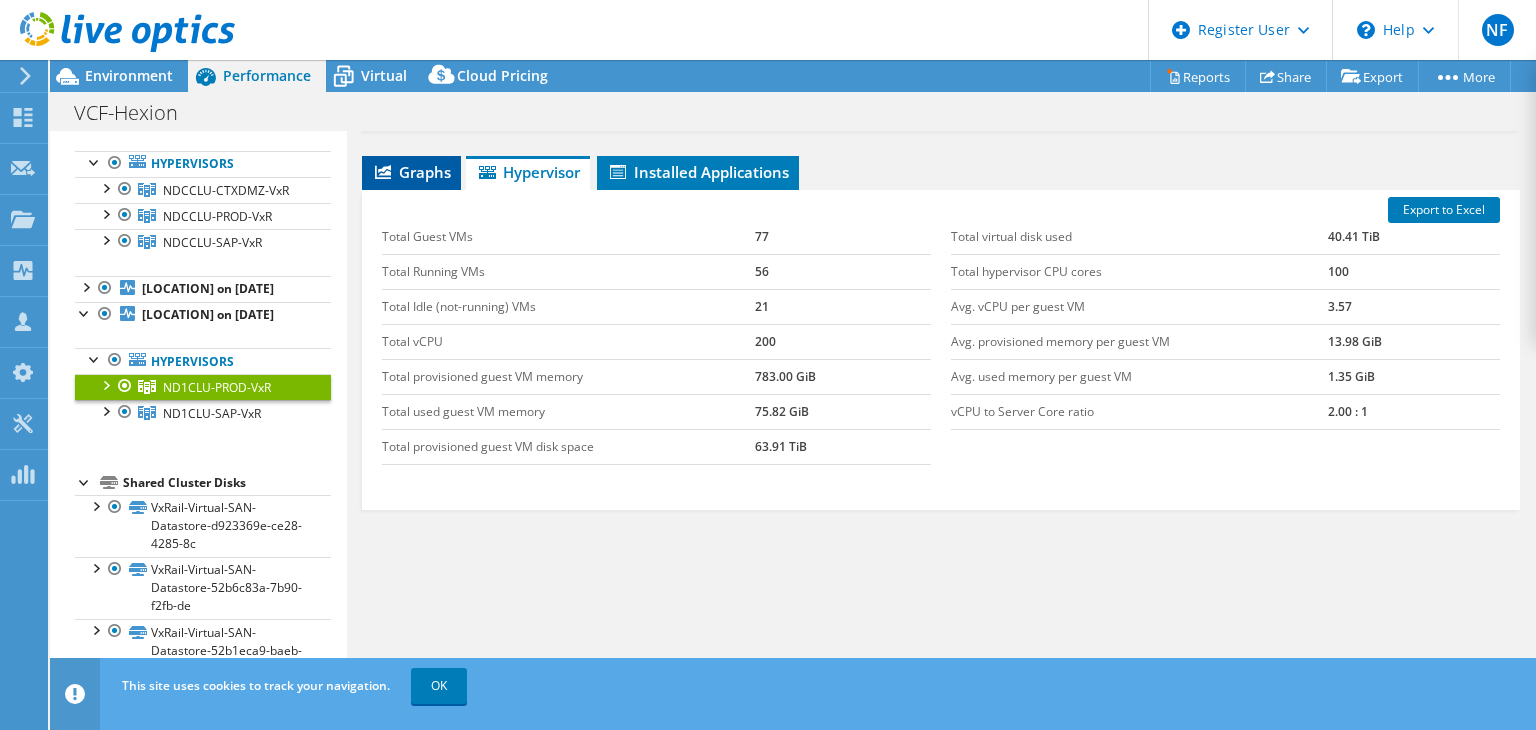 click on "Graphs" at bounding box center (411, 172) 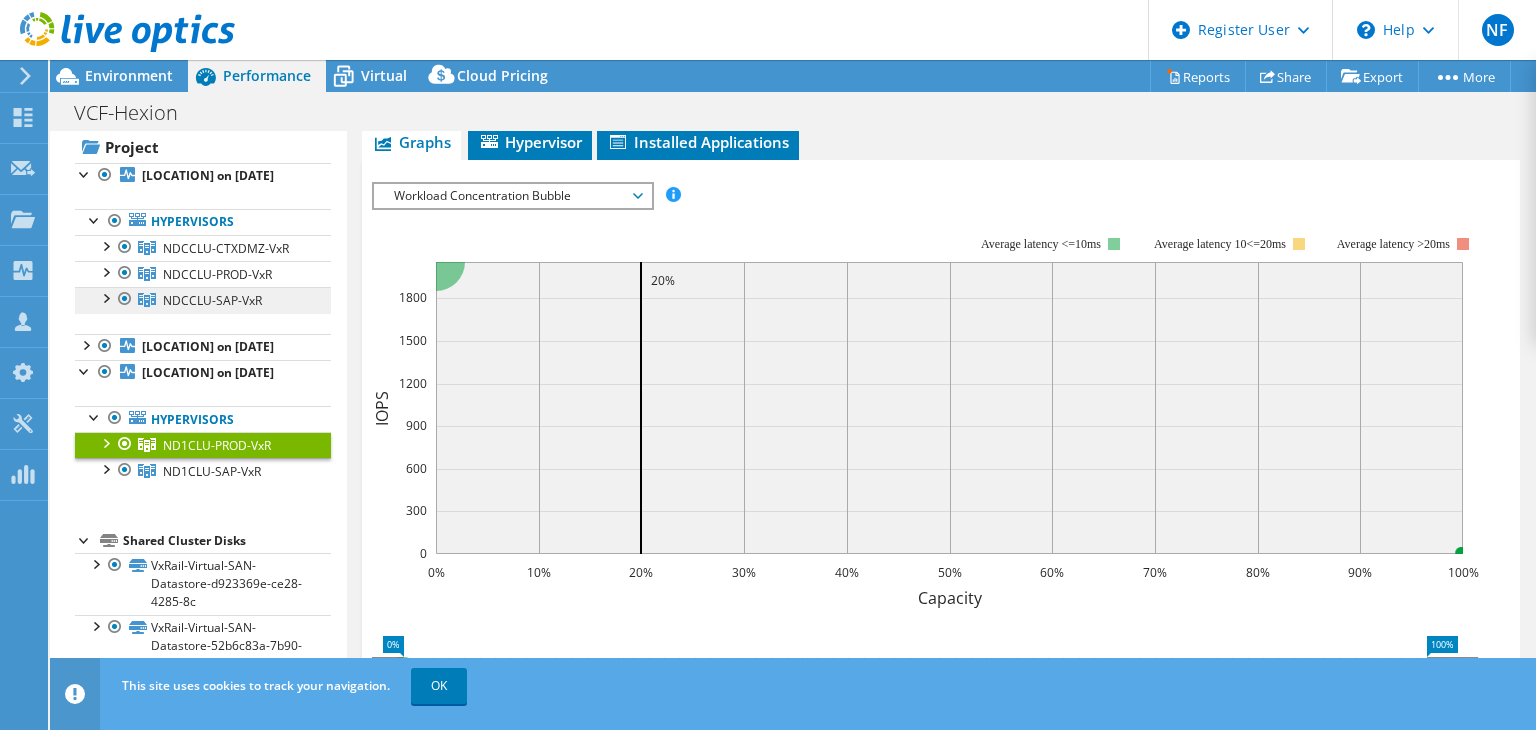 scroll, scrollTop: 0, scrollLeft: 0, axis: both 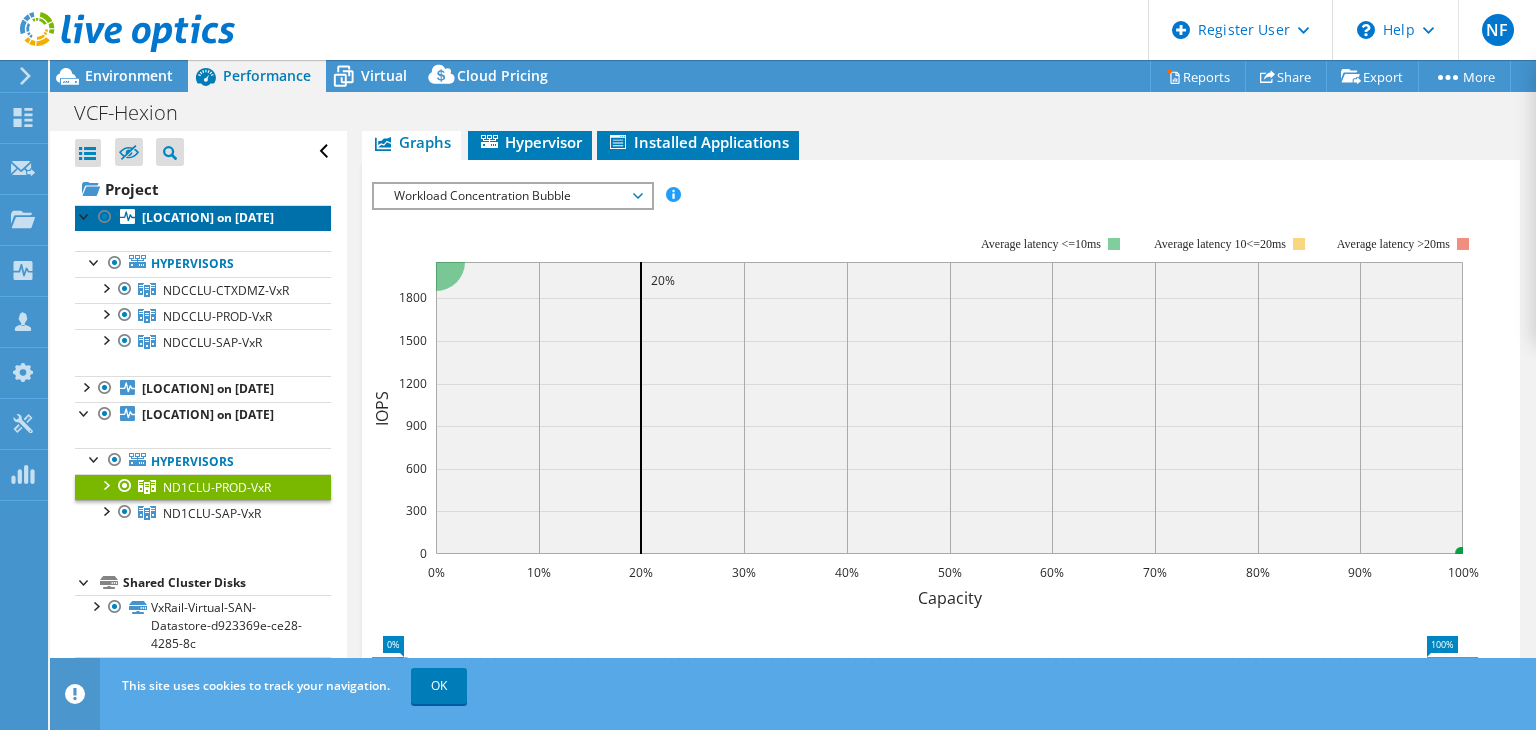 click on "PrimaryDataCenter on 7/31/2025" at bounding box center (208, 217) 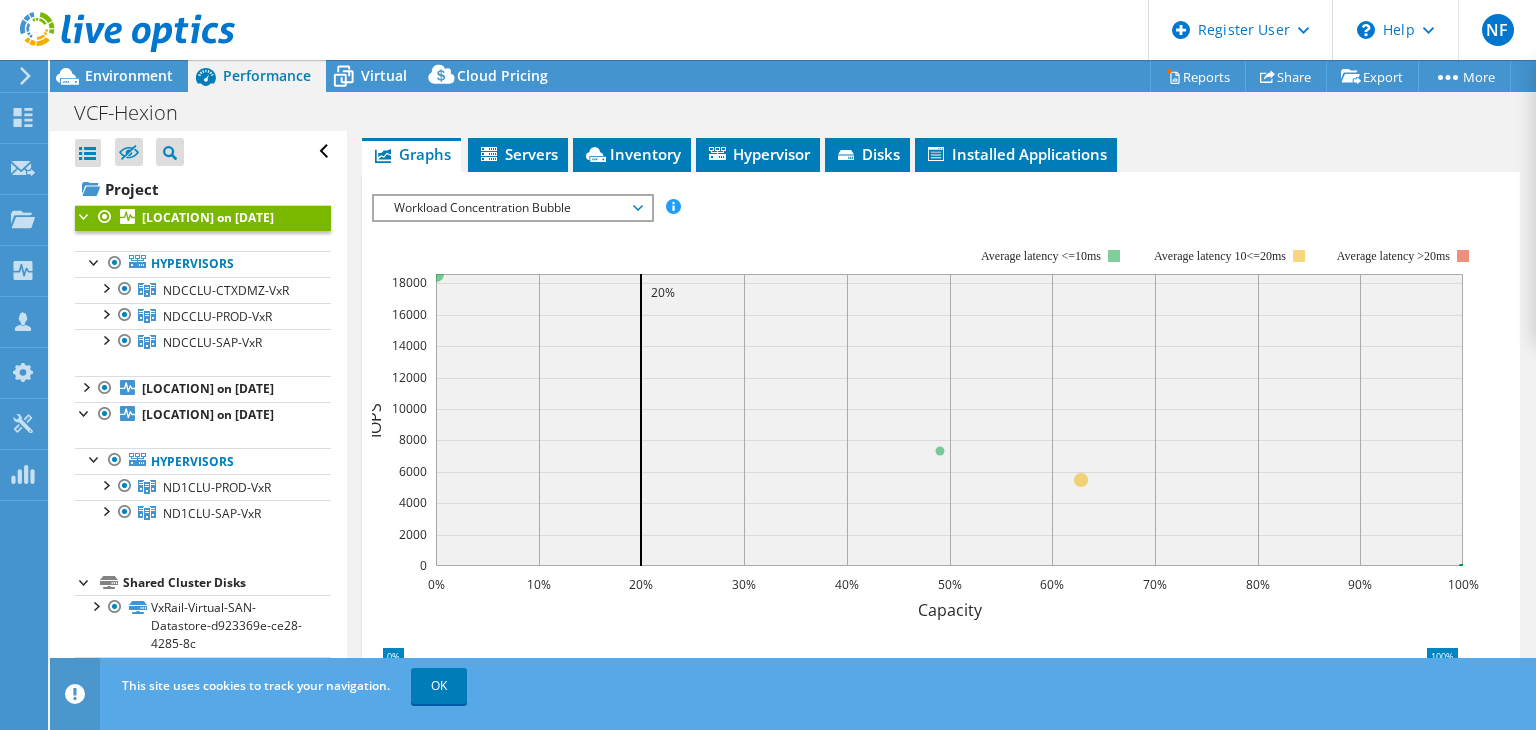 scroll, scrollTop: 312, scrollLeft: 0, axis: vertical 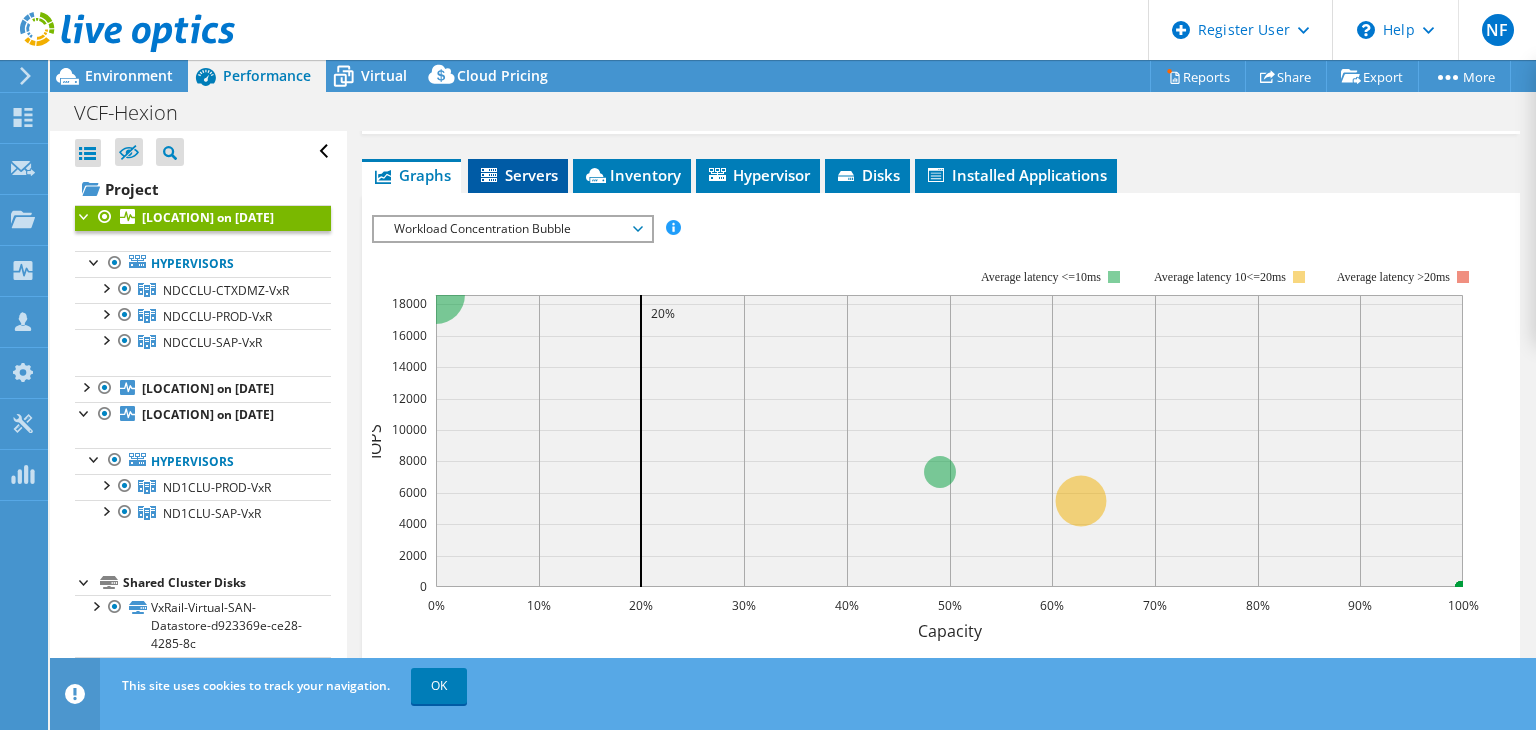click on "Servers" at bounding box center (518, 176) 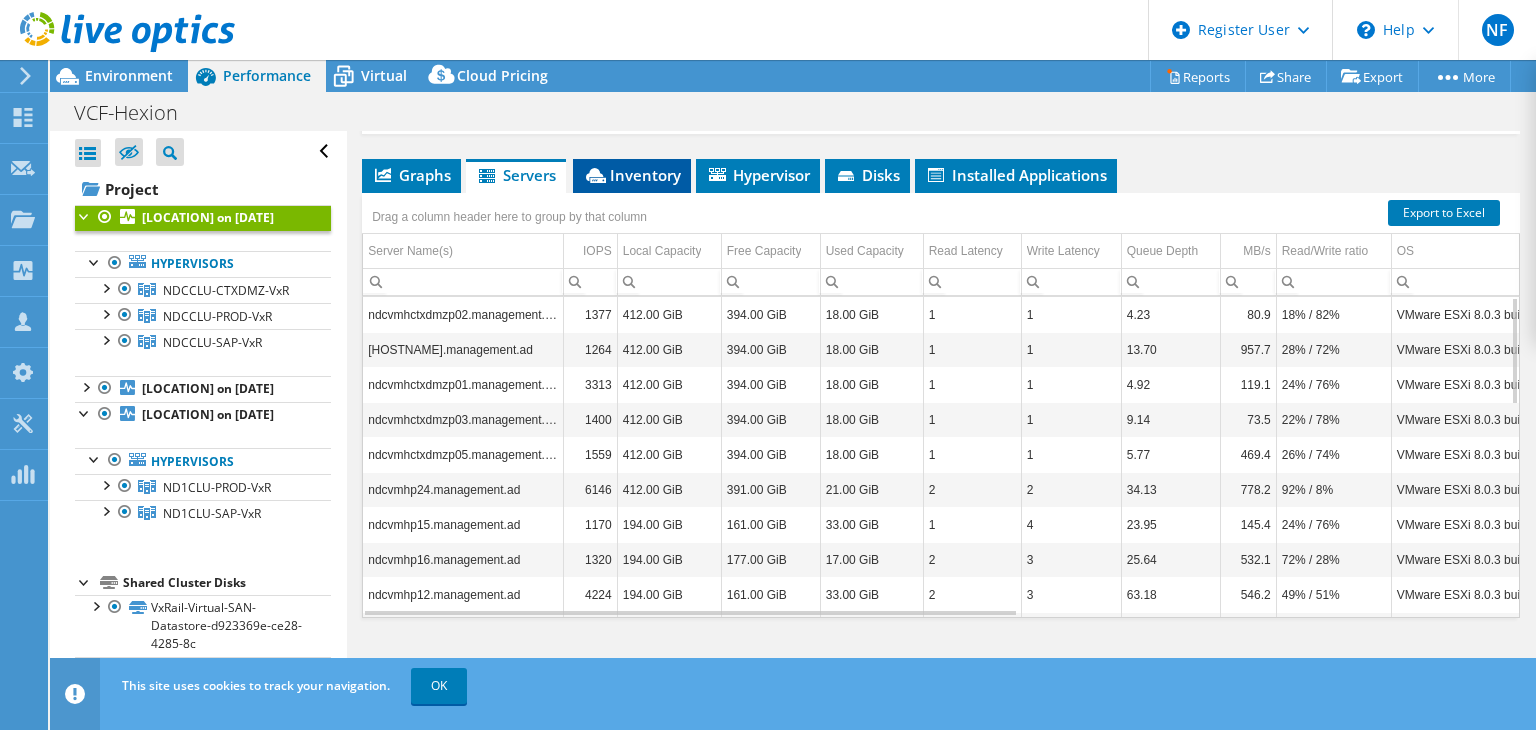 click on "Inventory" at bounding box center [632, 175] 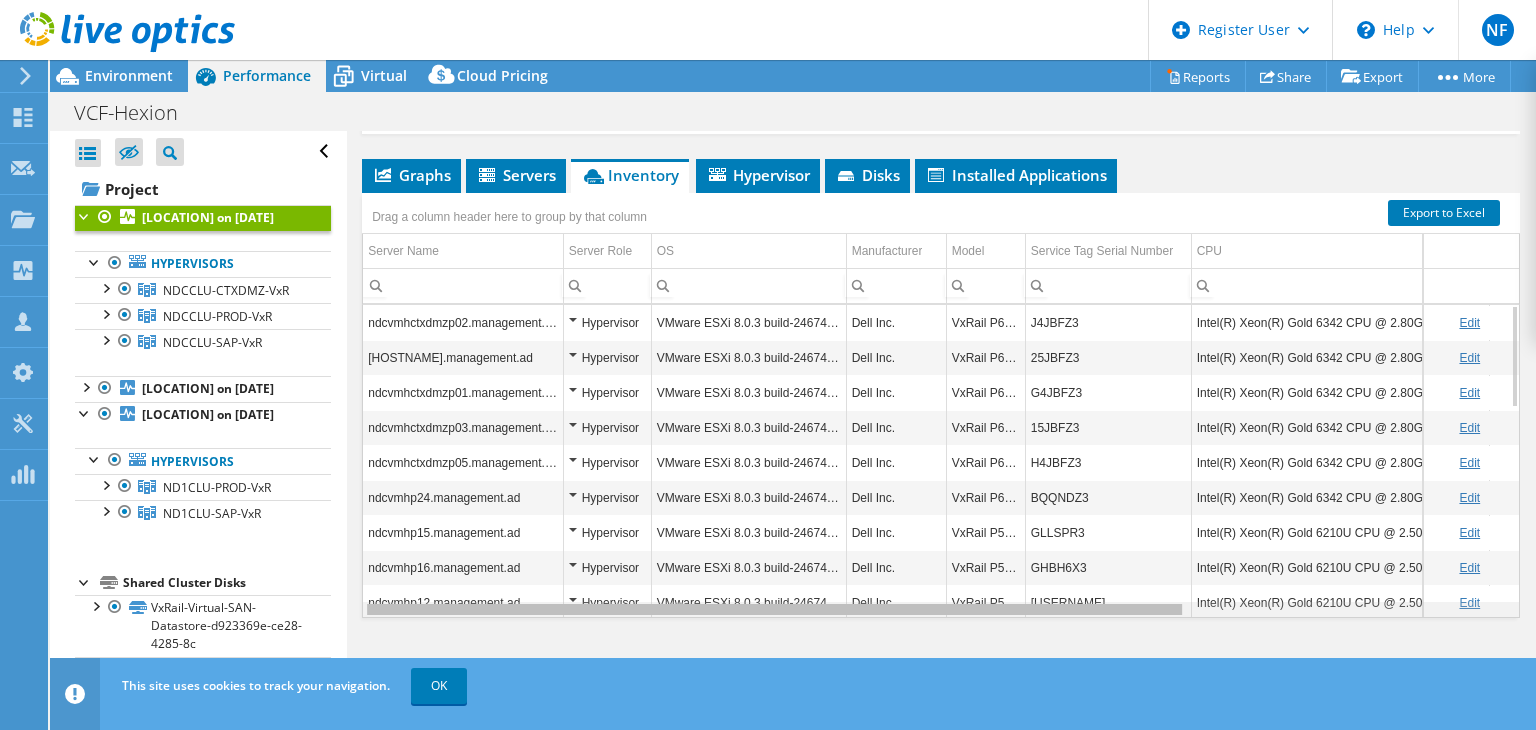 scroll, scrollTop: 0, scrollLeft: 36, axis: horizontal 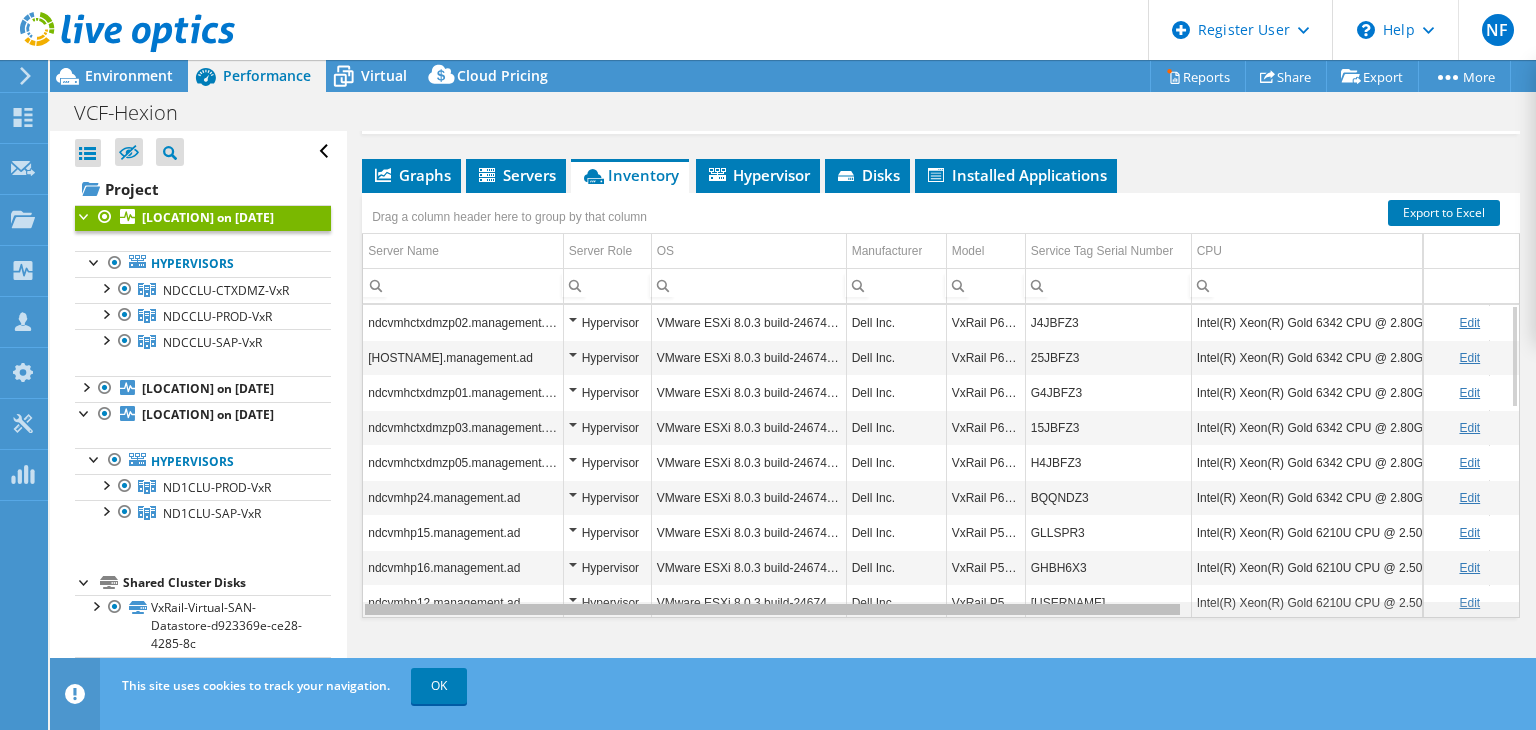 drag, startPoint x: 868, startPoint y: 603, endPoint x: 682, endPoint y: 576, distance: 187.94946 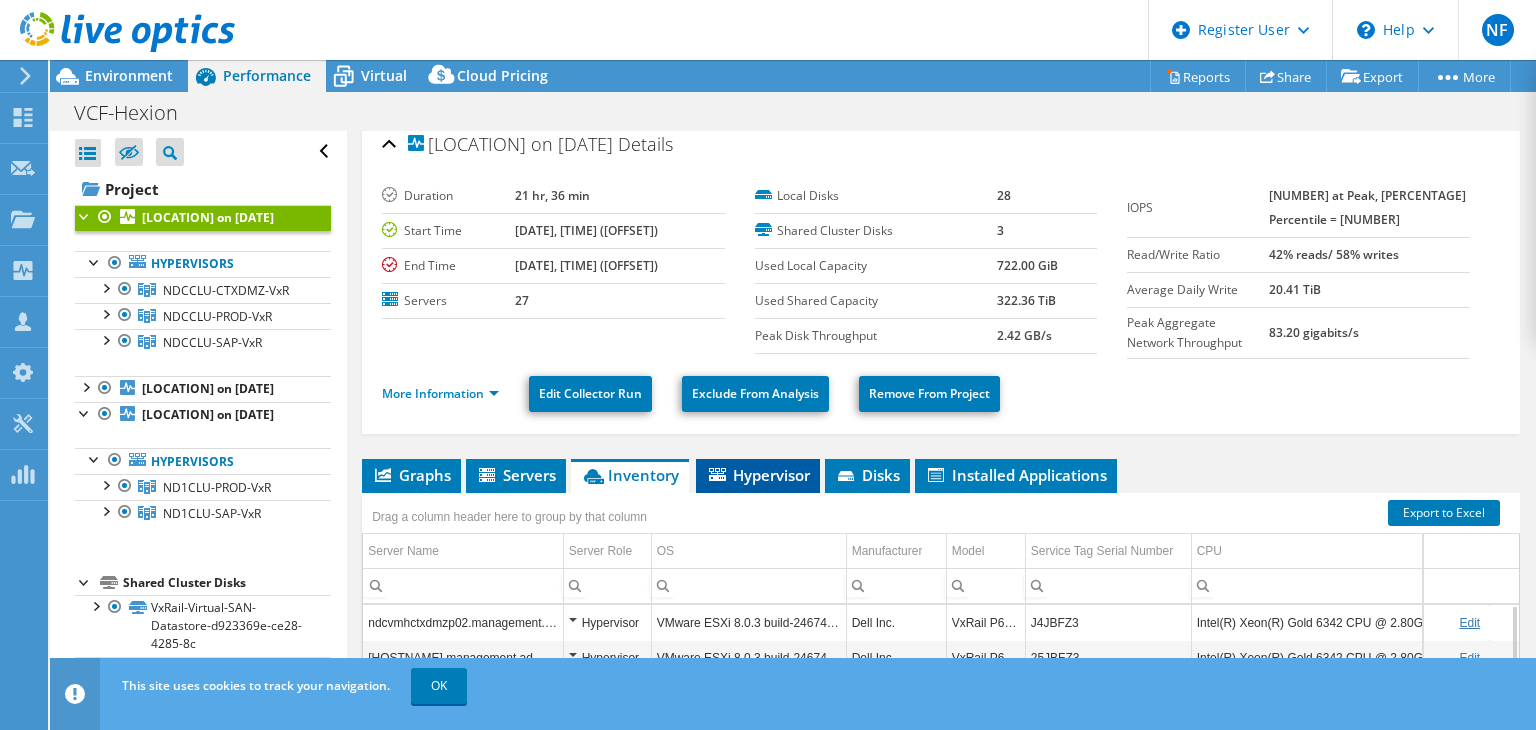 click on "Hypervisor" at bounding box center [758, 475] 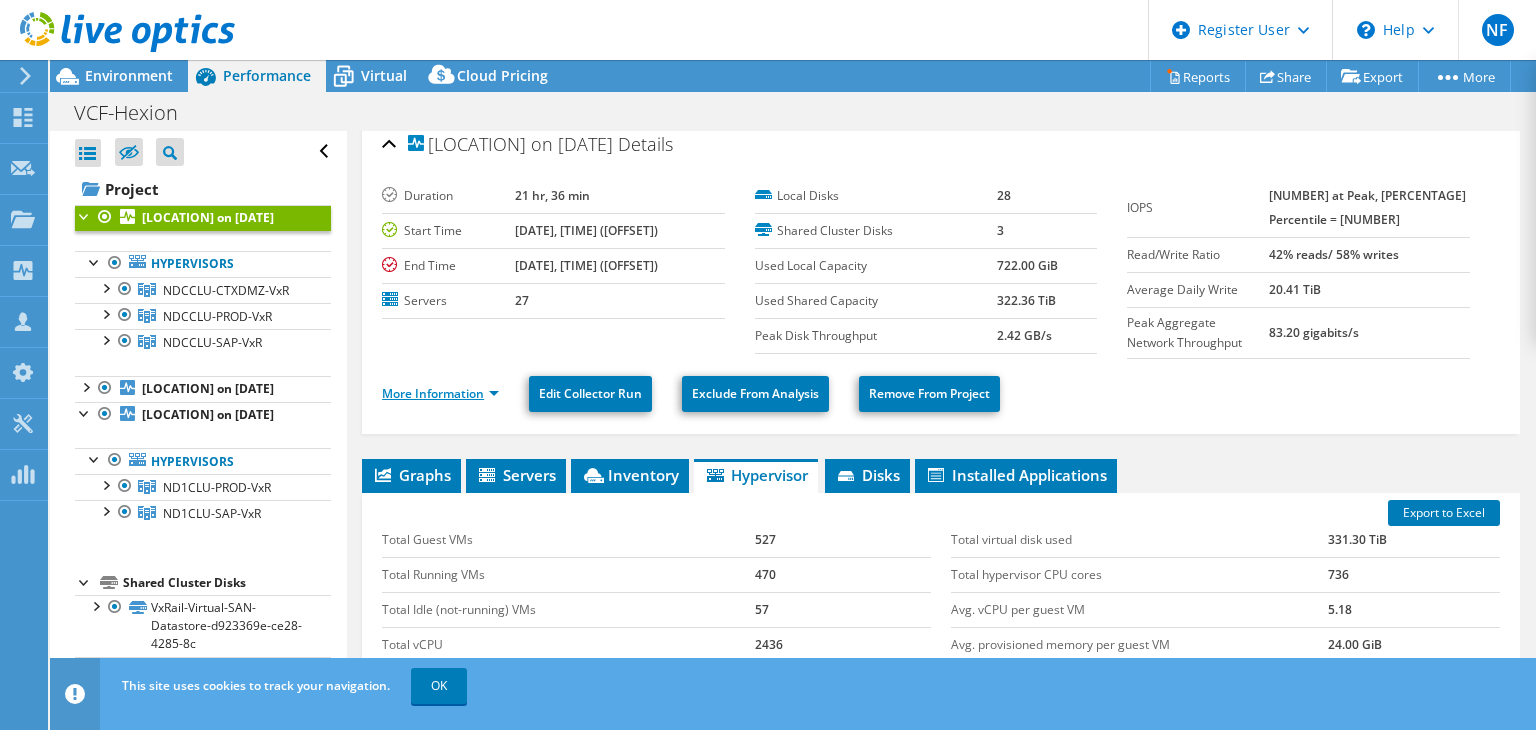 click on "More Information" at bounding box center [440, 393] 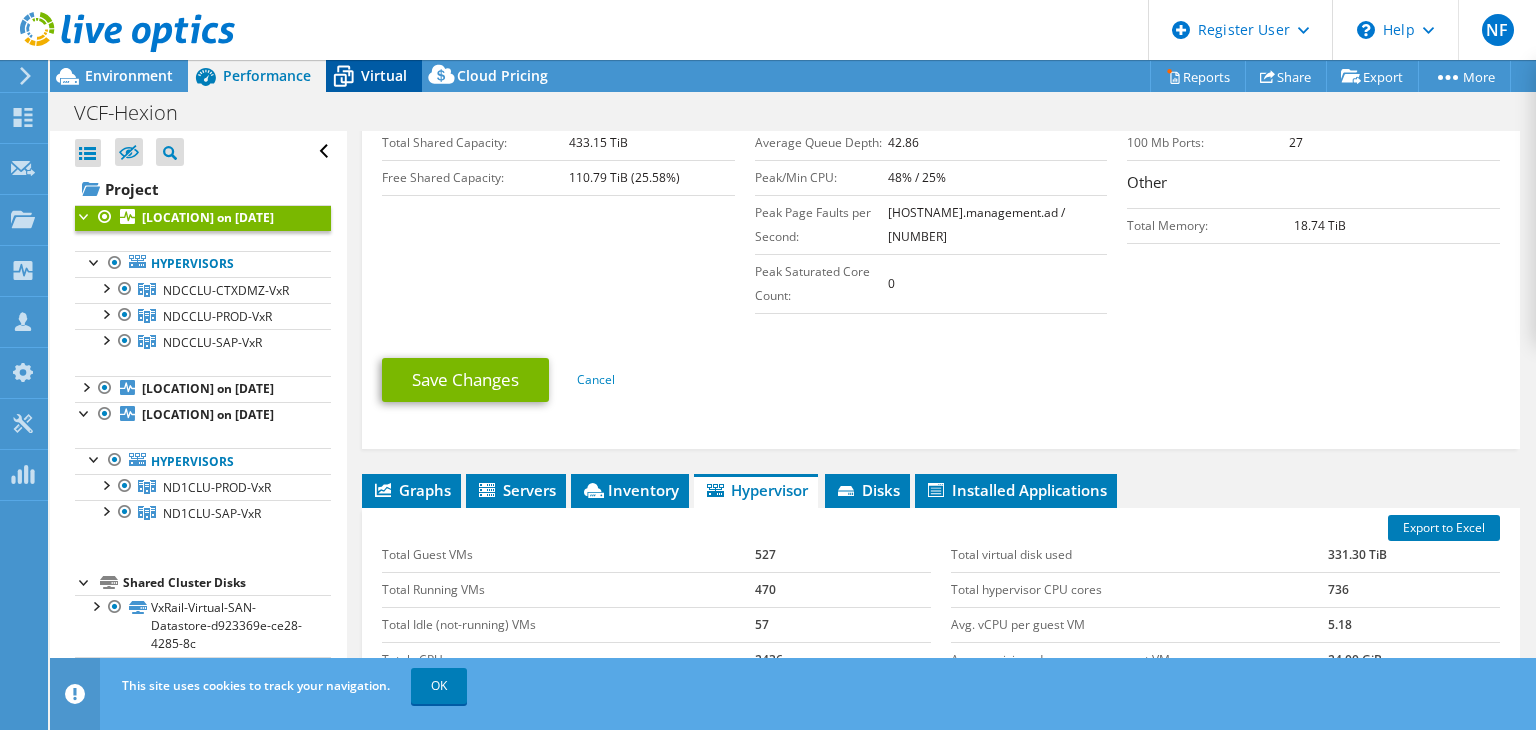 click on "Virtual" at bounding box center [384, 75] 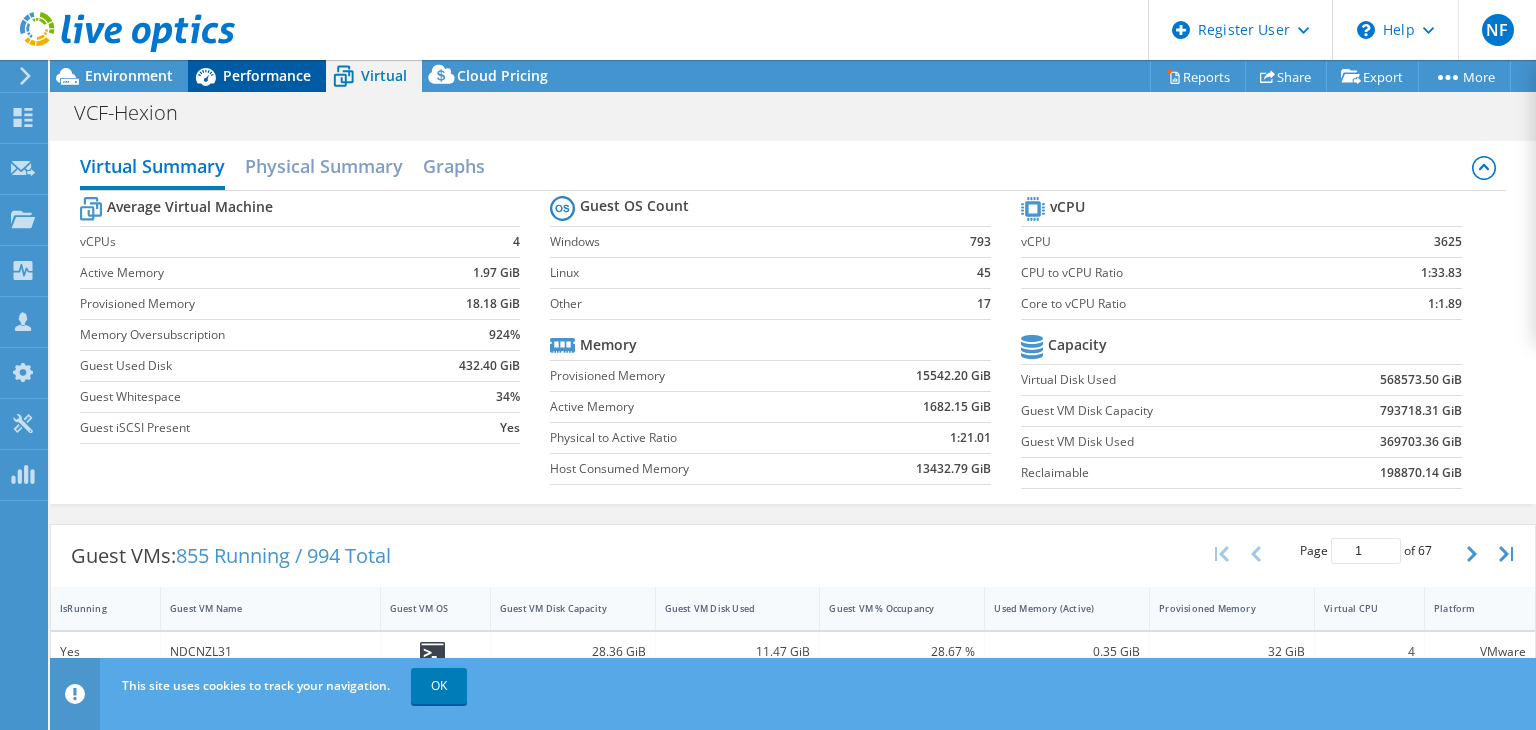 click on "Performance" at bounding box center (257, 76) 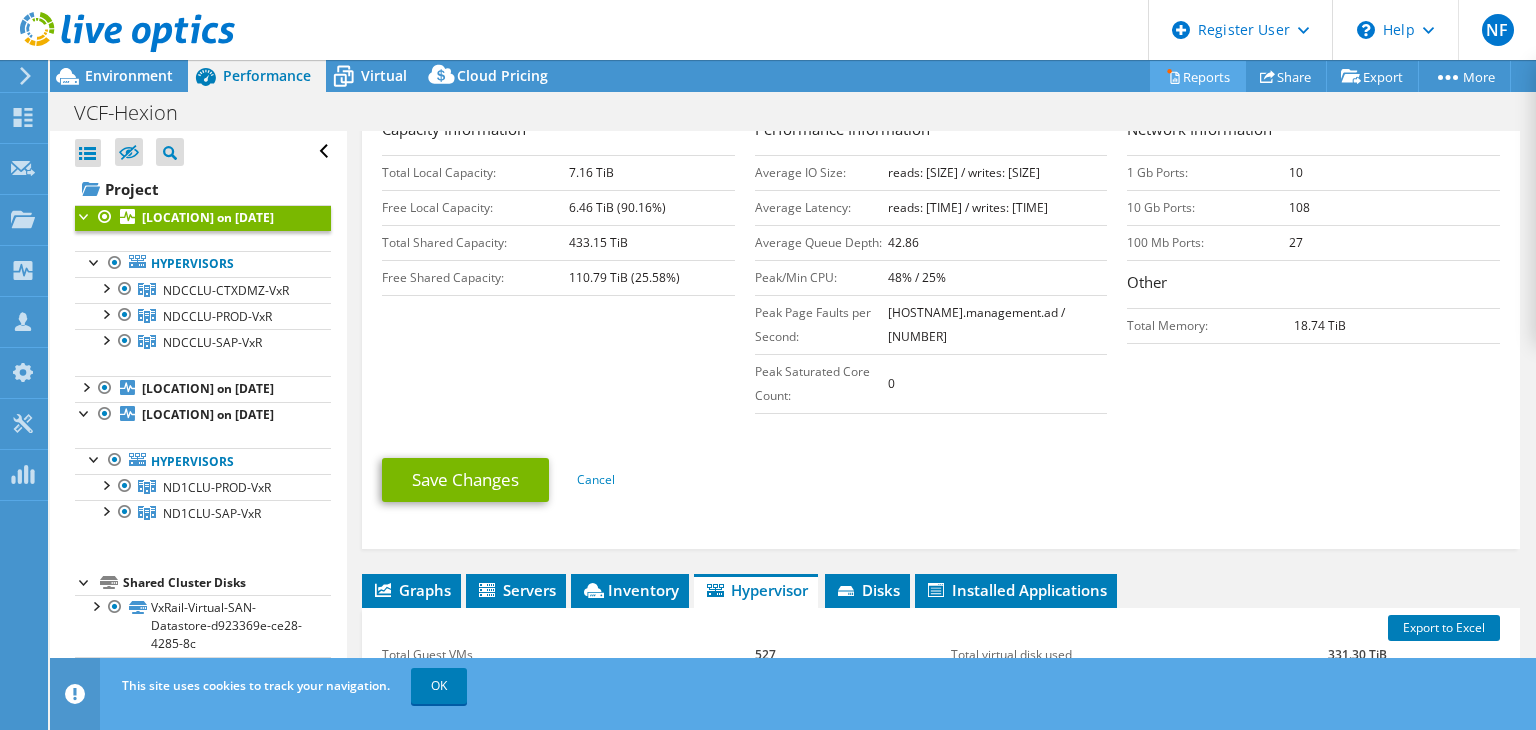 click on "Reports" at bounding box center [1198, 76] 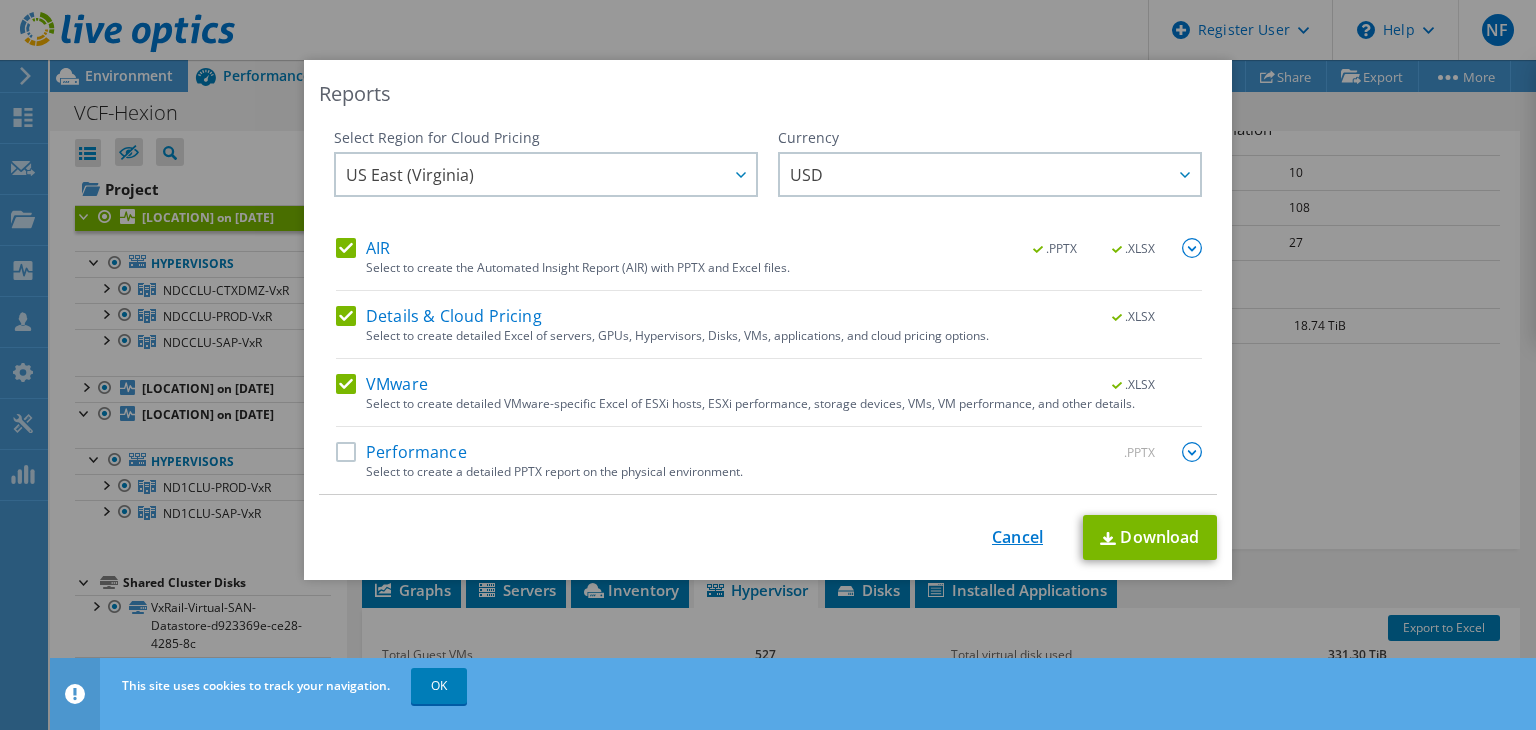 click on "Cancel" at bounding box center (1017, 537) 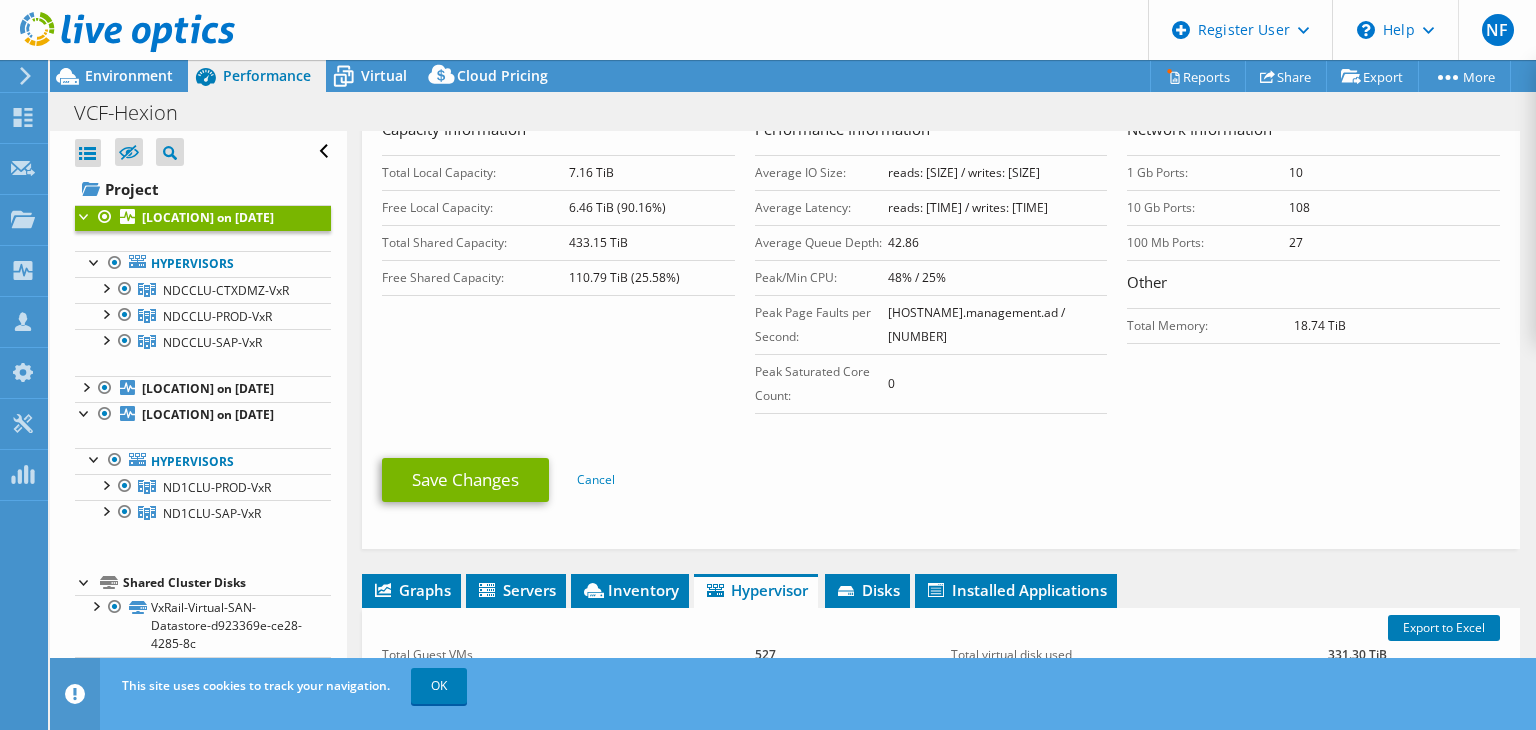 click on "This project has been archived. No changes can be made, and graphs and summary tables are only available at the project level.
Restore
Project Actions
Project Actions
Reports
Share
Print" at bounding box center [793, 395] 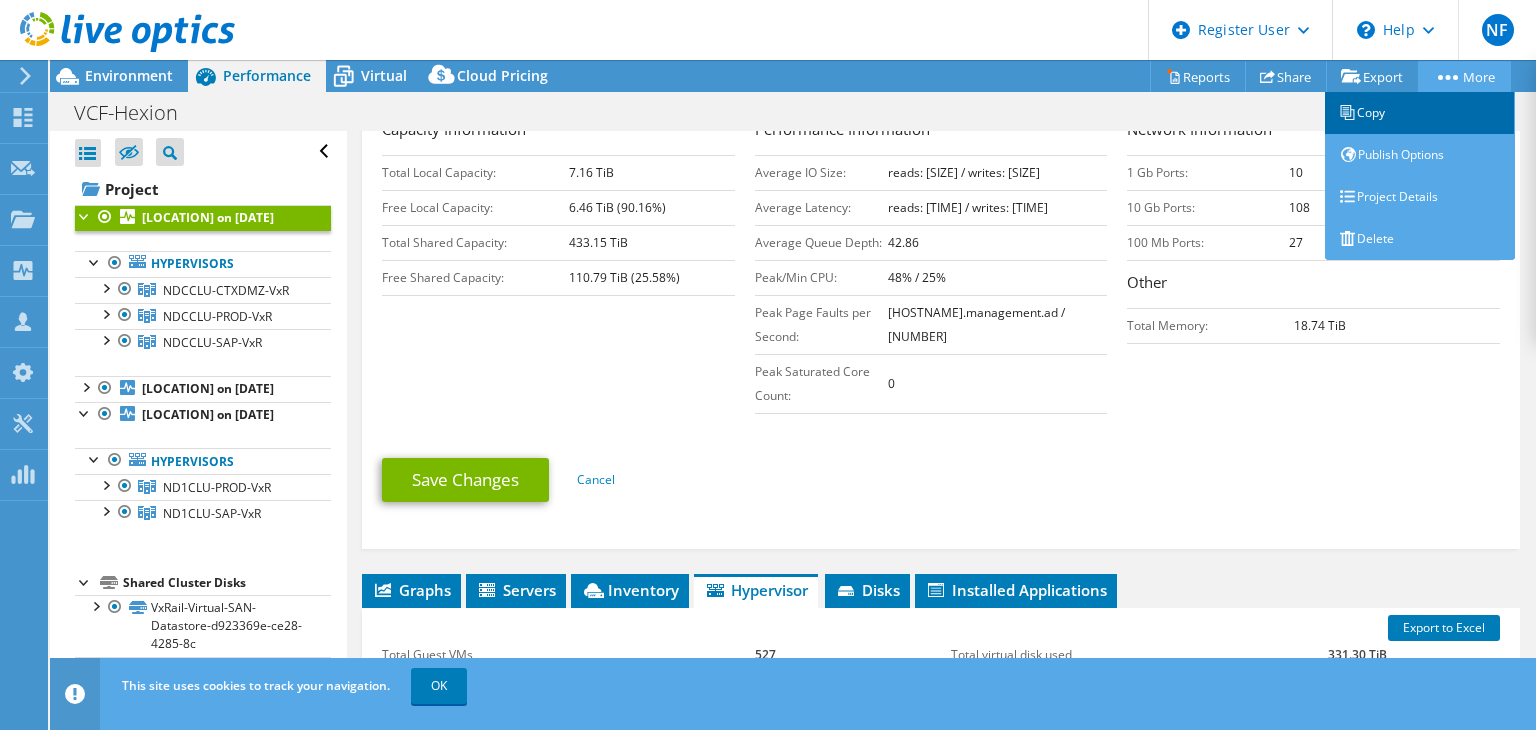 click on "Copy" at bounding box center (1420, 113) 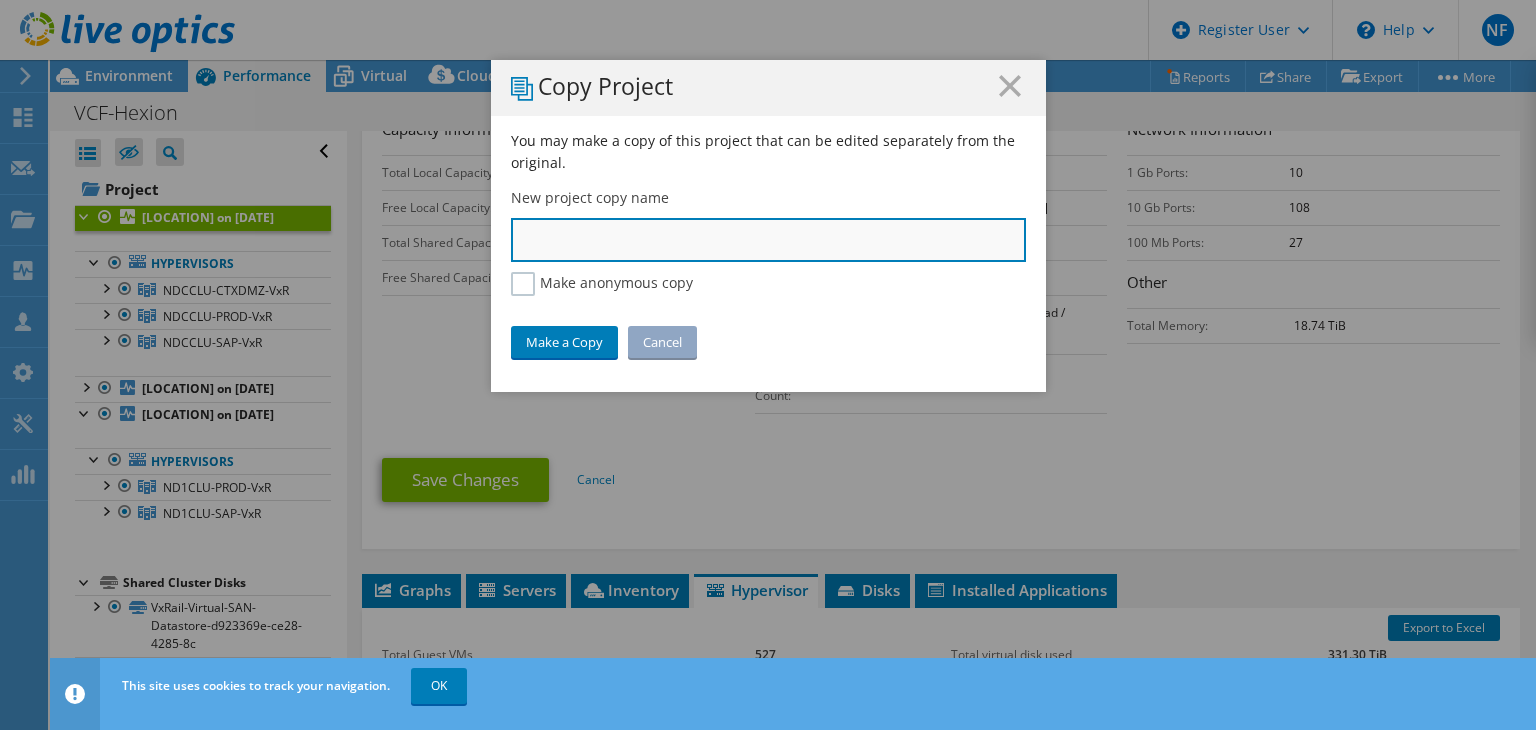 click at bounding box center [768, 240] 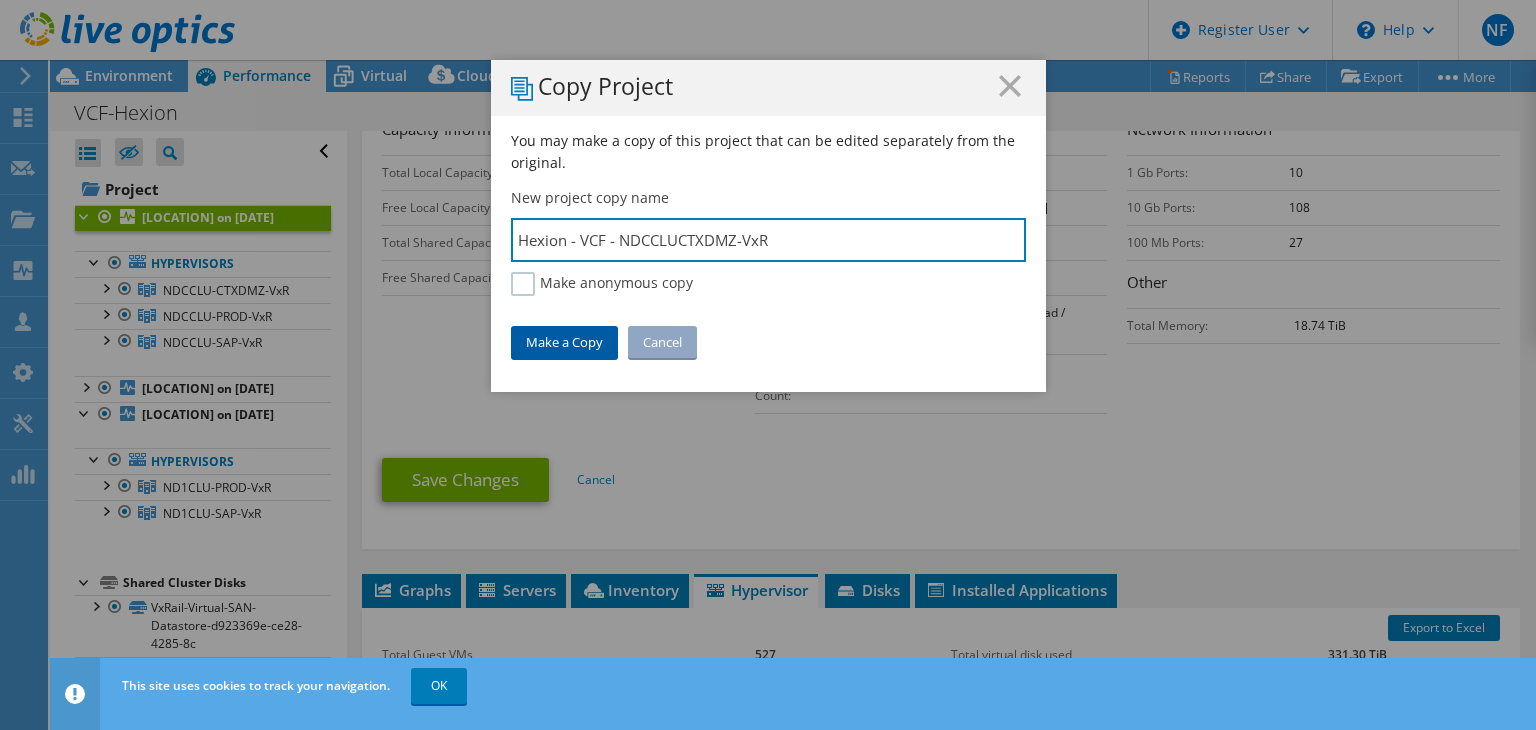 type on "Hexion - VCF - NDCCLUCTXDMZ-VxR" 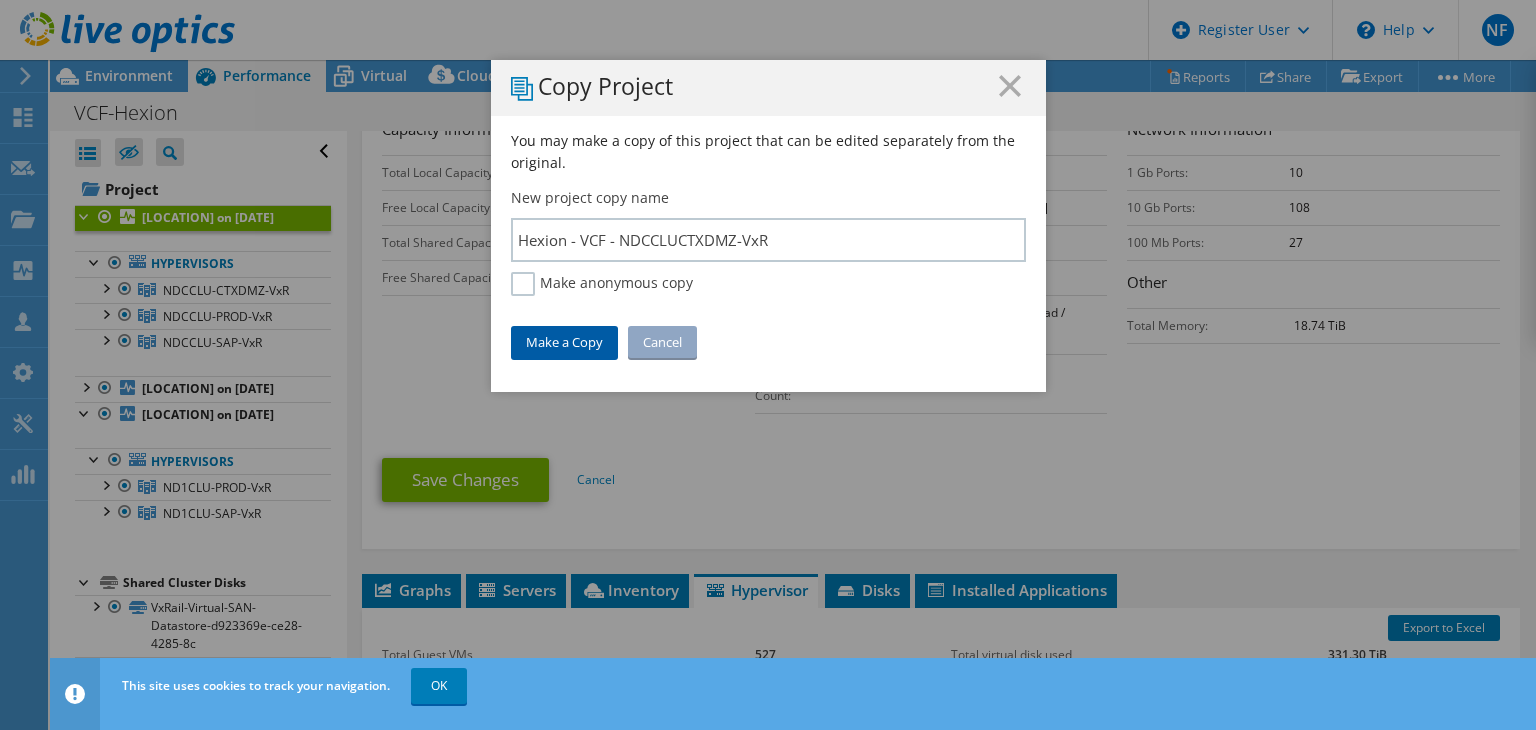 click on "Make a Copy" at bounding box center (564, 342) 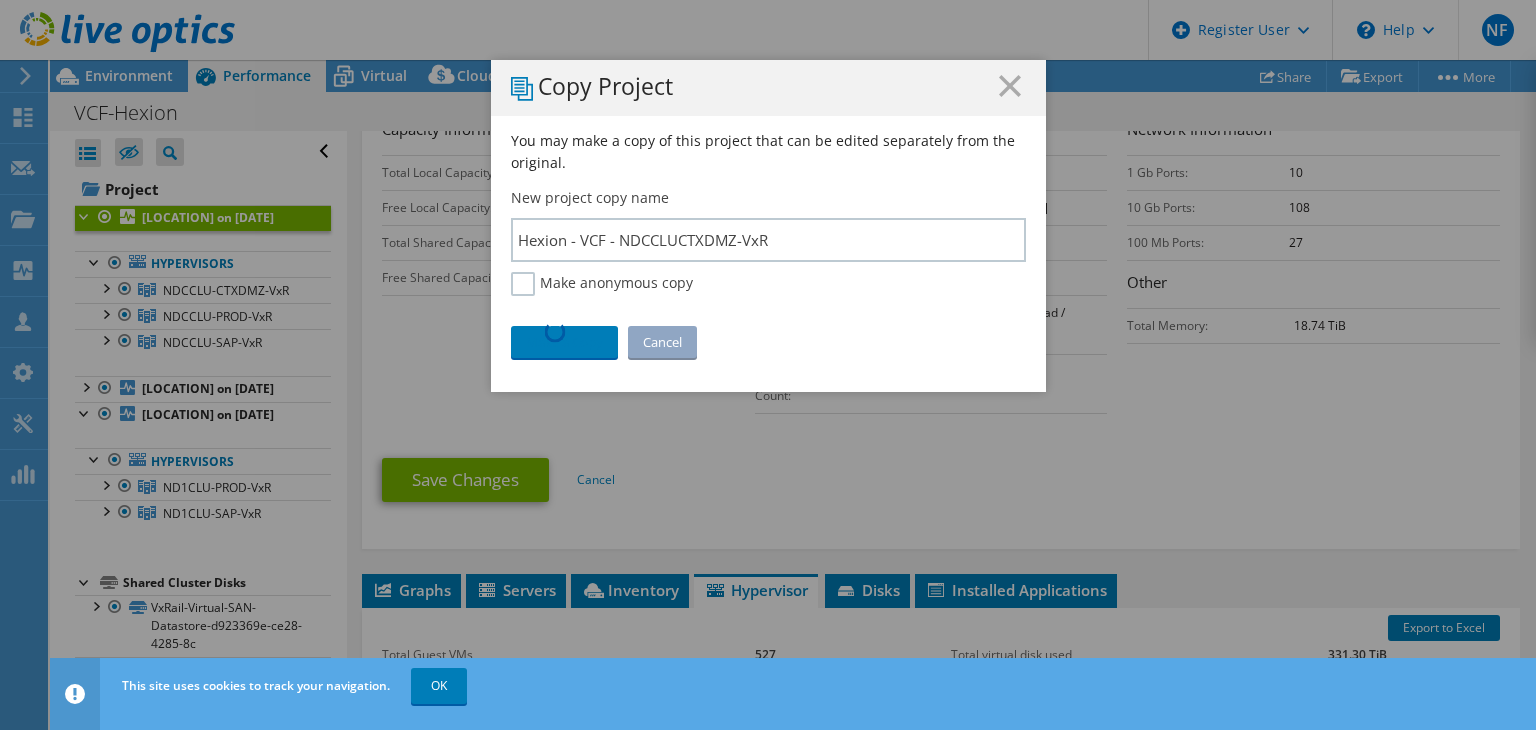 type 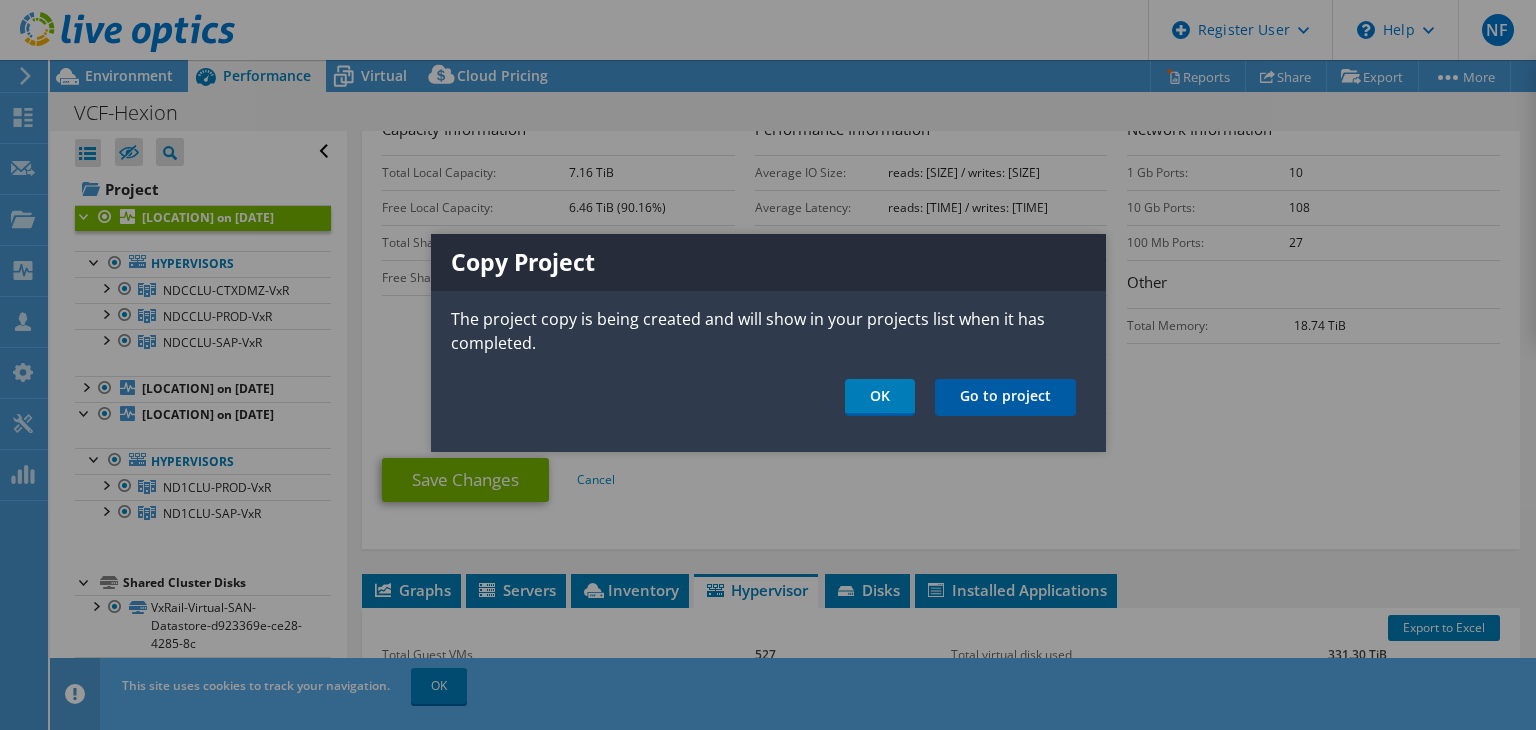 click on "Go to project" at bounding box center [1005, 397] 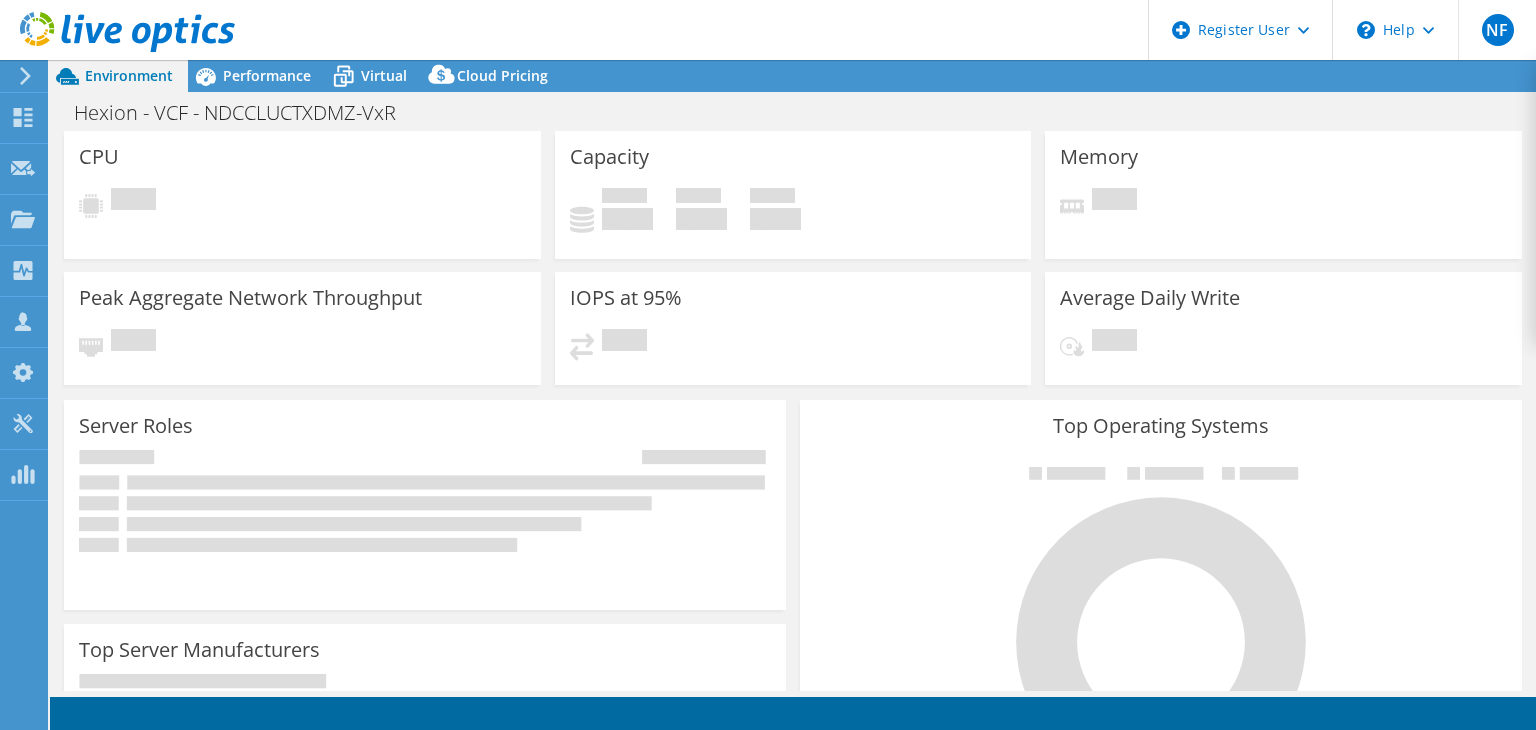 scroll, scrollTop: 0, scrollLeft: 0, axis: both 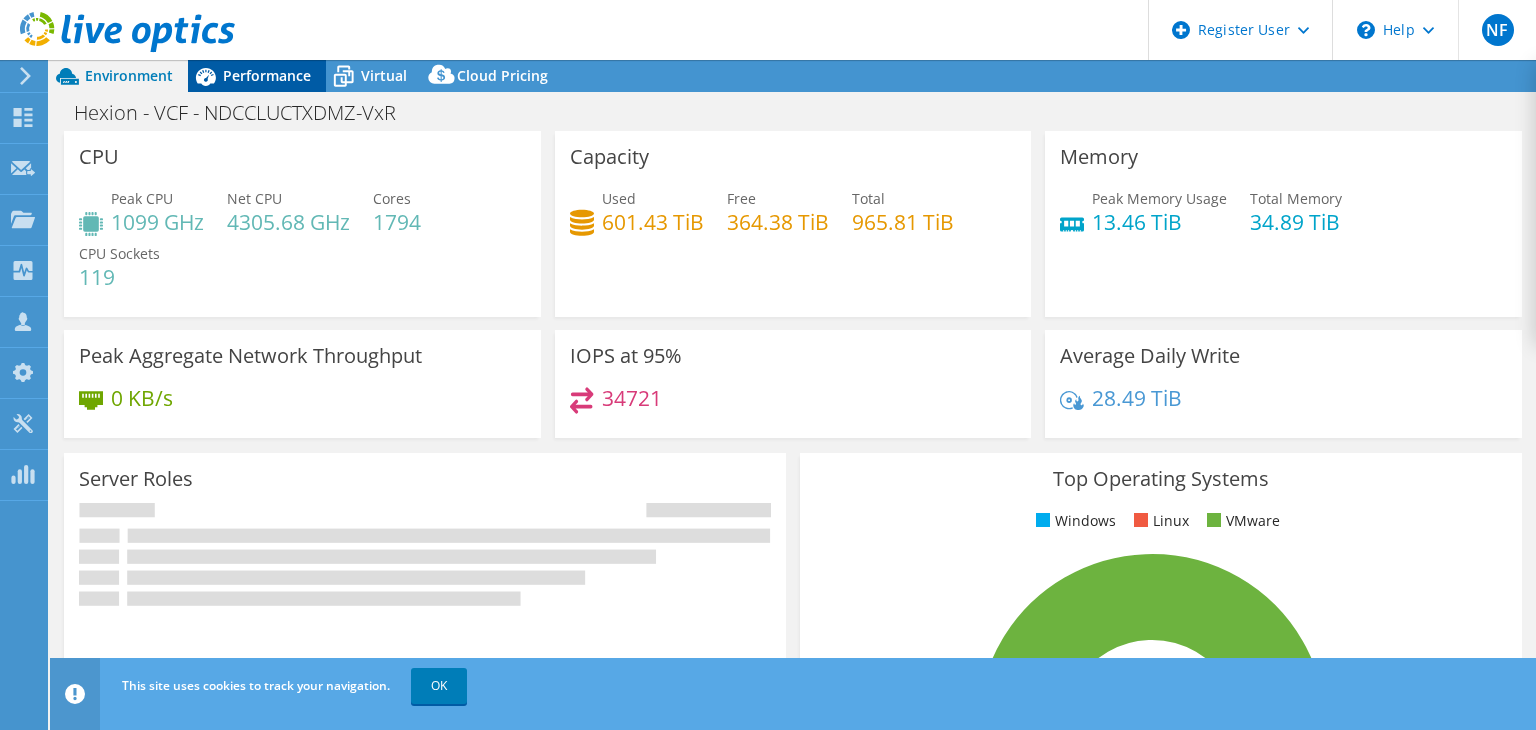 click on "Performance" at bounding box center (267, 75) 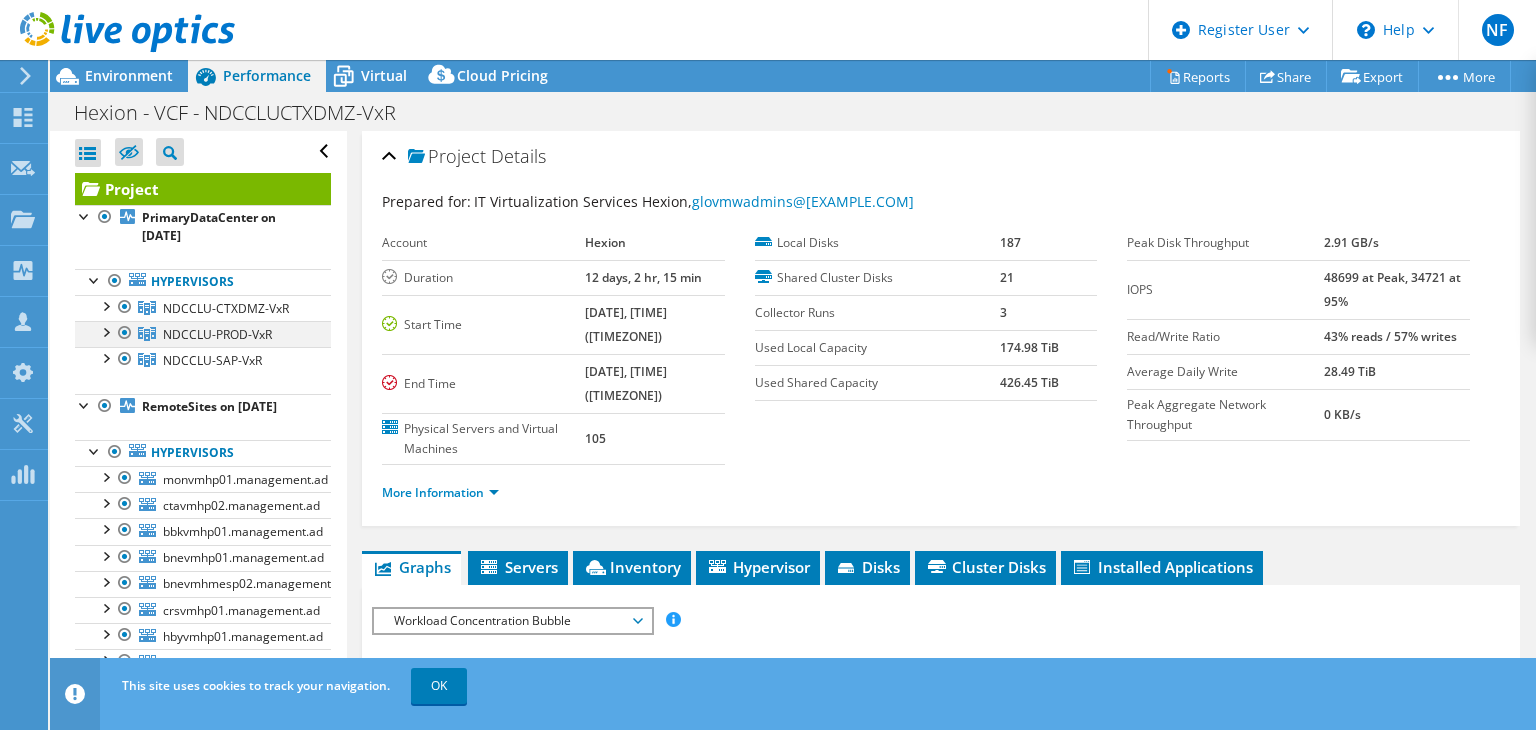 click at bounding box center [125, 333] 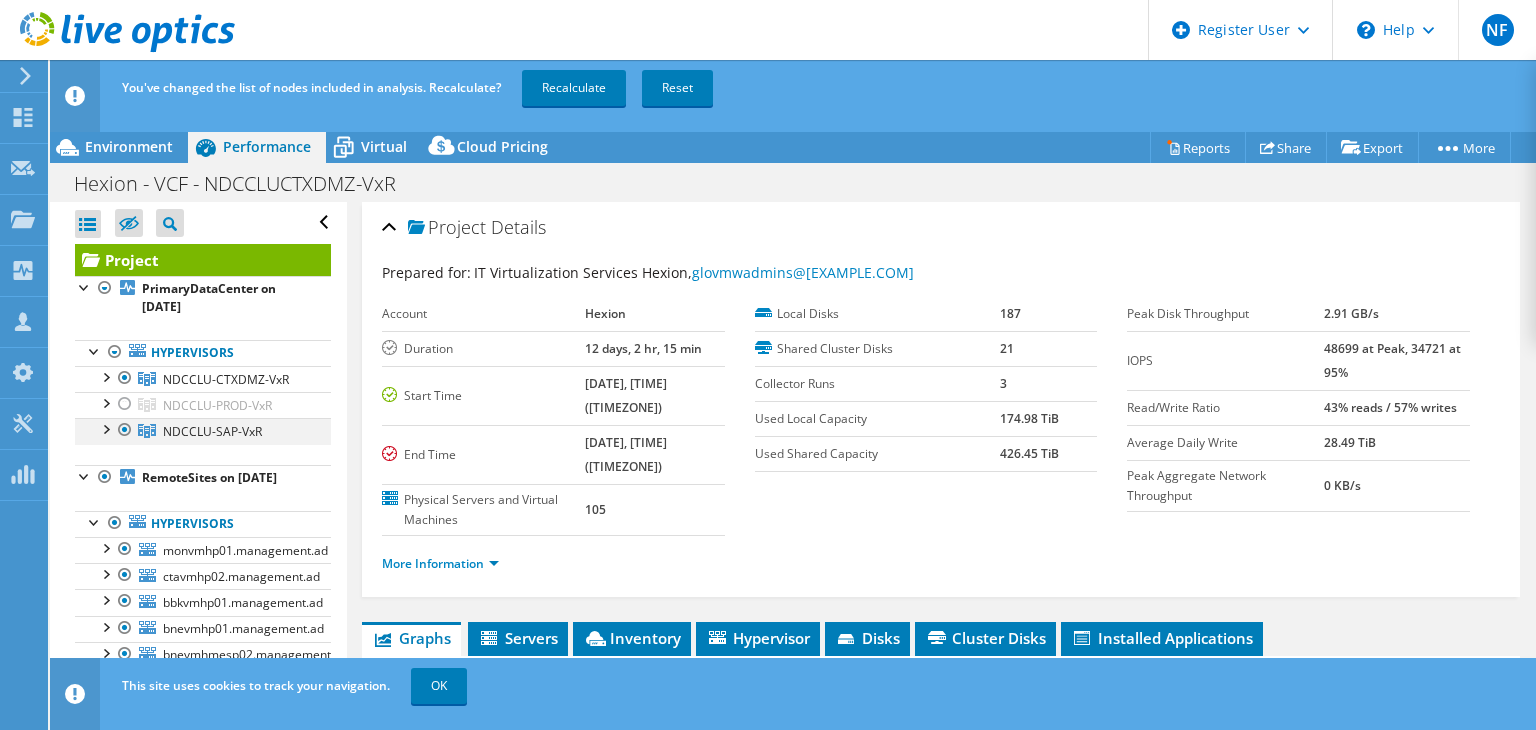 click at bounding box center (125, 430) 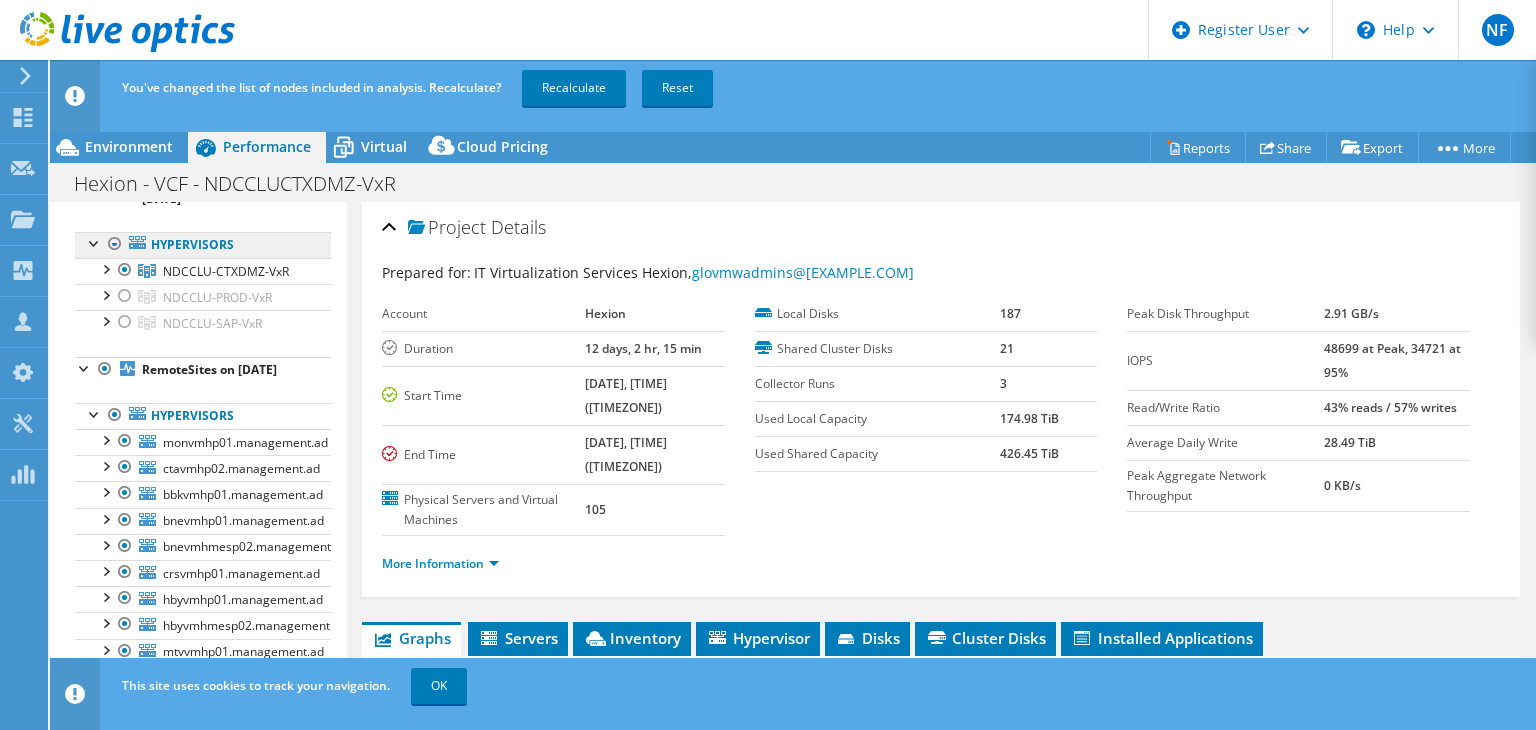 scroll, scrollTop: 0, scrollLeft: 0, axis: both 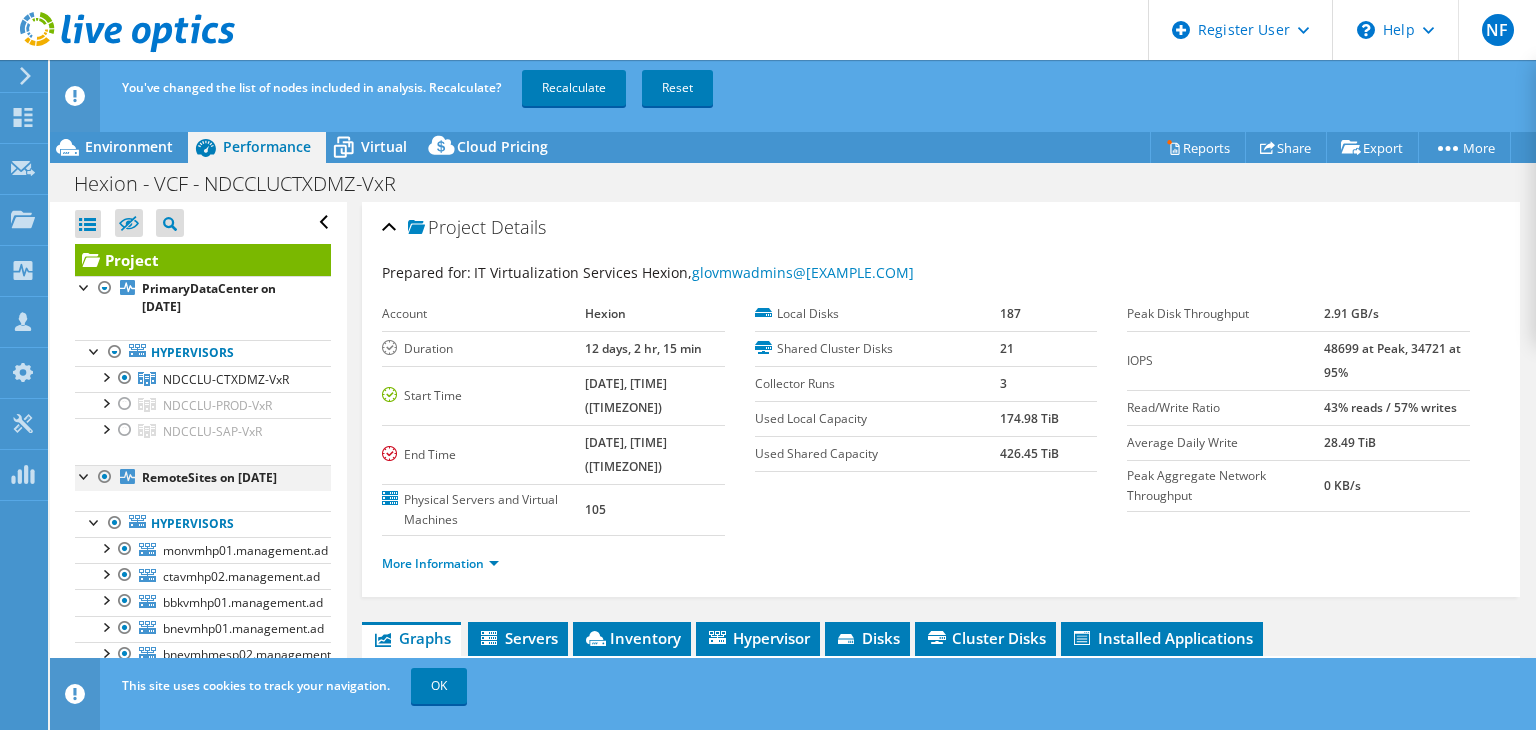 click at bounding box center (85, 475) 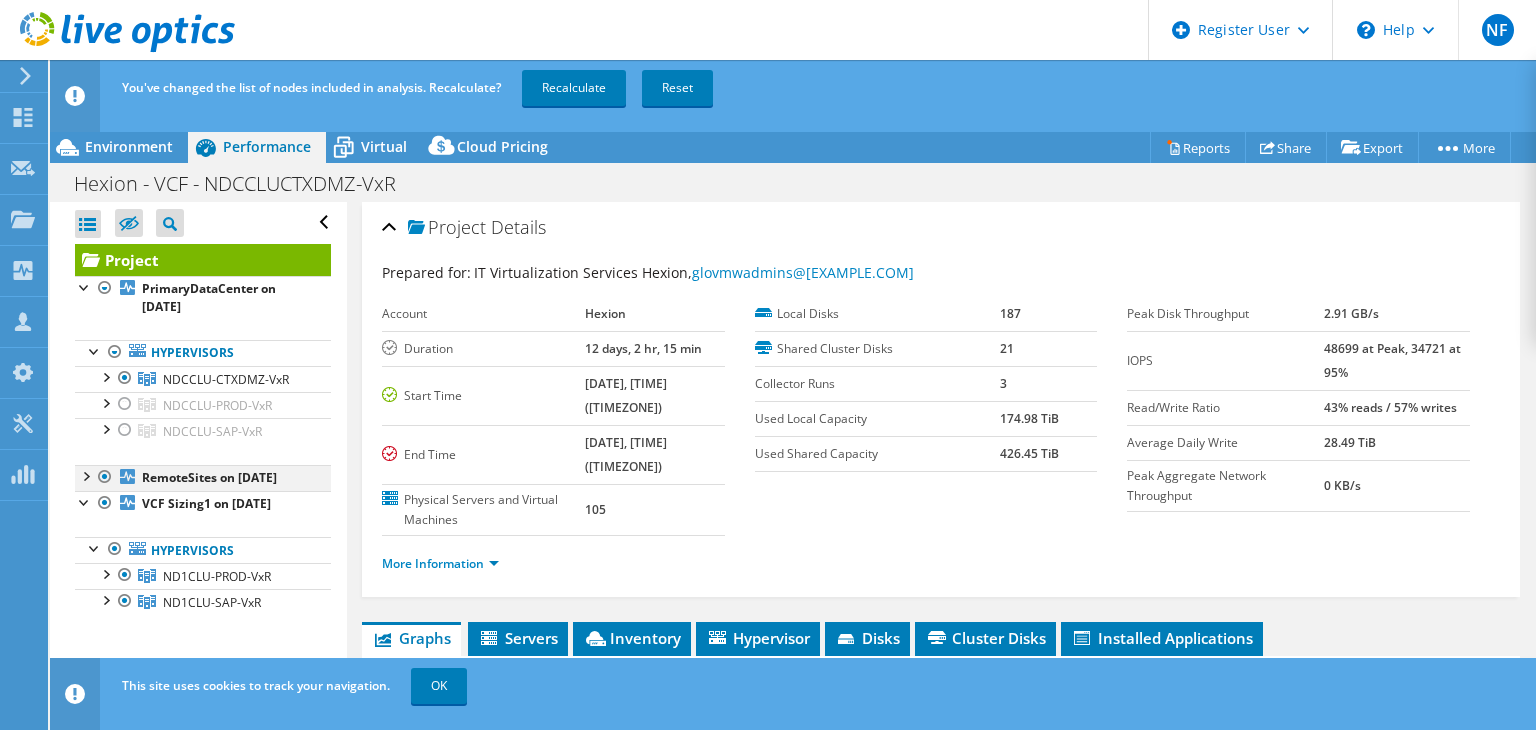 click at bounding box center (85, 475) 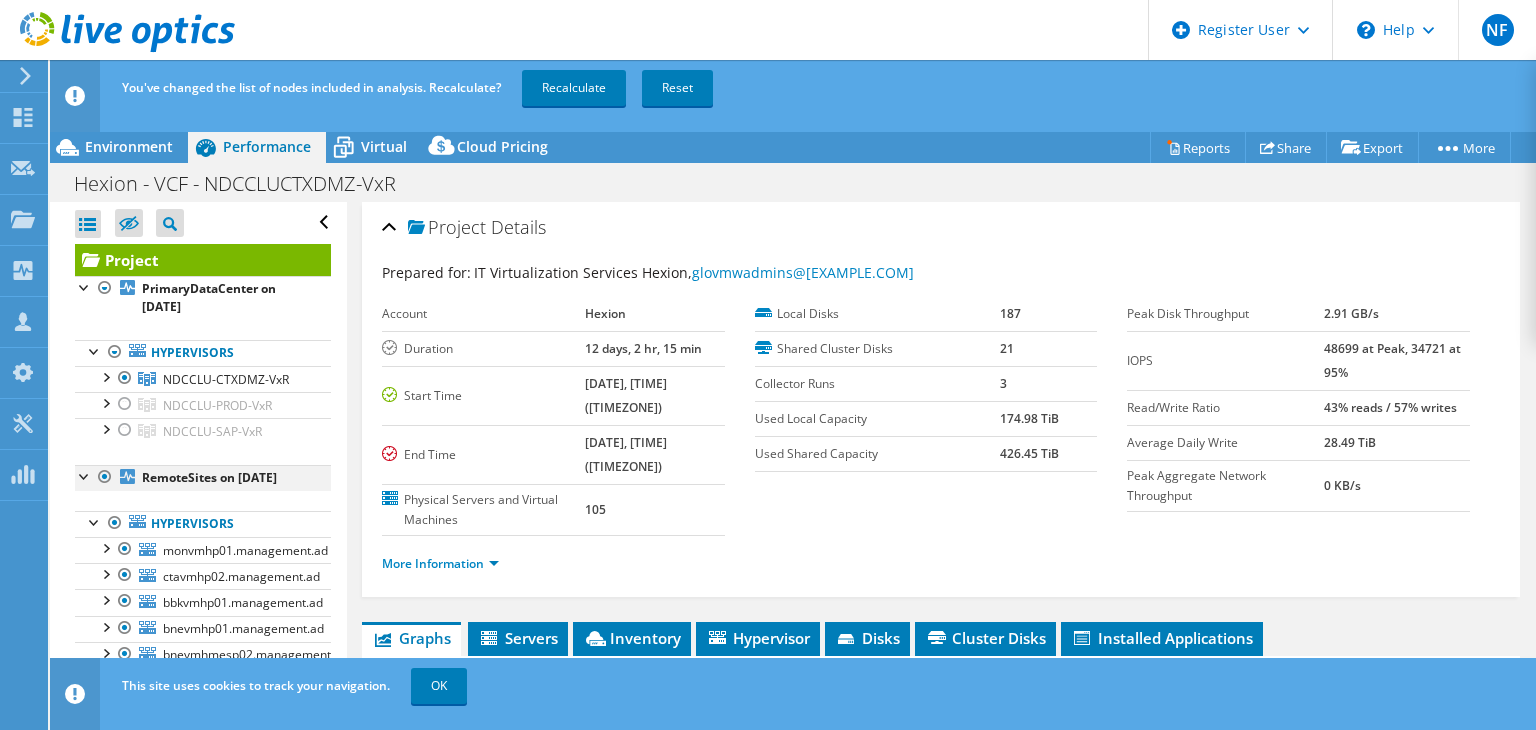 click at bounding box center (85, 475) 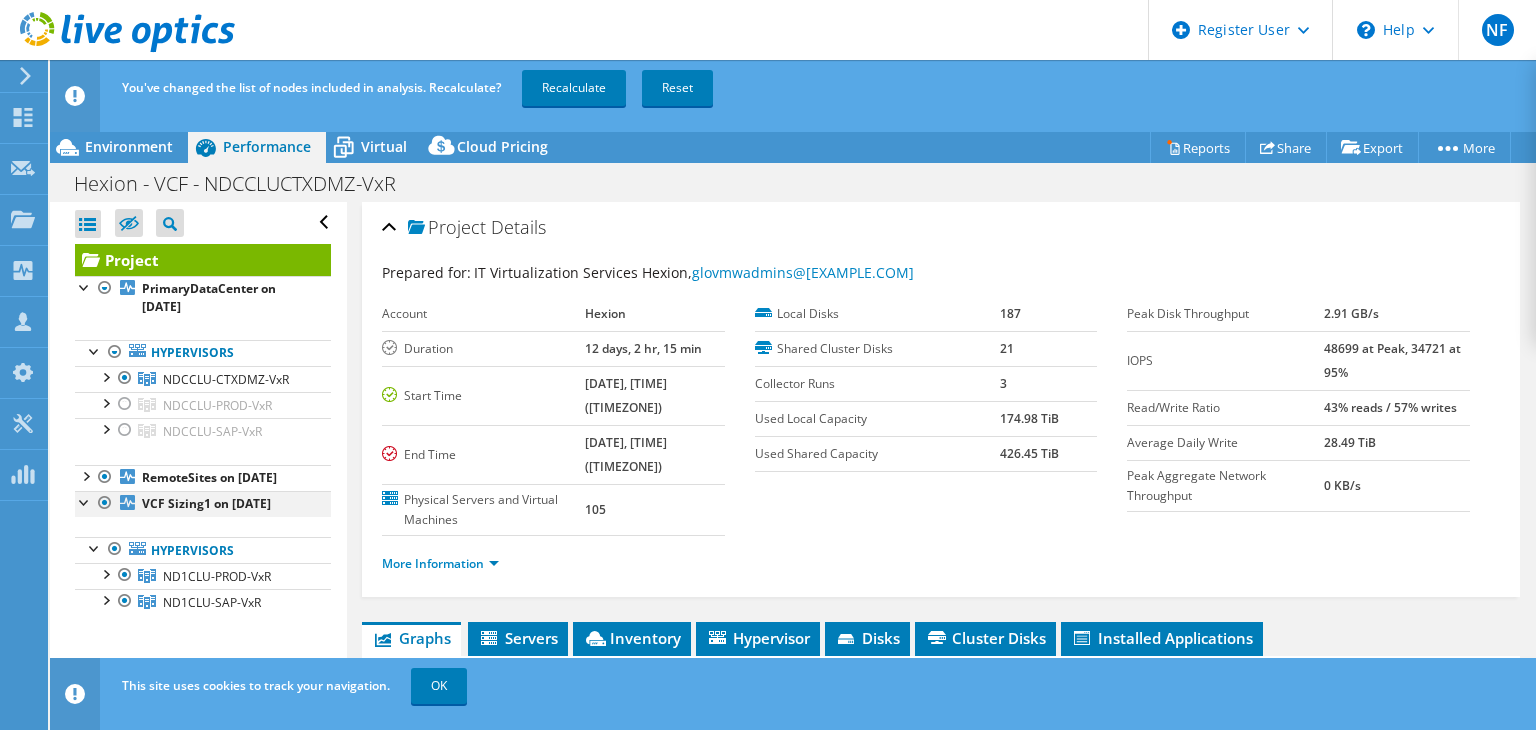 click at bounding box center [85, 501] 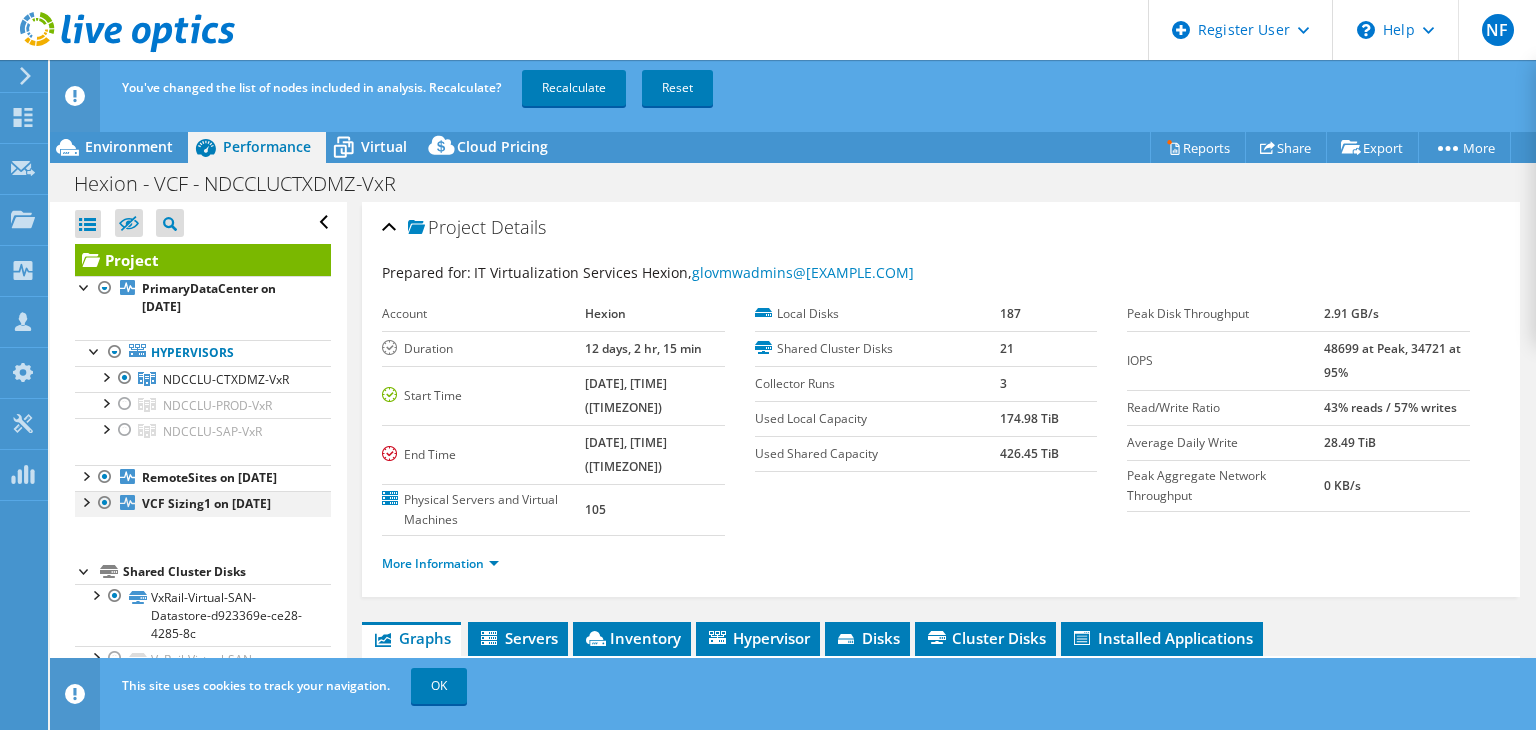 click at bounding box center (85, 501) 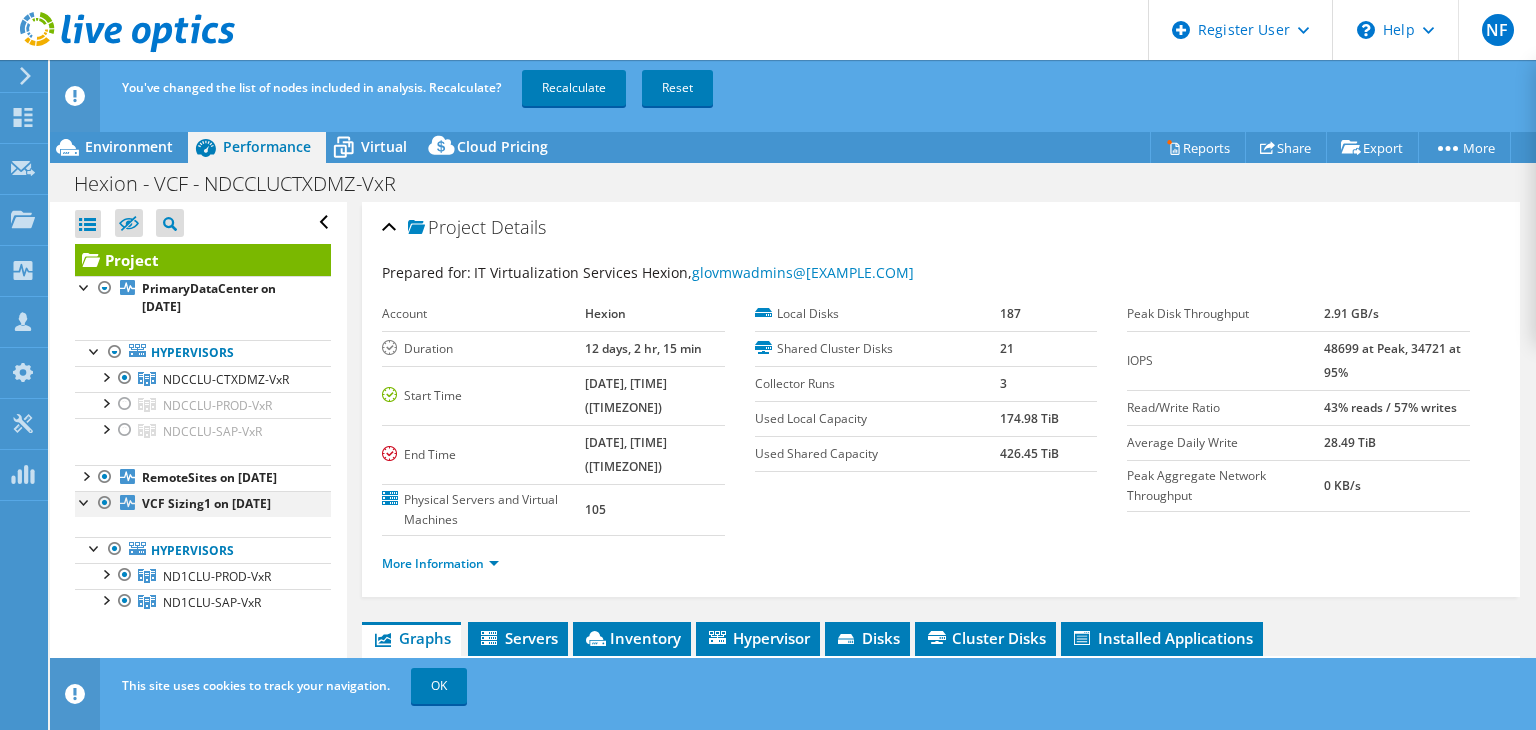 click at bounding box center [105, 503] 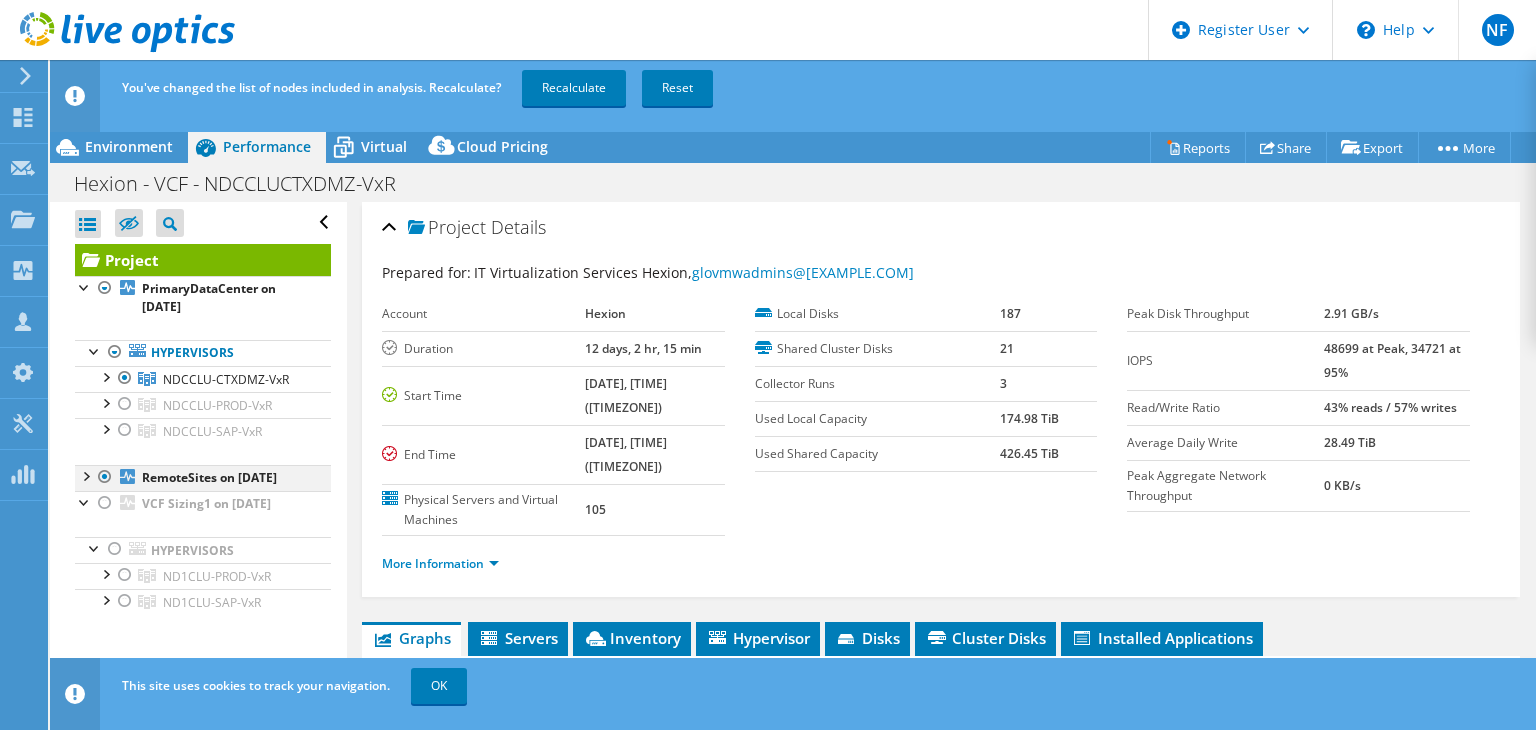 click at bounding box center [105, 477] 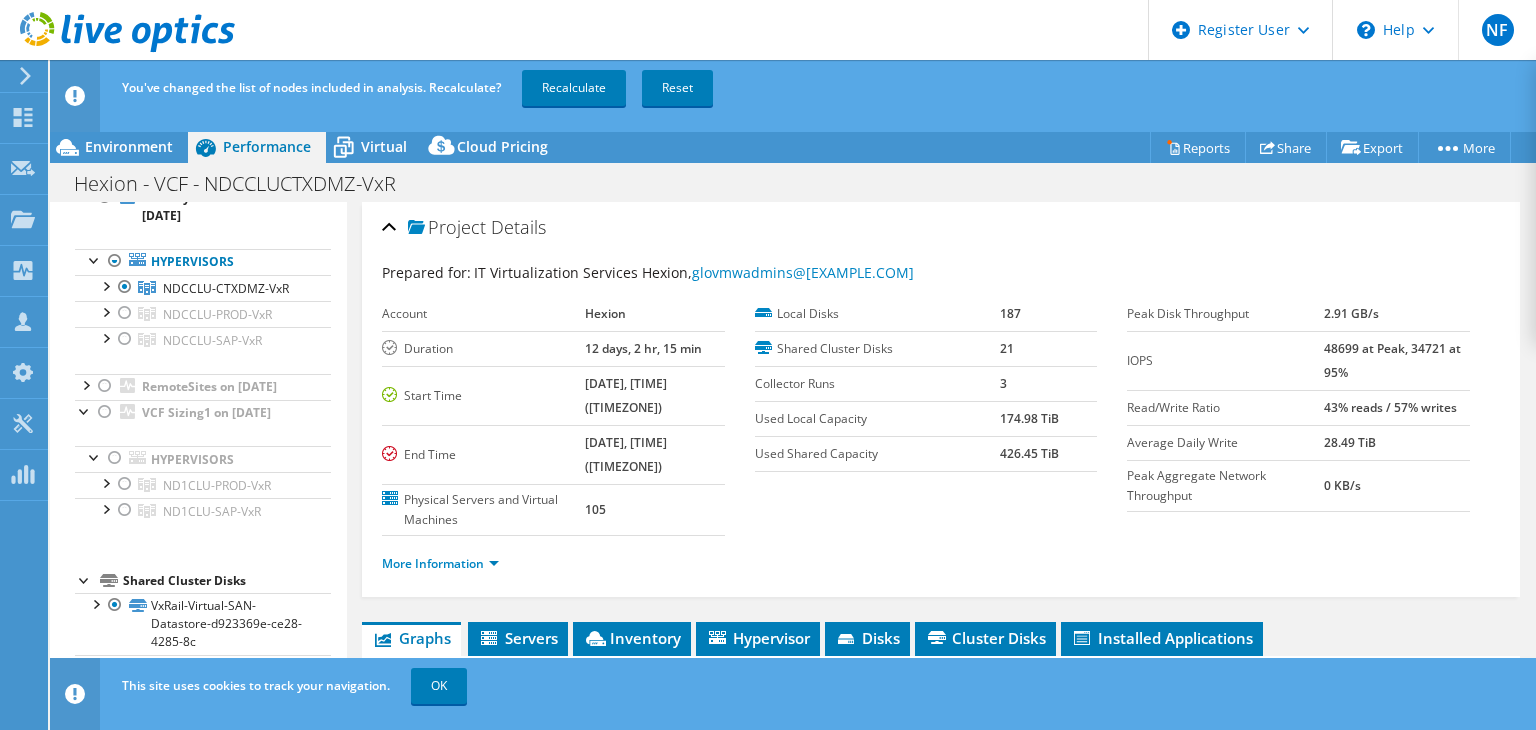 scroll, scrollTop: 0, scrollLeft: 0, axis: both 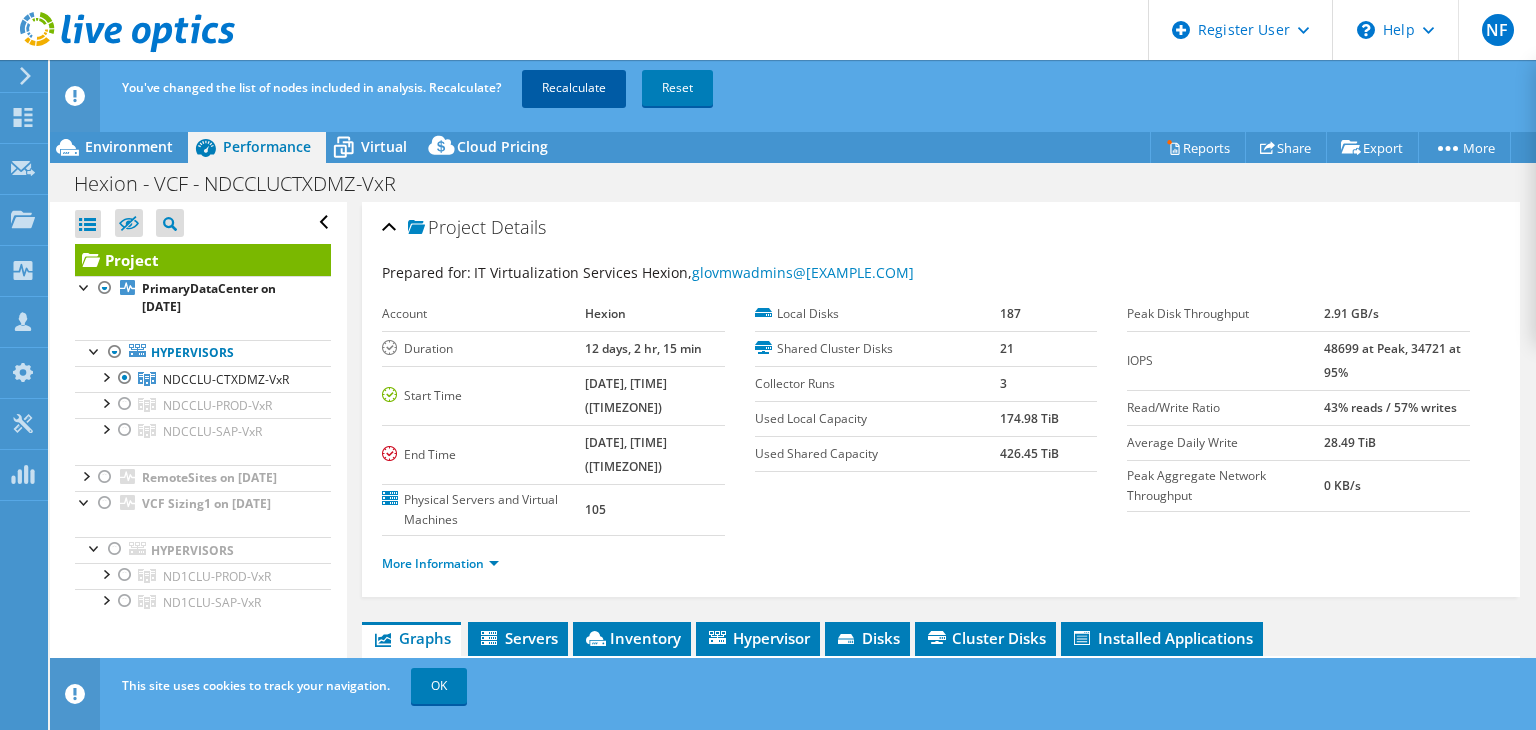 click on "Recalculate" at bounding box center (574, 88) 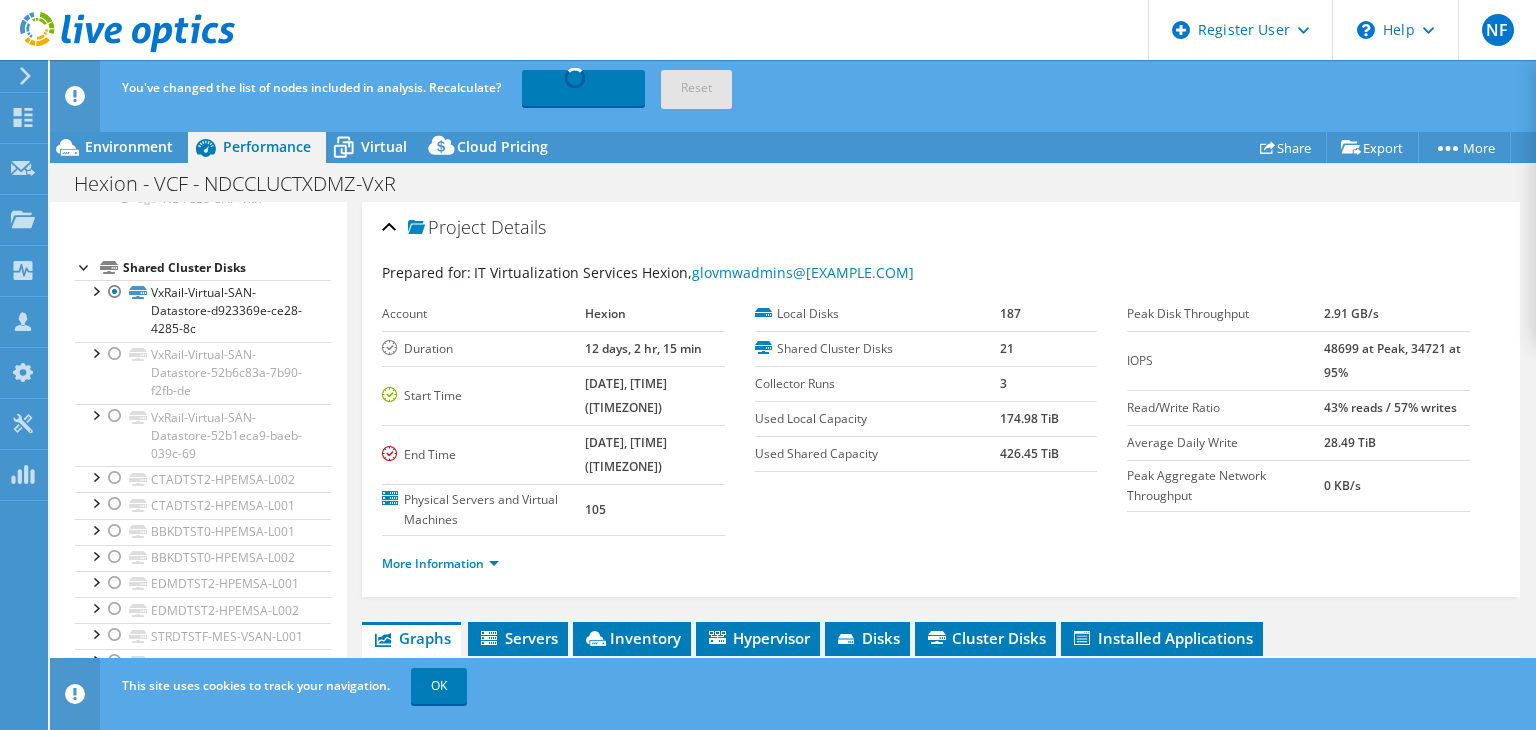 scroll, scrollTop: 0, scrollLeft: 0, axis: both 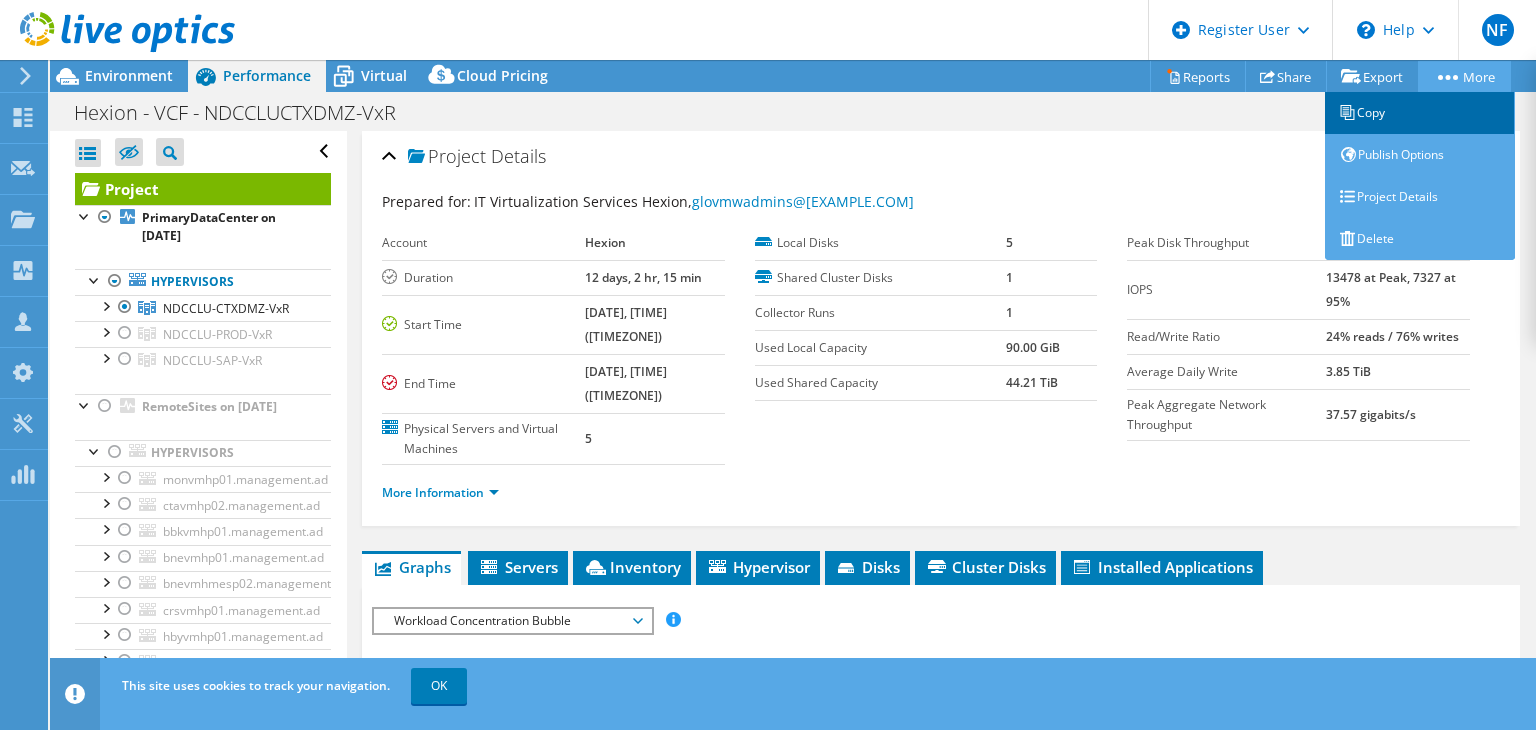 click on "Copy" at bounding box center [1420, 113] 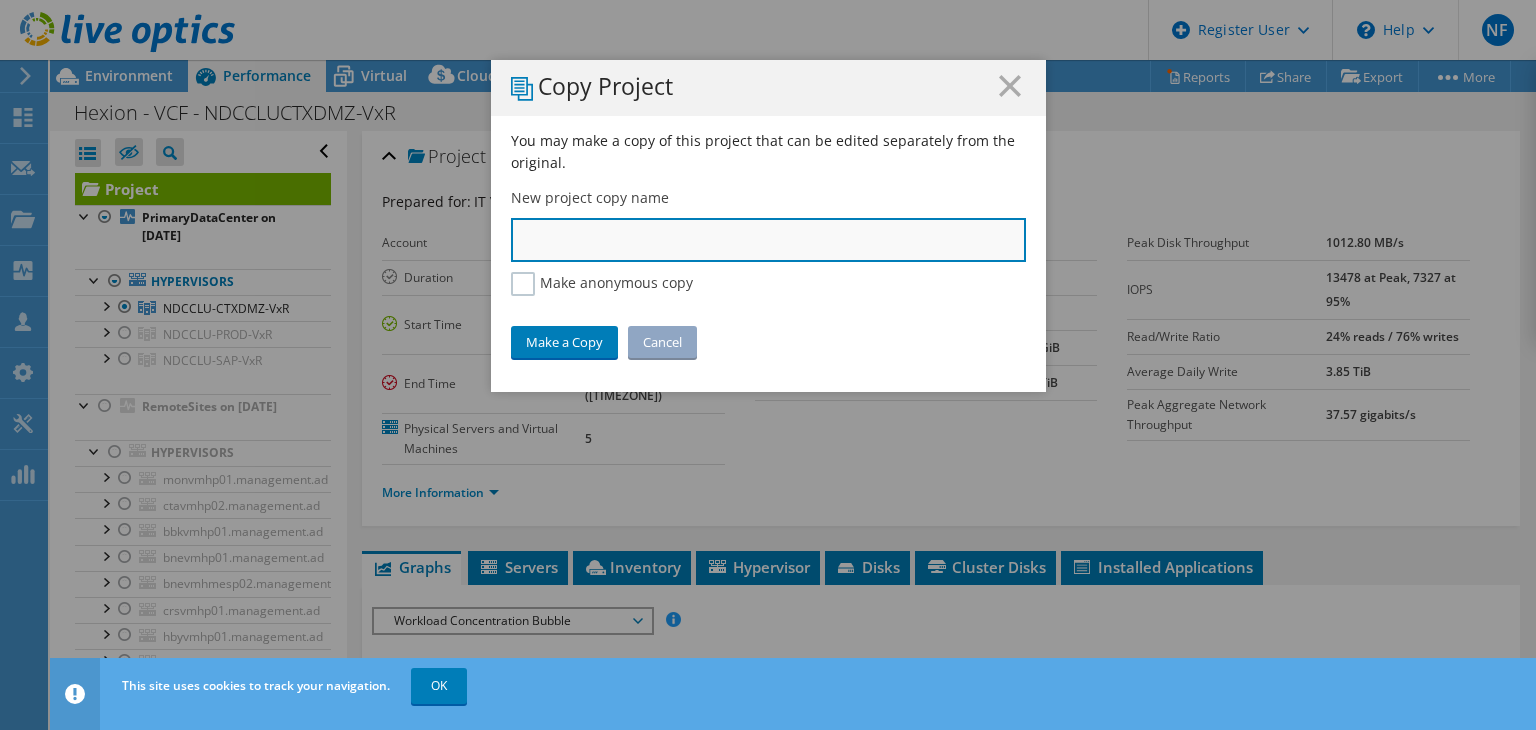 click at bounding box center (768, 240) 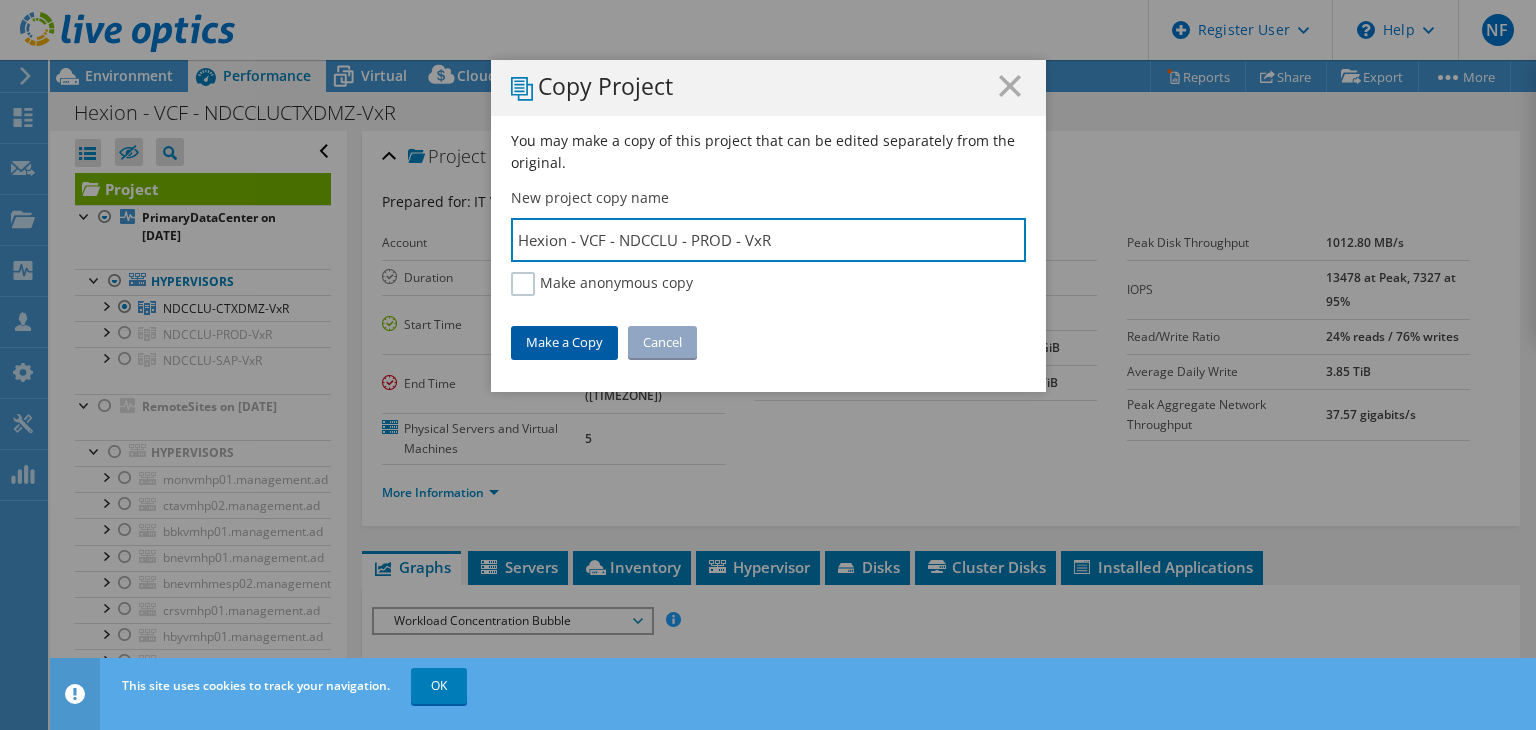 type on "Hexion - VCF - NDCCLU - PROD - VxR" 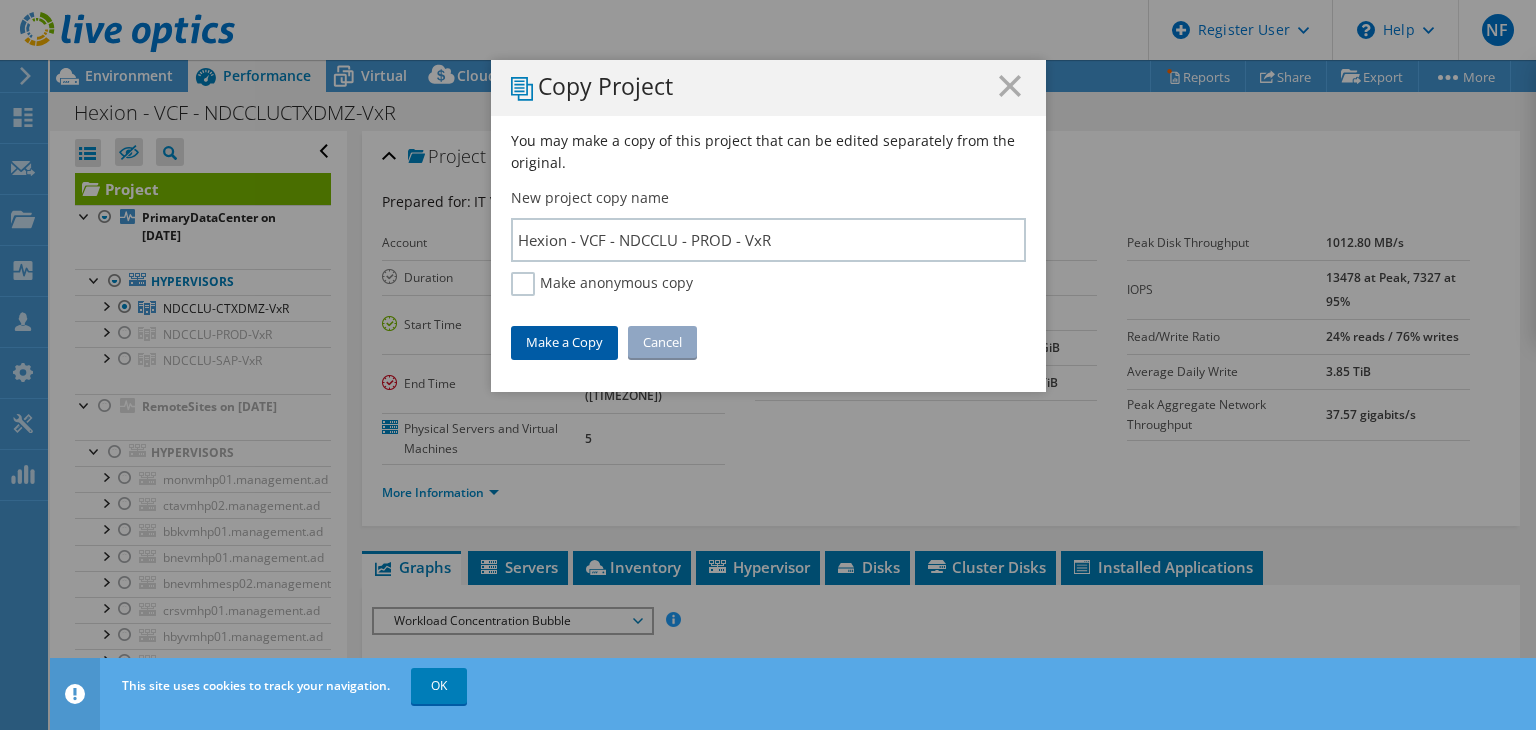 click on "Make a Copy" at bounding box center (564, 342) 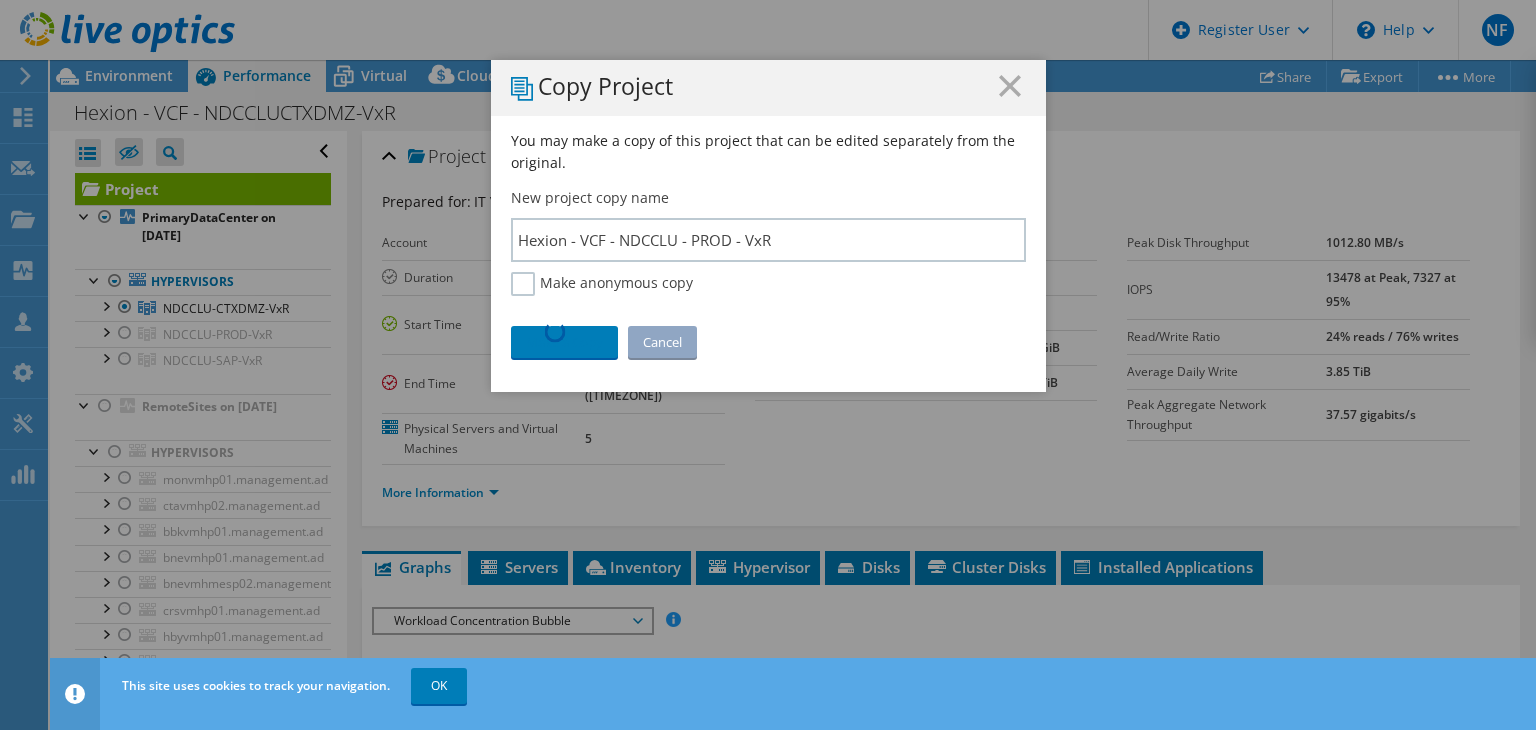 type 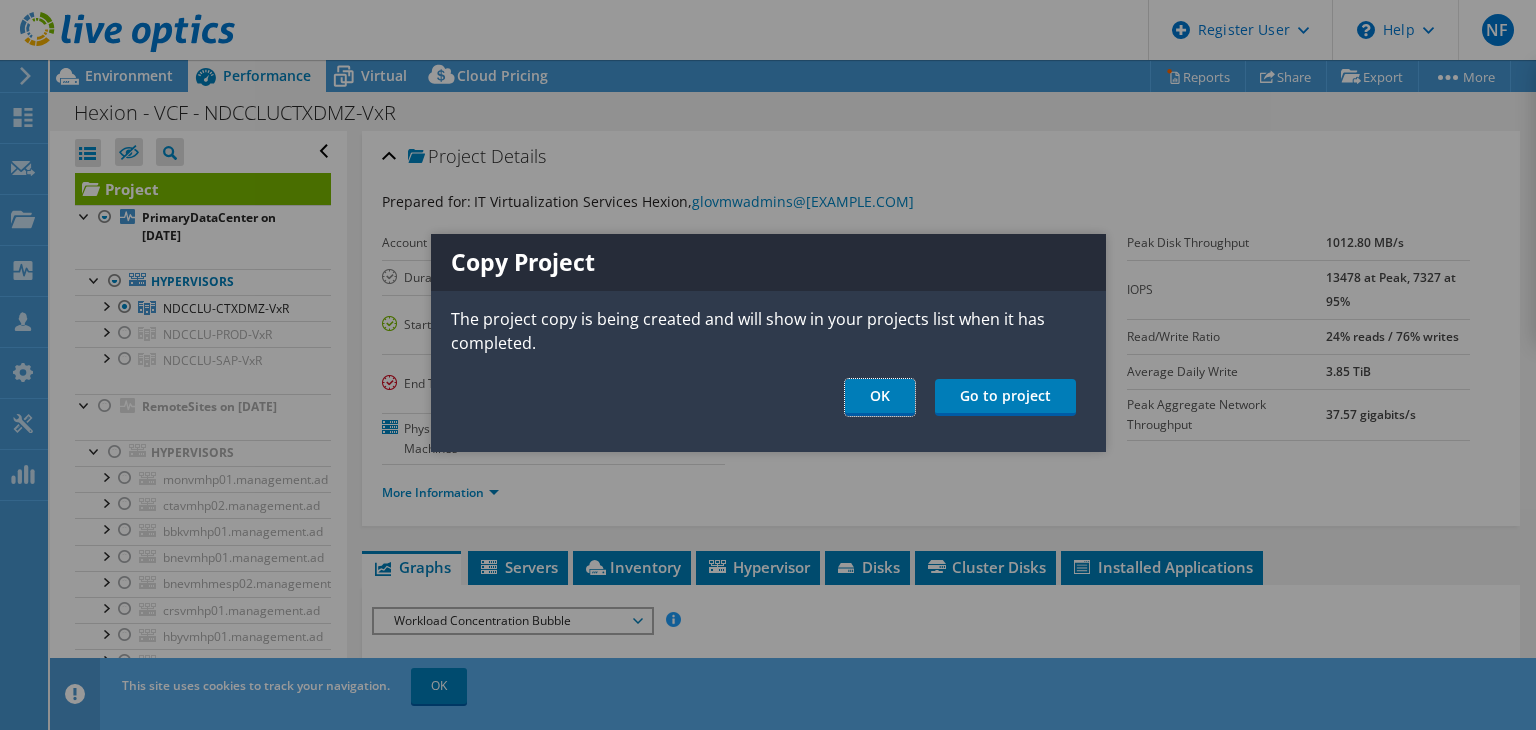 click on "OK" at bounding box center (880, 397) 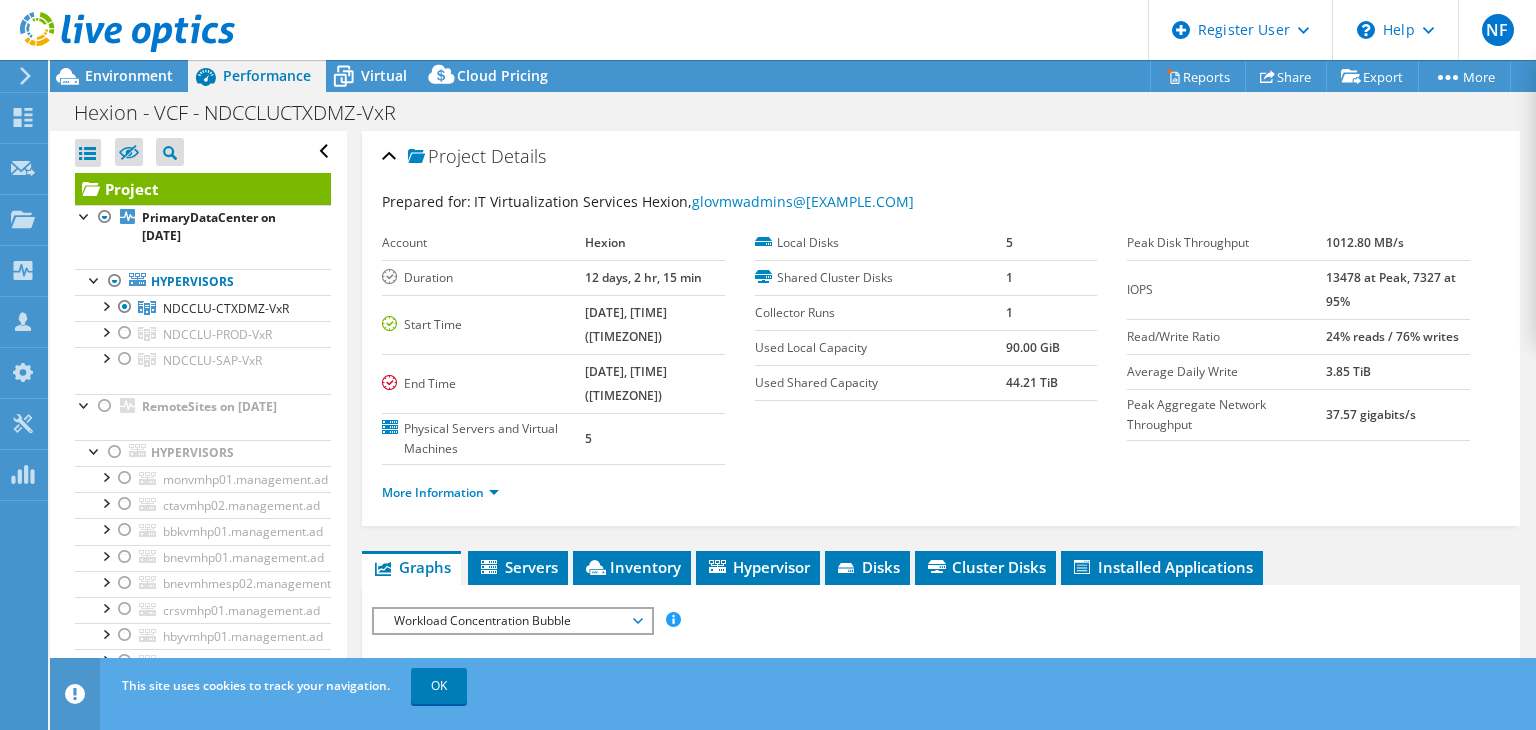click 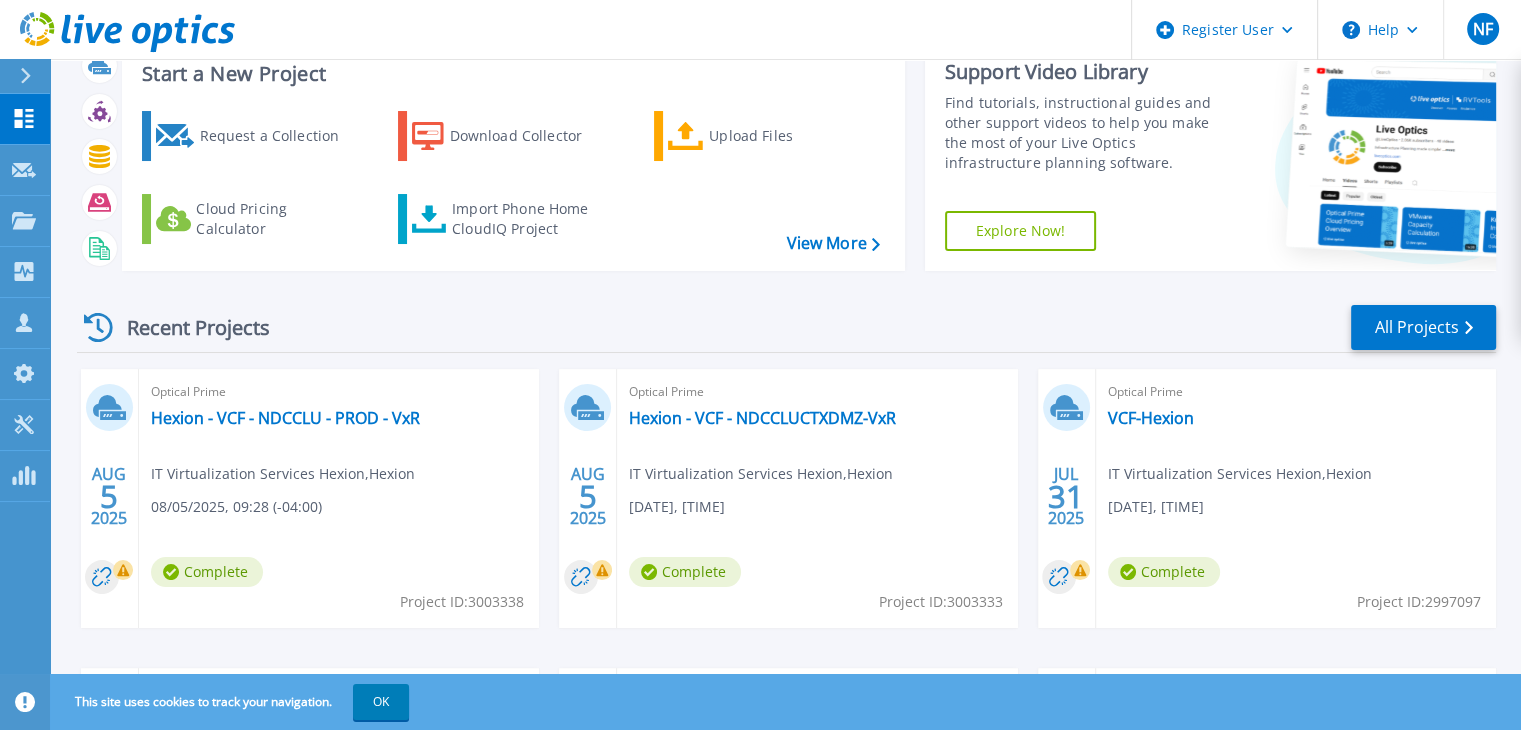 scroll, scrollTop: 100, scrollLeft: 0, axis: vertical 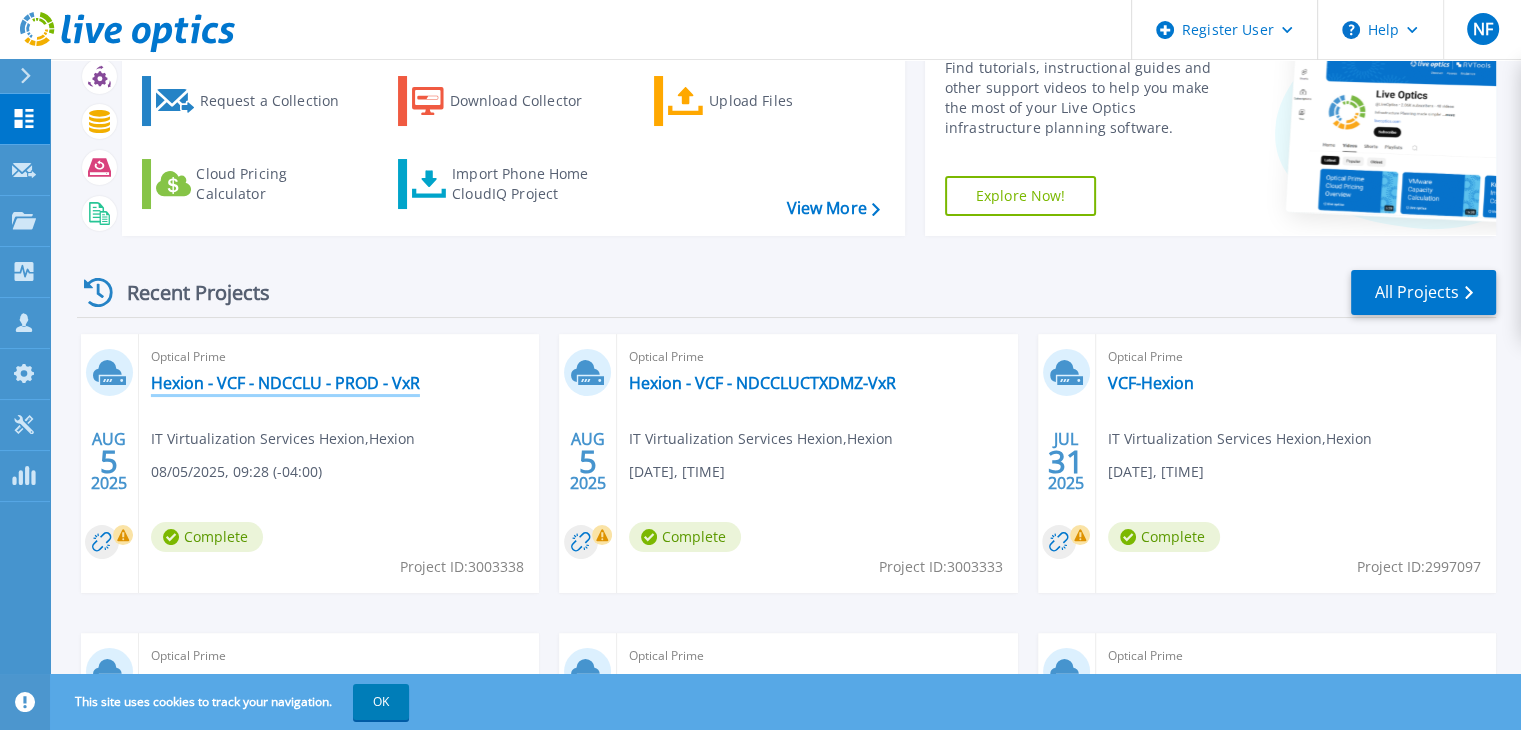 click on "Hexion - VCF - NDCCLU - PROD - VxR" at bounding box center [285, 383] 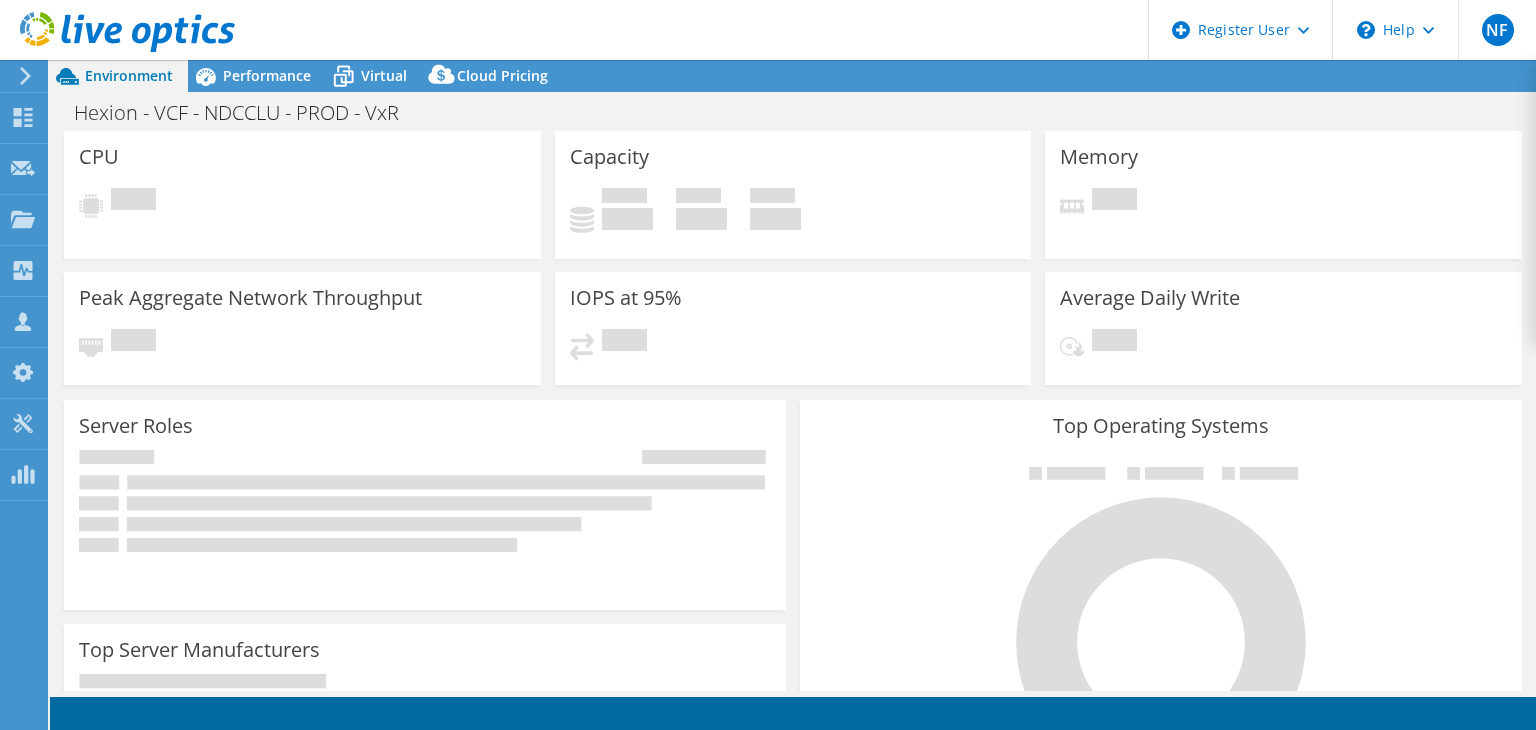 scroll, scrollTop: 0, scrollLeft: 0, axis: both 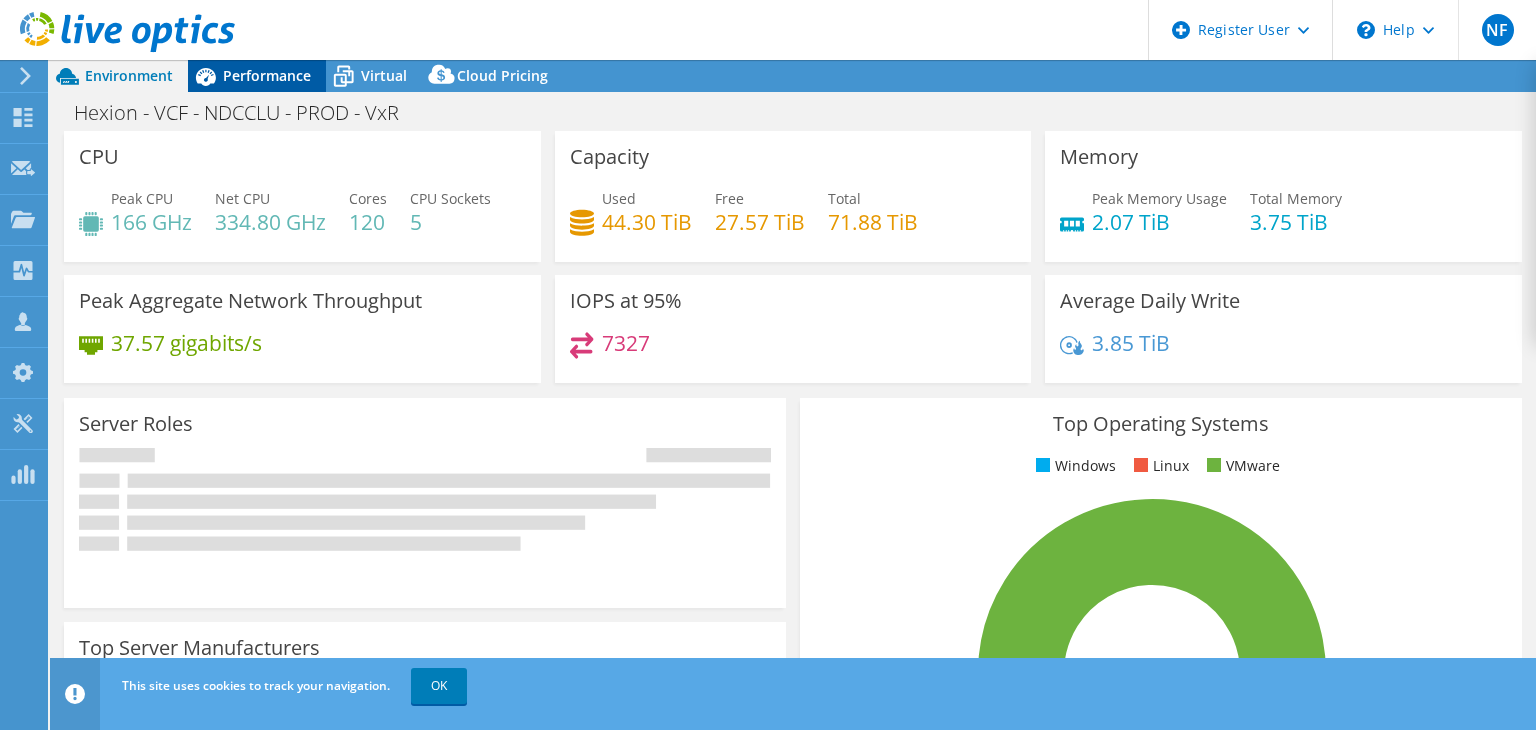 click on "Performance" at bounding box center [267, 75] 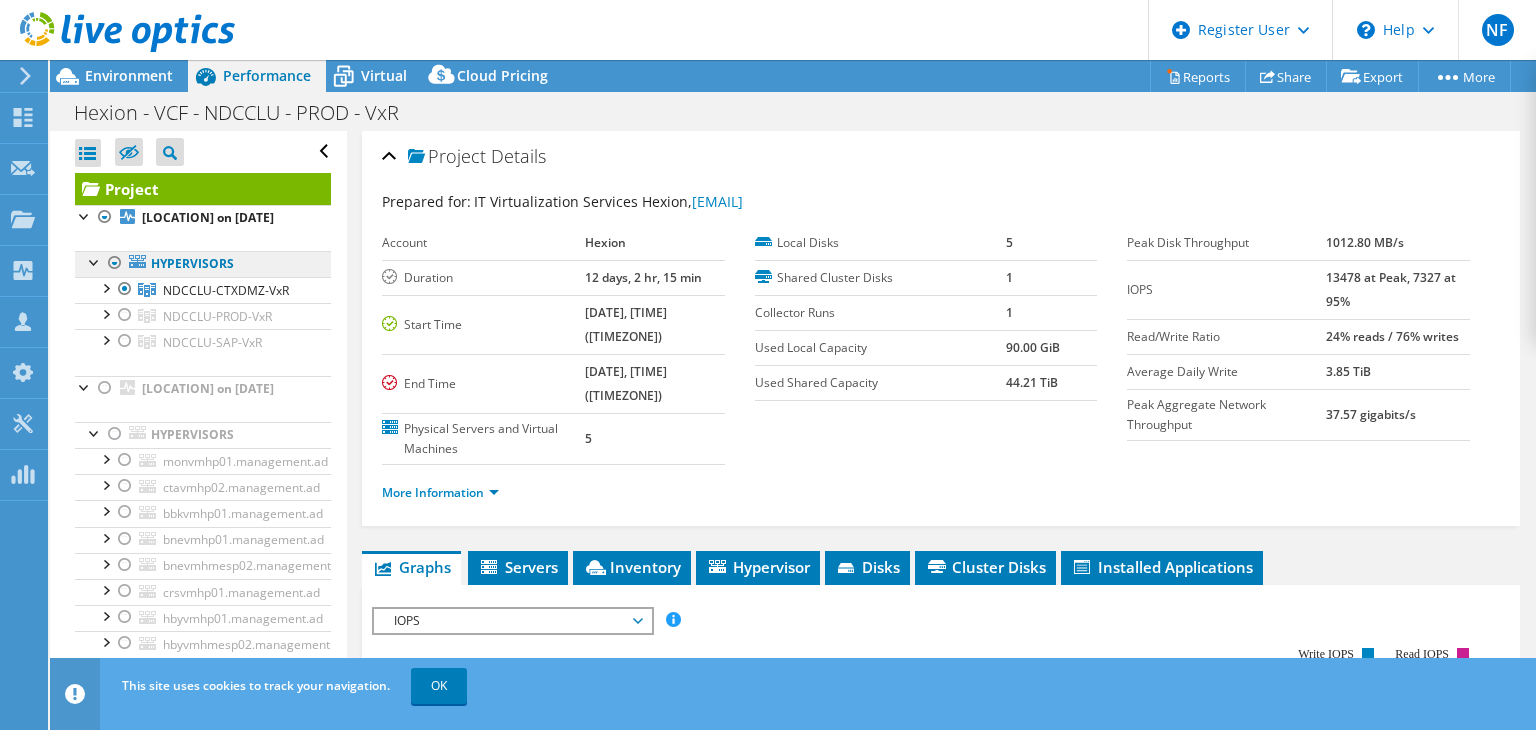 scroll, scrollTop: 100, scrollLeft: 0, axis: vertical 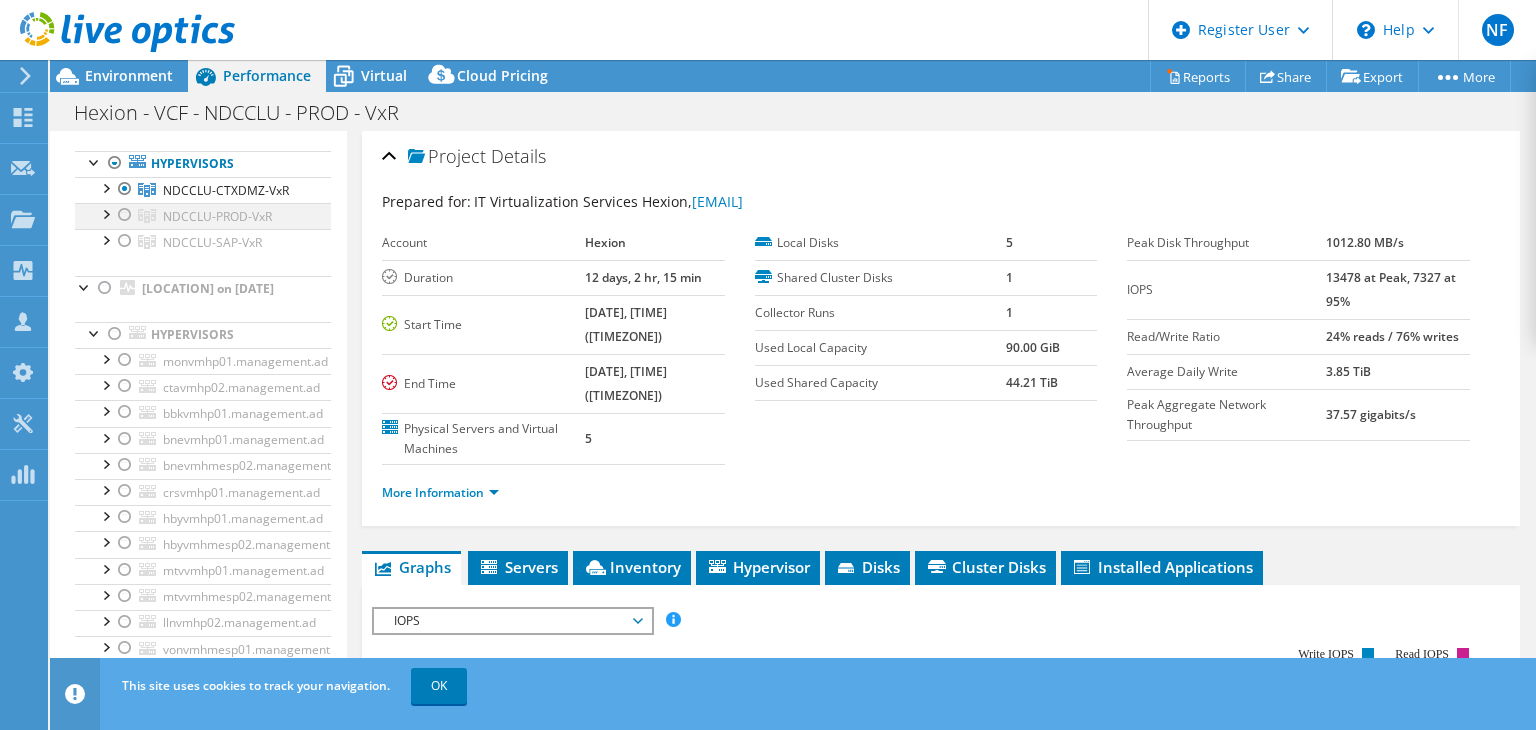 click at bounding box center (125, 215) 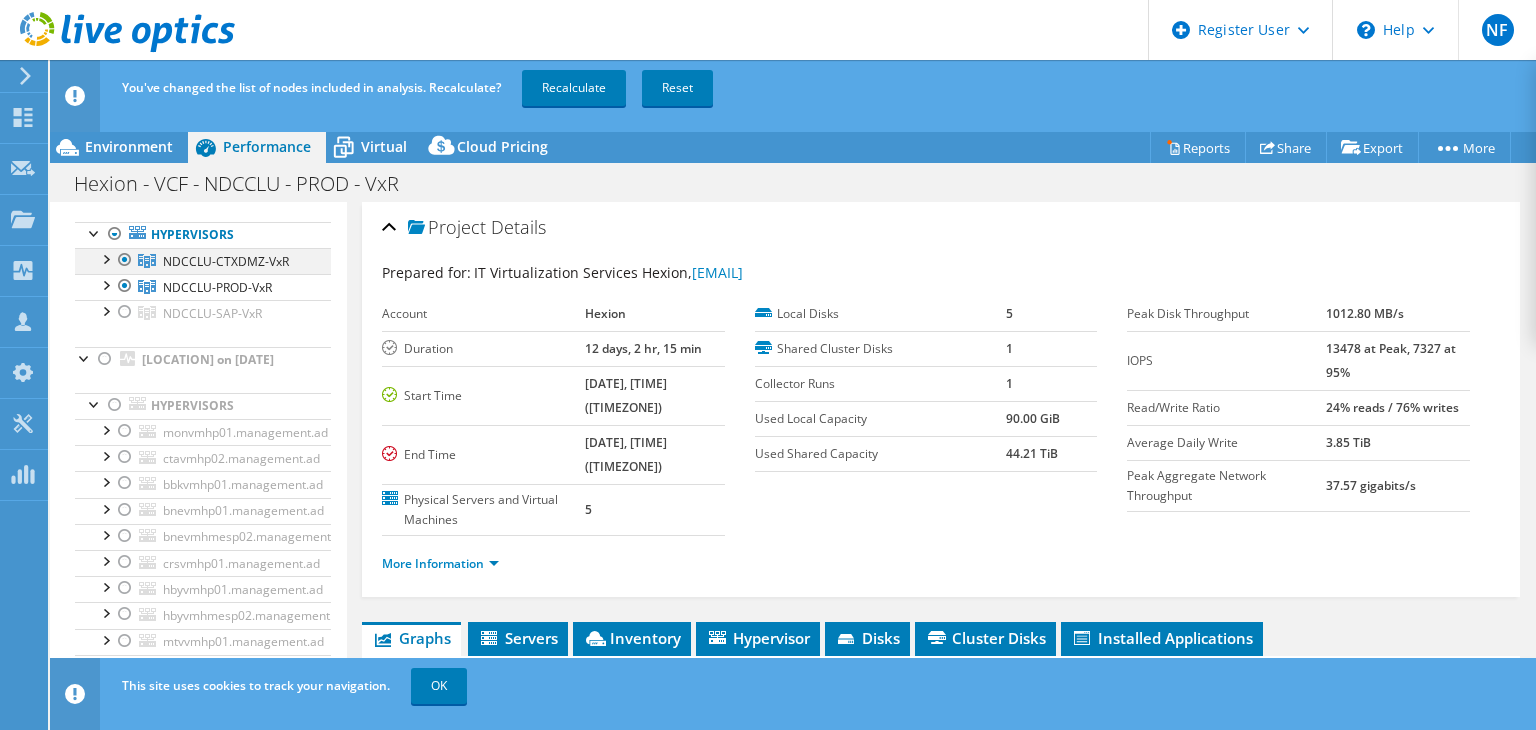 click at bounding box center (125, 260) 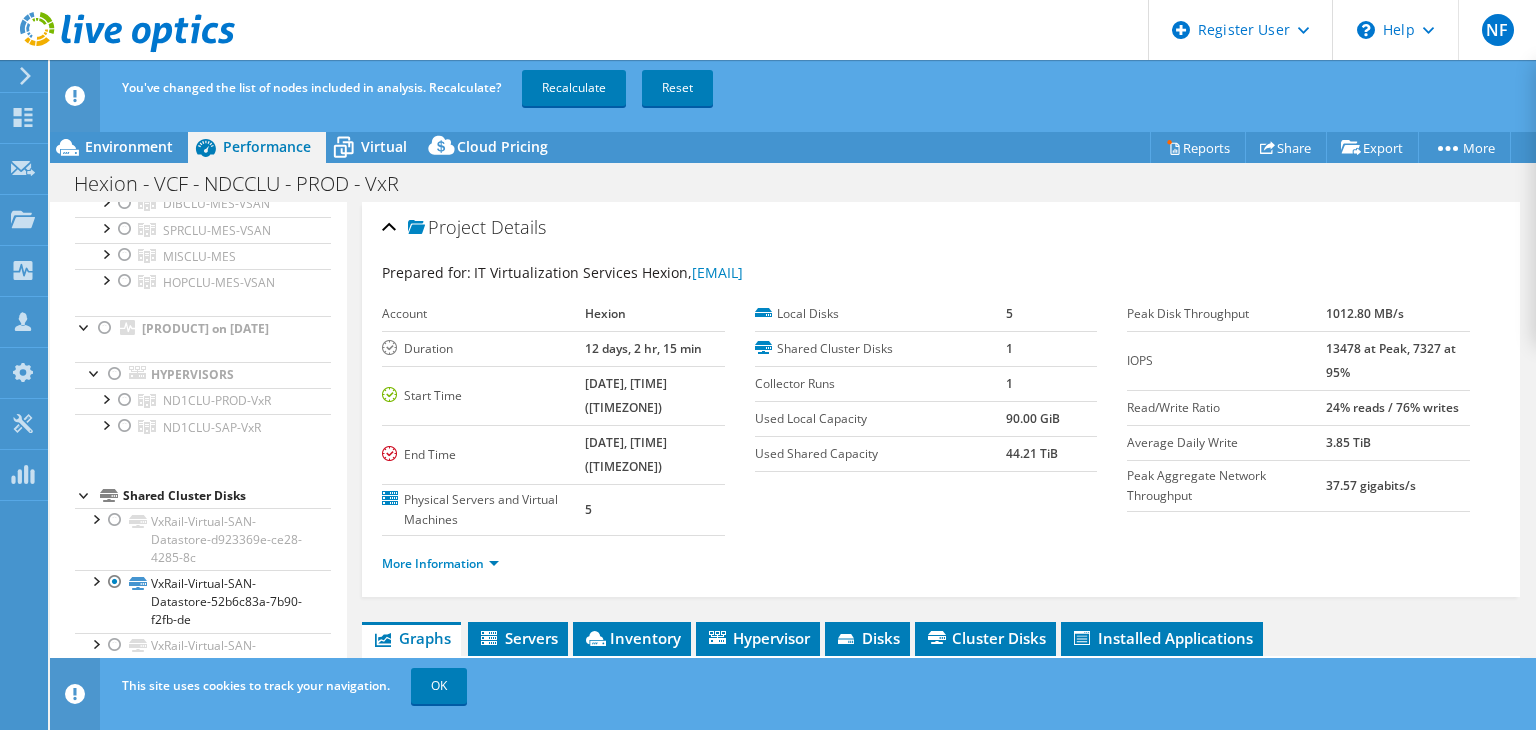 scroll, scrollTop: 1800, scrollLeft: 0, axis: vertical 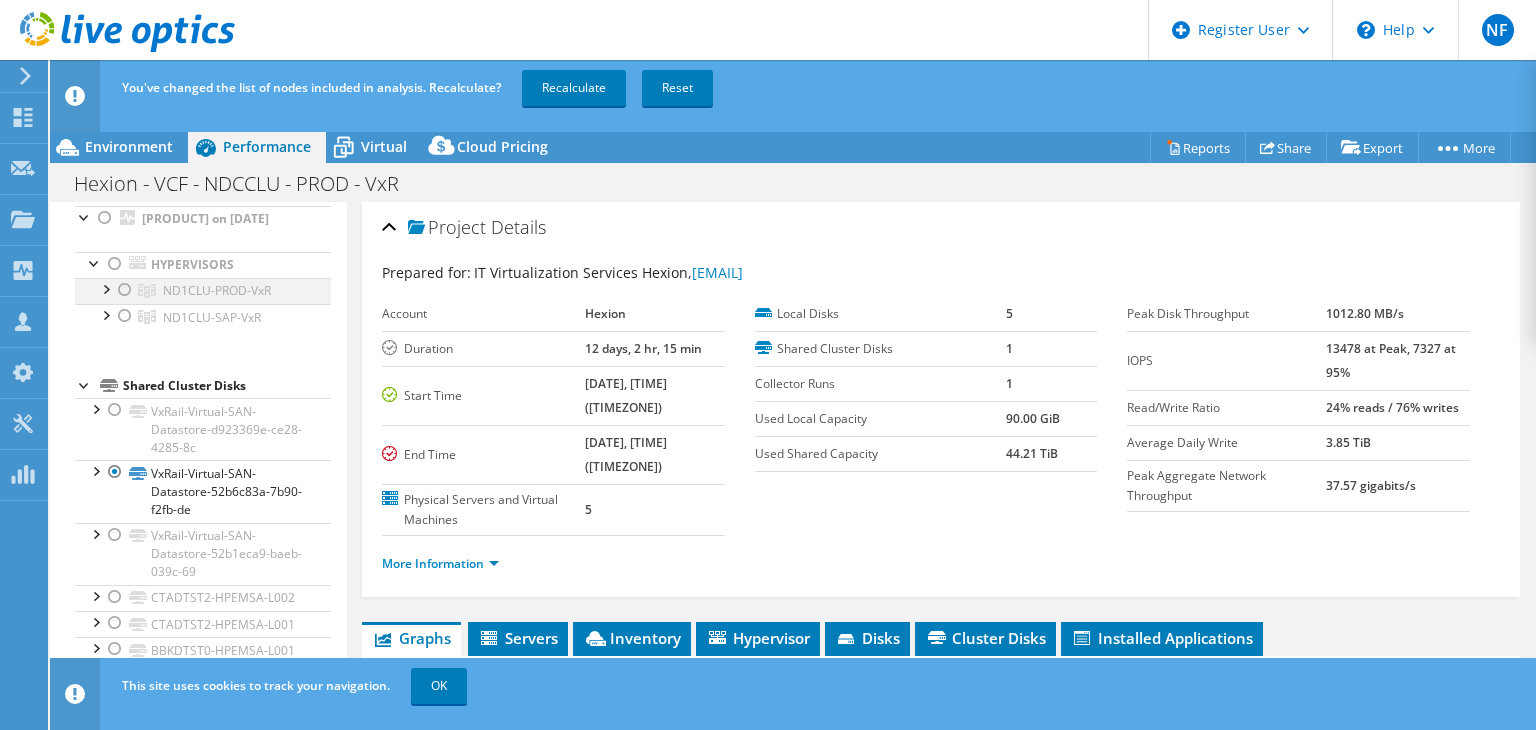 click at bounding box center (125, 290) 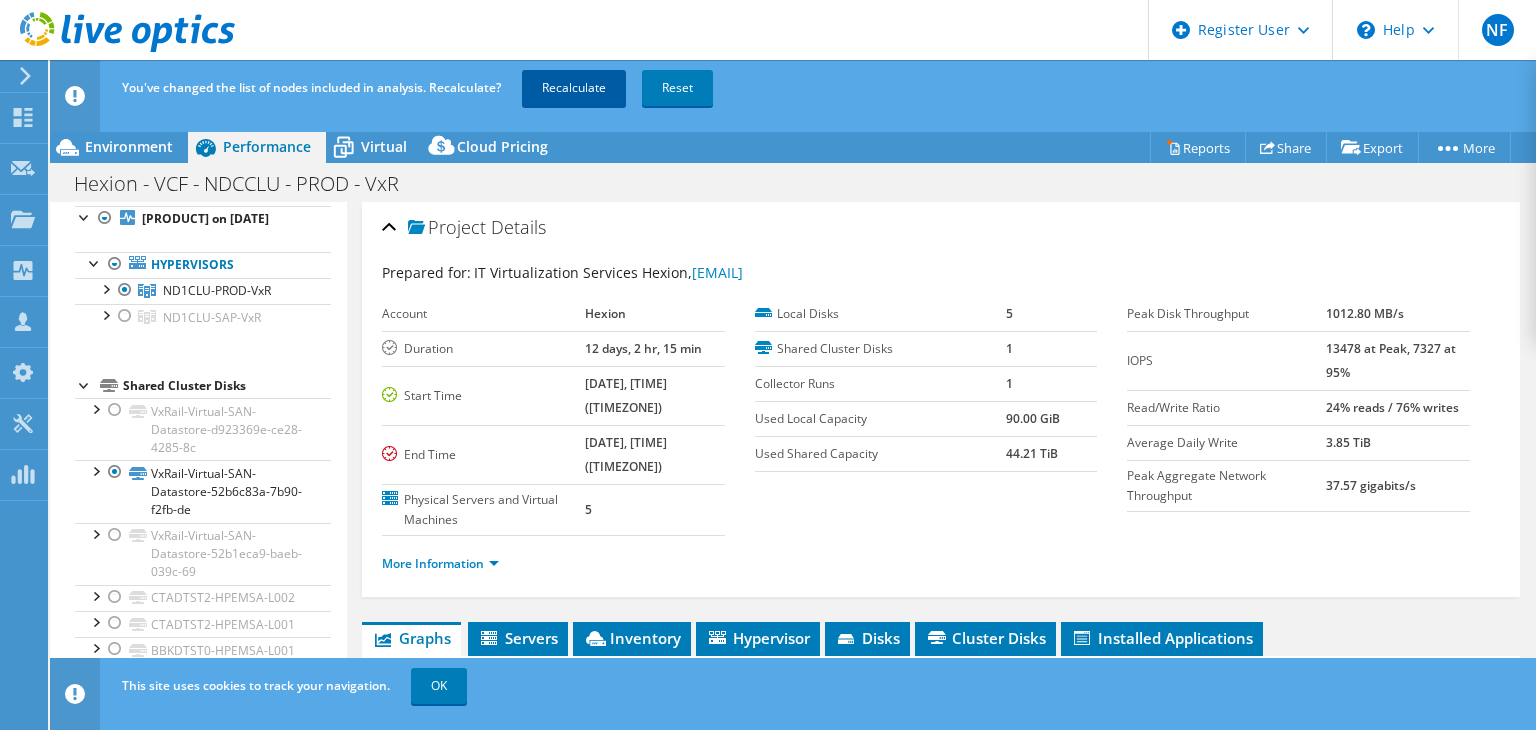 click on "Recalculate" at bounding box center (574, 88) 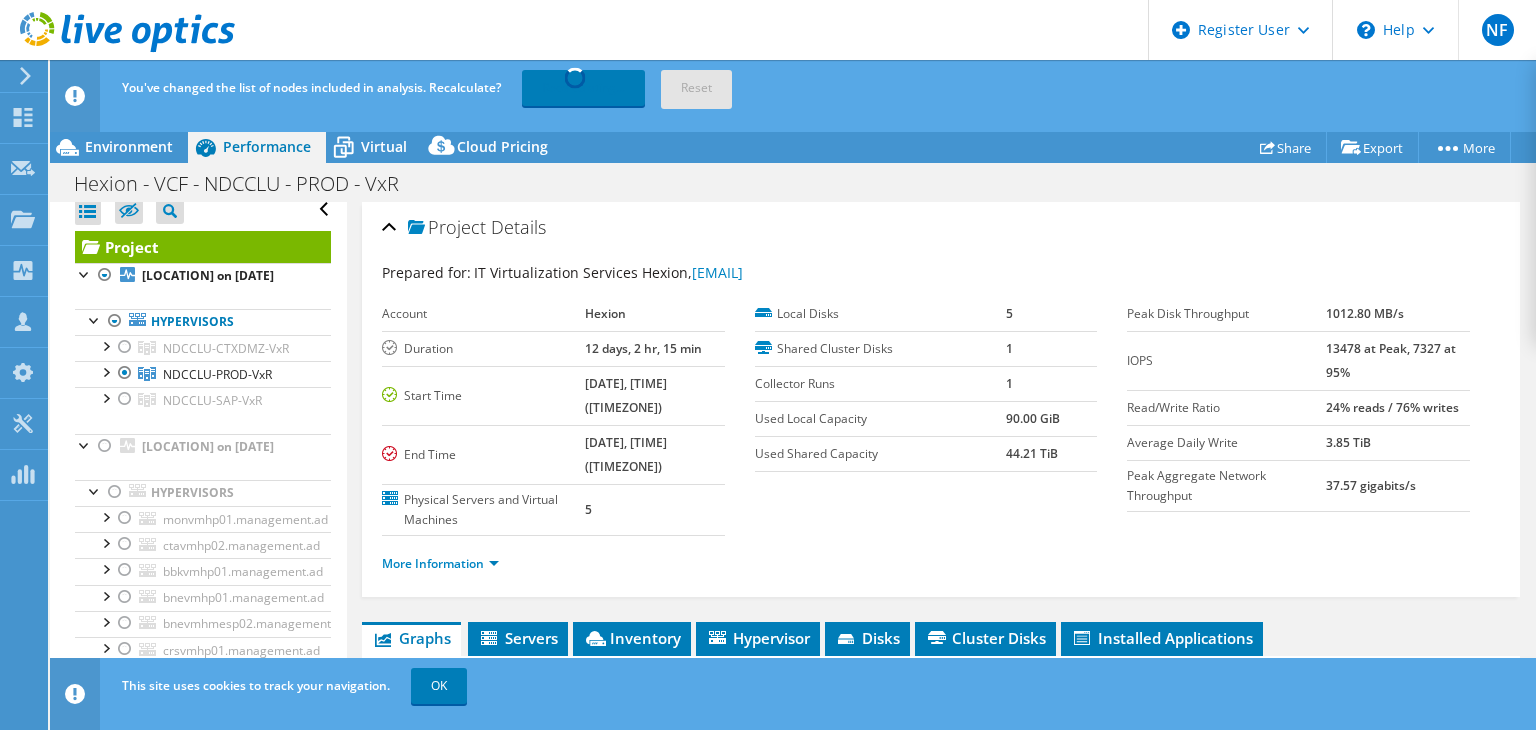 scroll, scrollTop: 0, scrollLeft: 0, axis: both 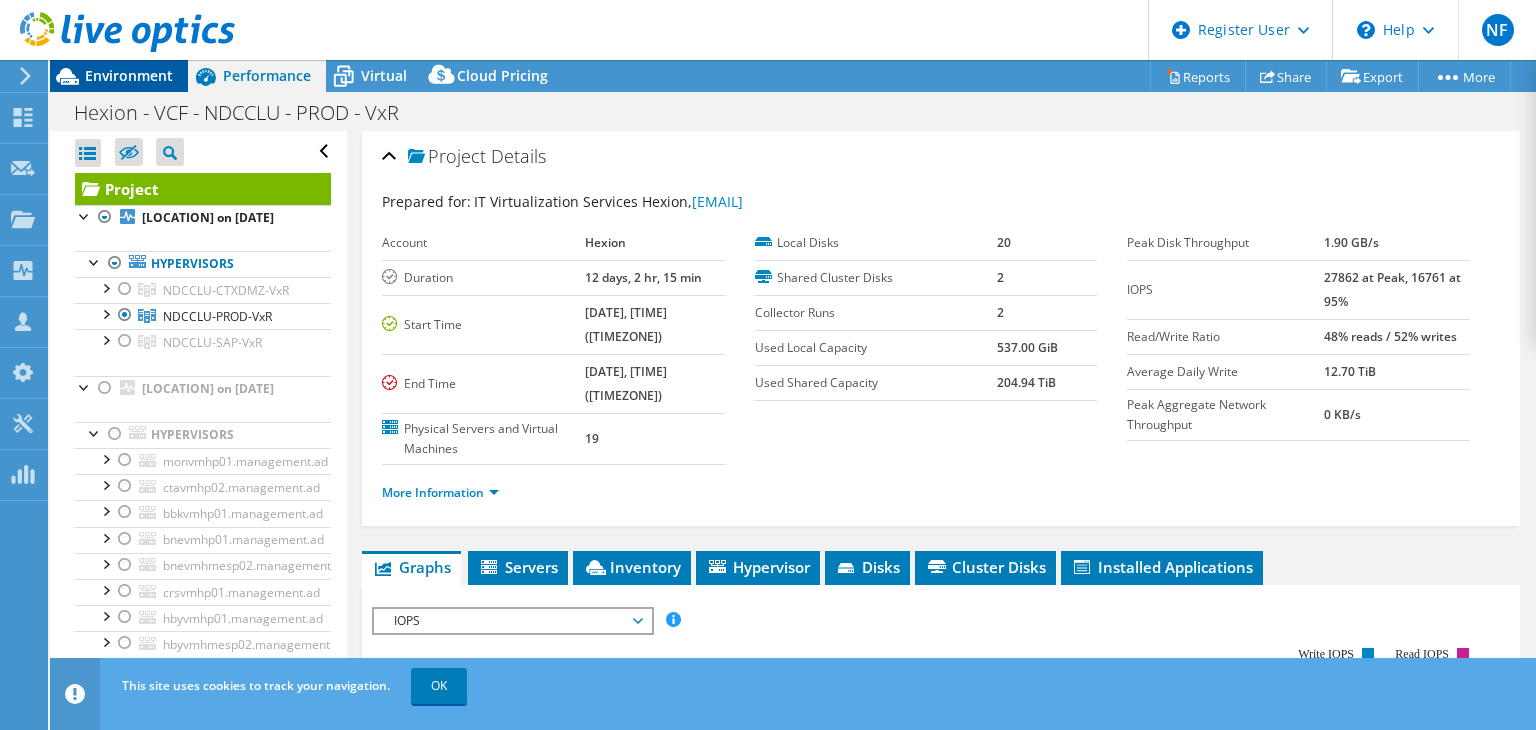 click on "Environment" at bounding box center [129, 75] 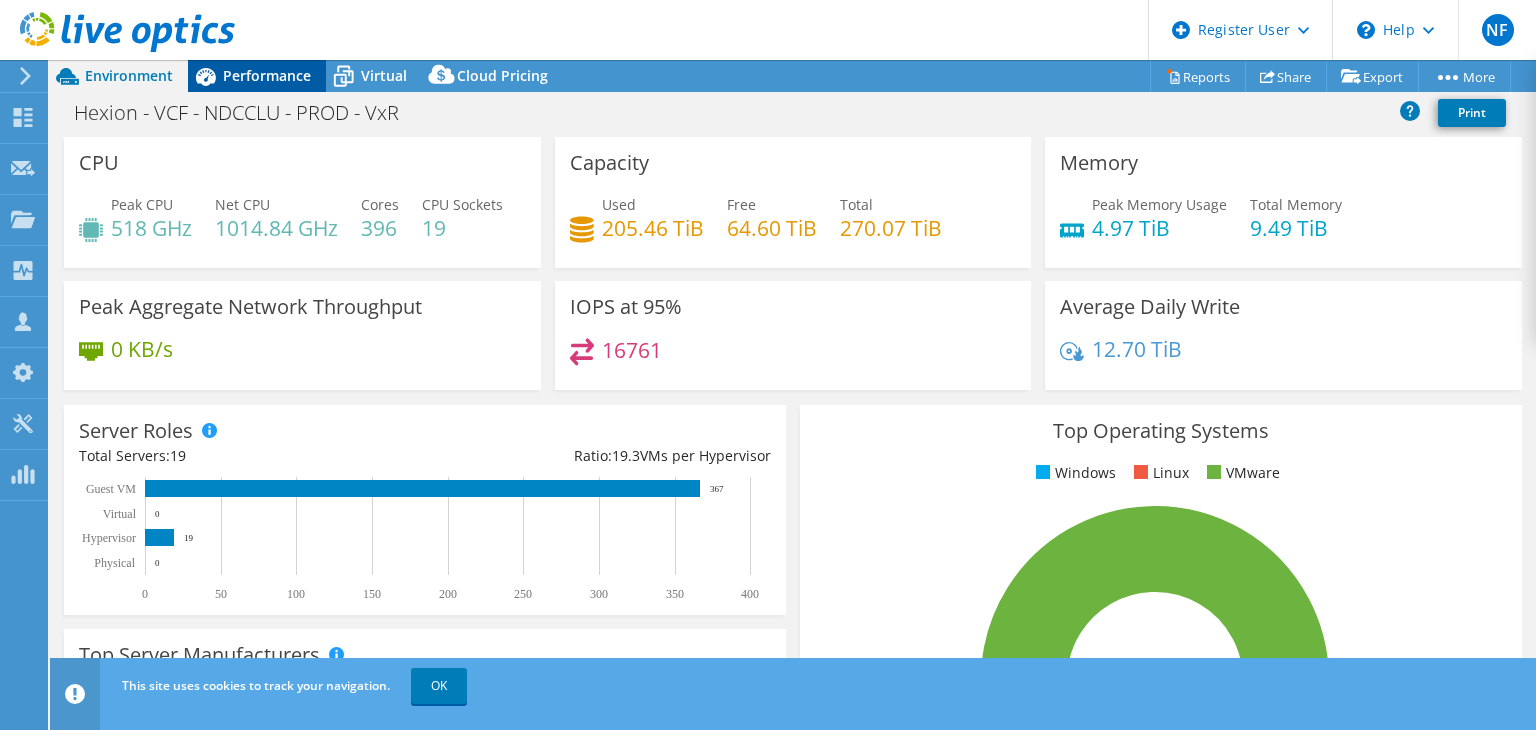 click on "Performance" at bounding box center (267, 75) 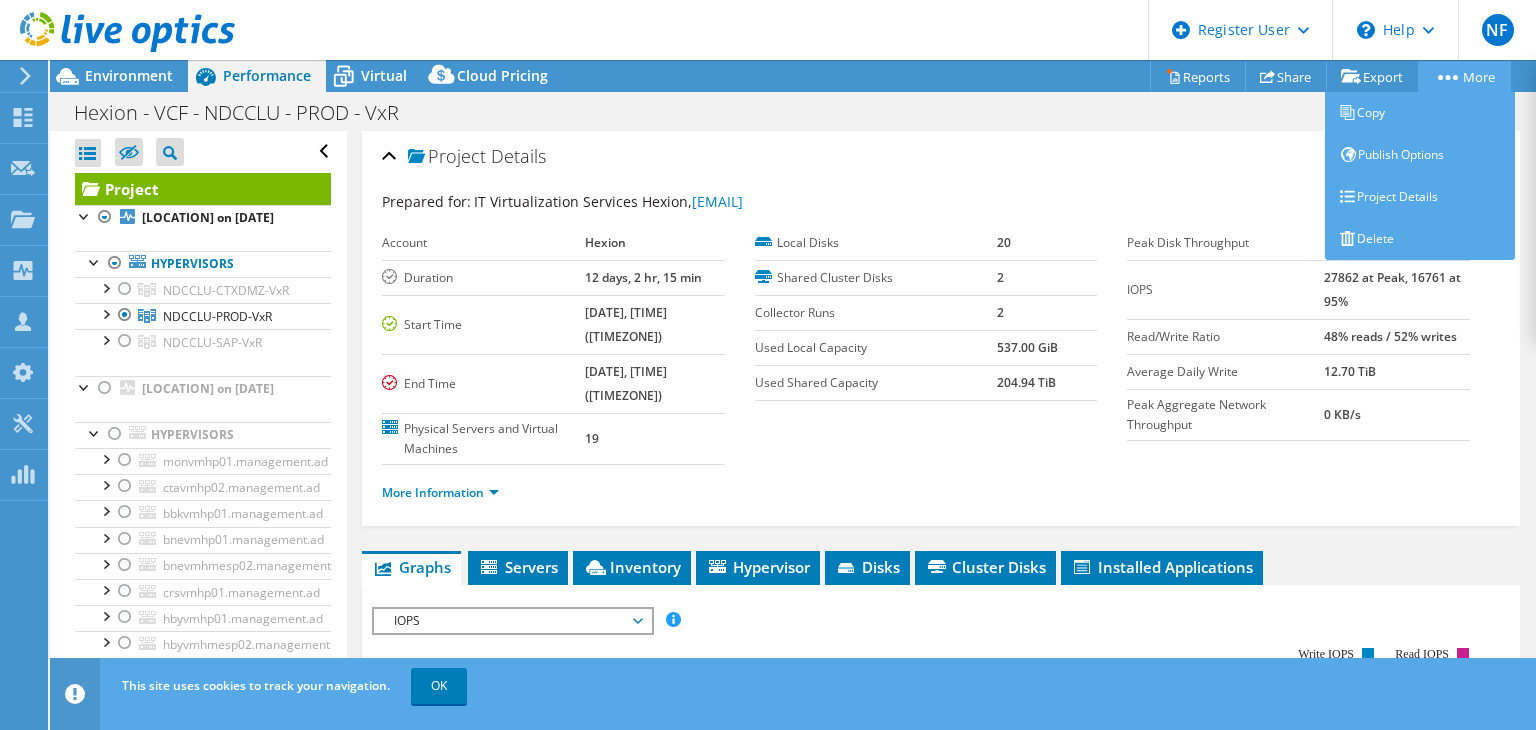 click on "More" at bounding box center (1464, 76) 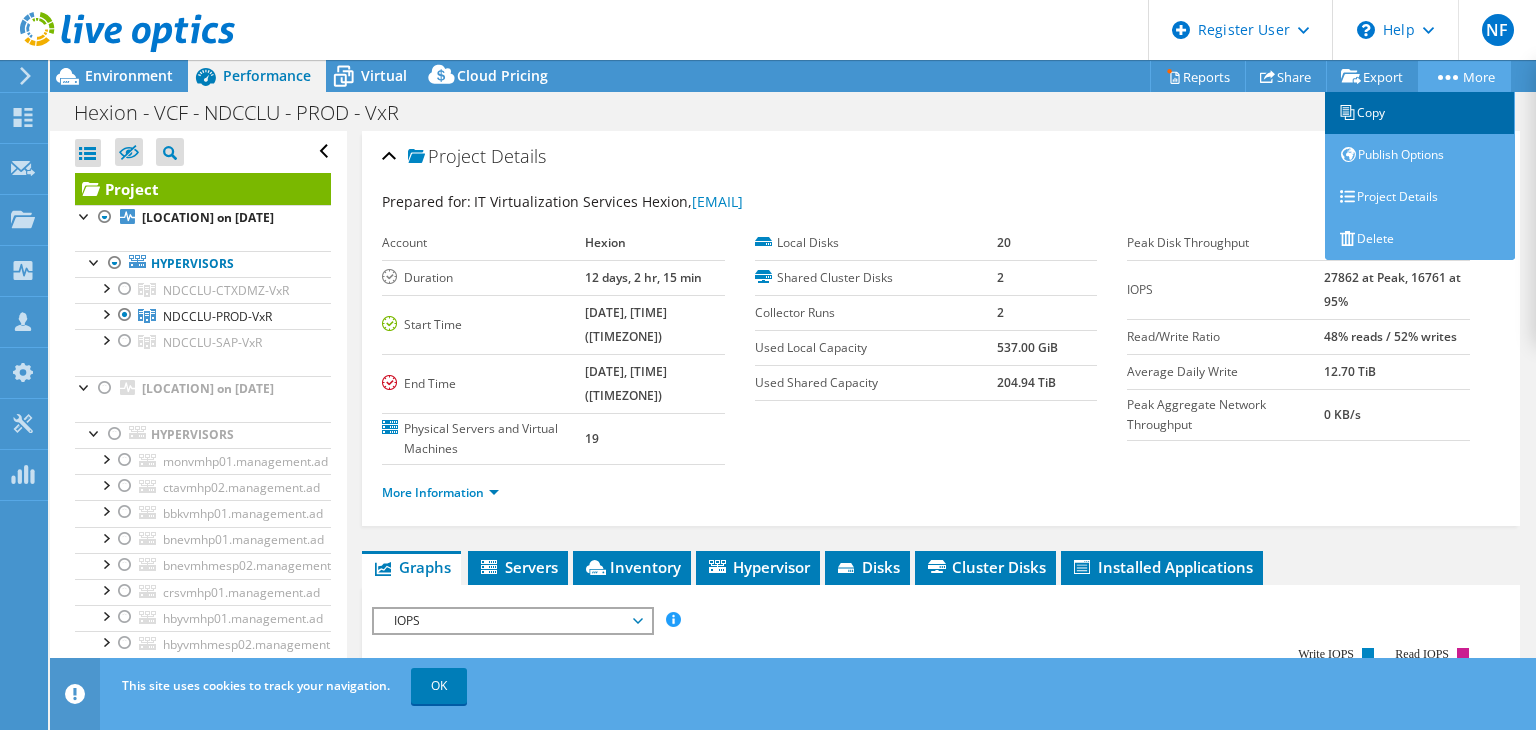 click on "Copy" at bounding box center (1420, 113) 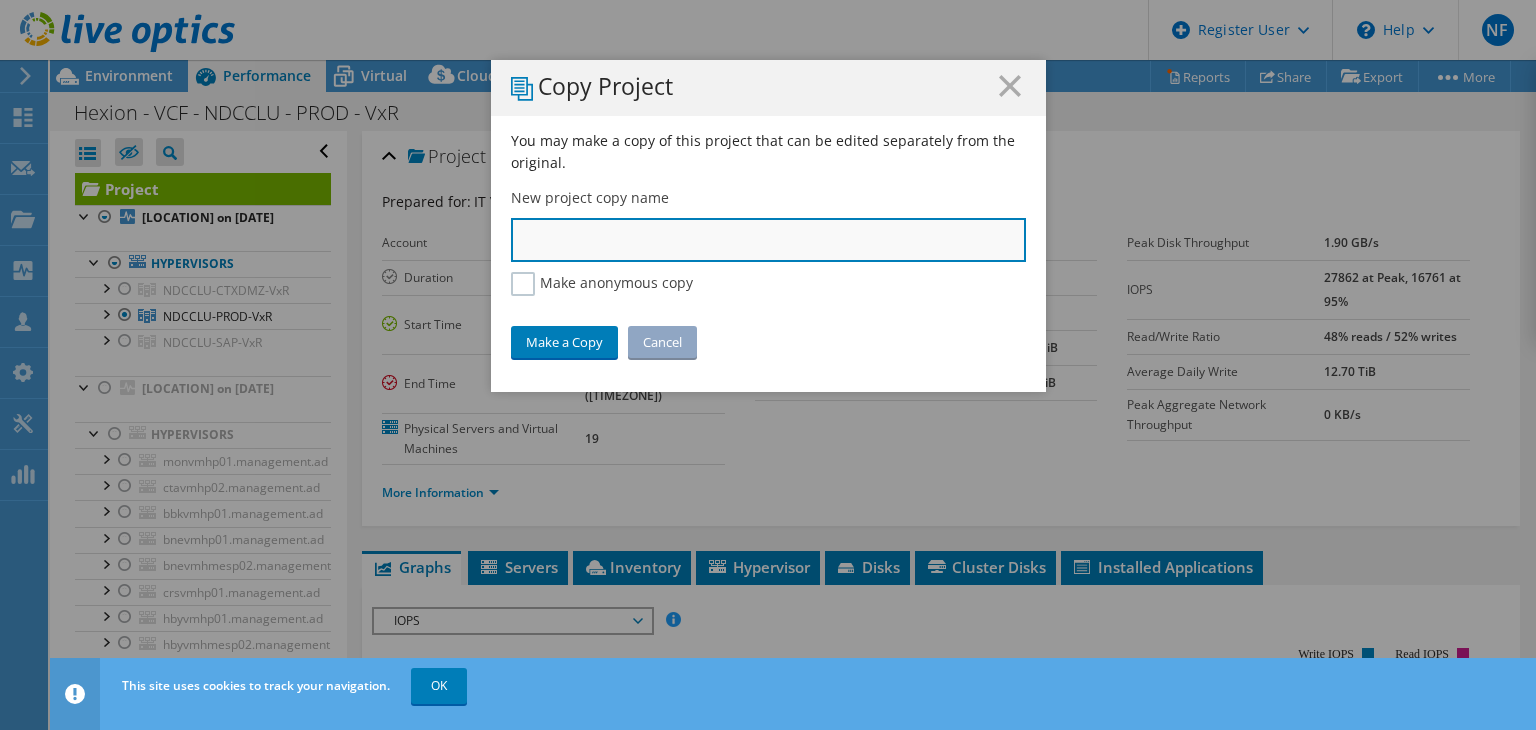 click at bounding box center [768, 240] 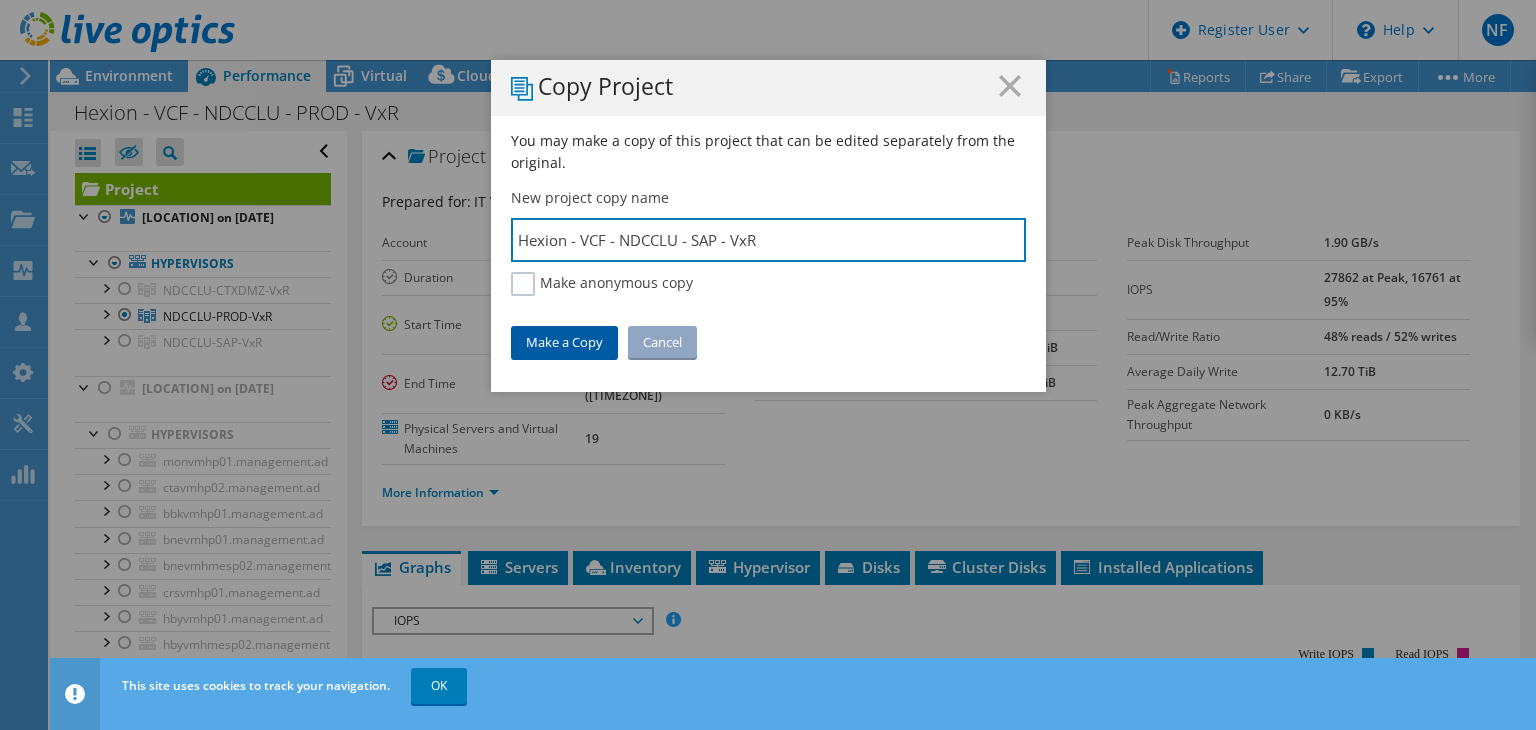 type on "Hexion - VCF - NDCCLU - SAP - VxR" 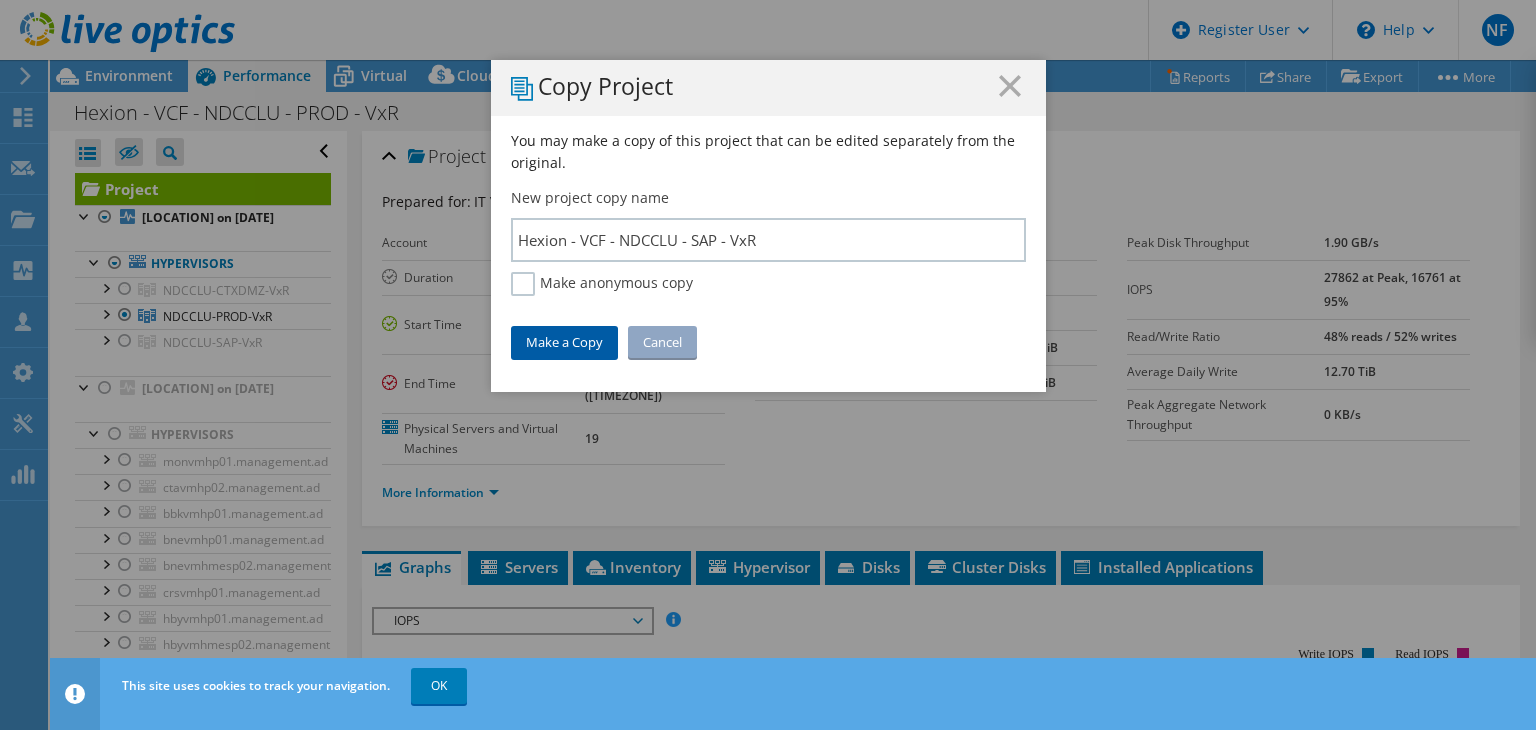 click on "Make a Copy" at bounding box center (564, 342) 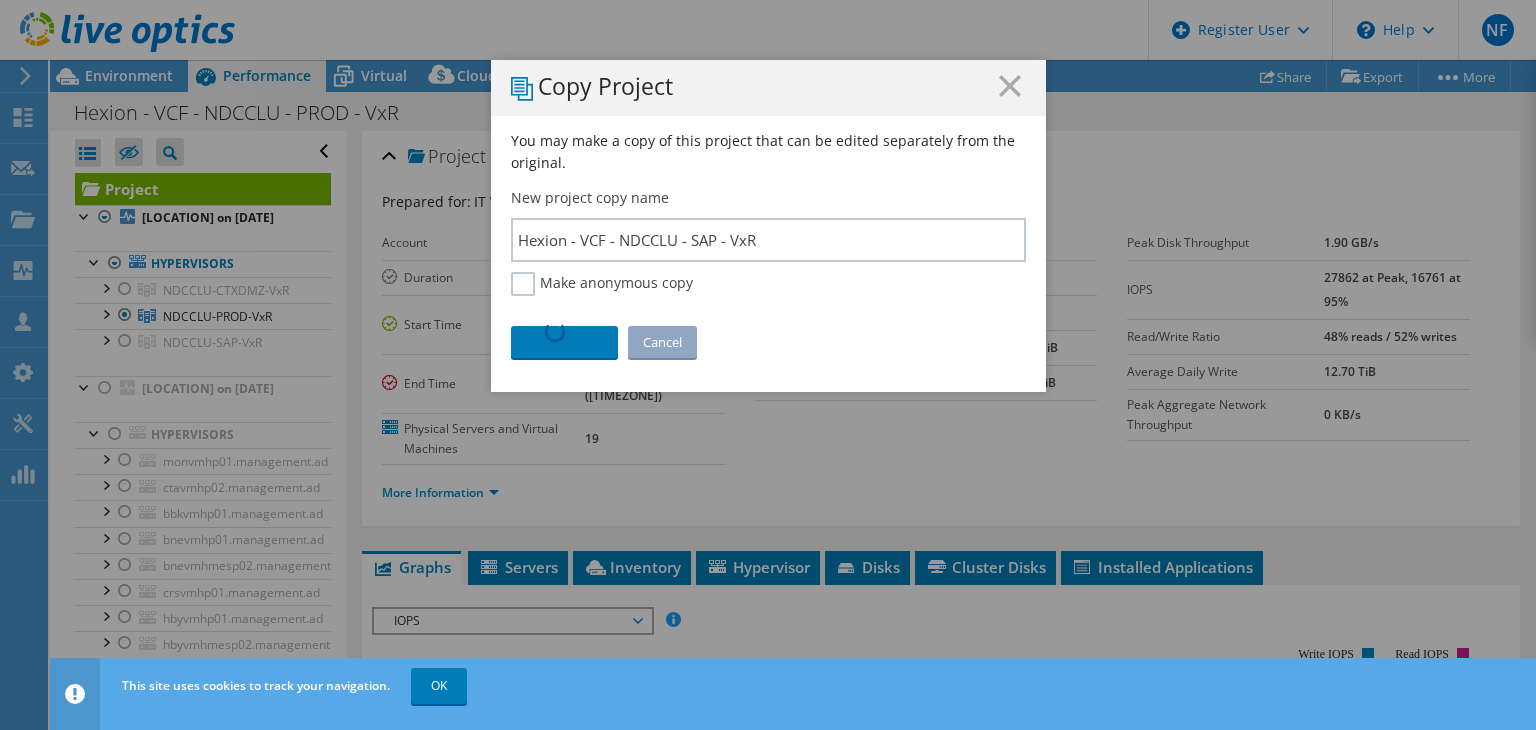 type 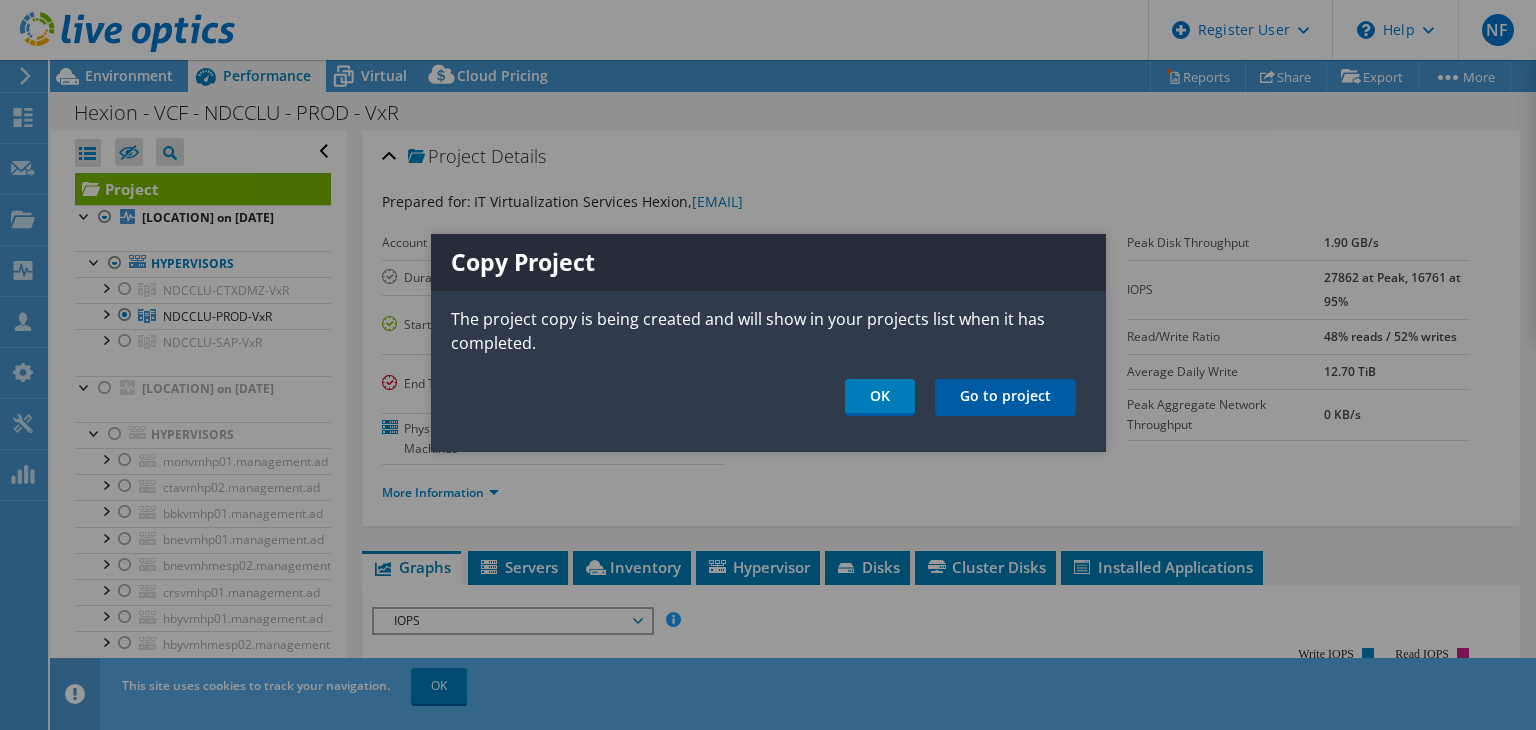 click on "Go to project" at bounding box center [1005, 397] 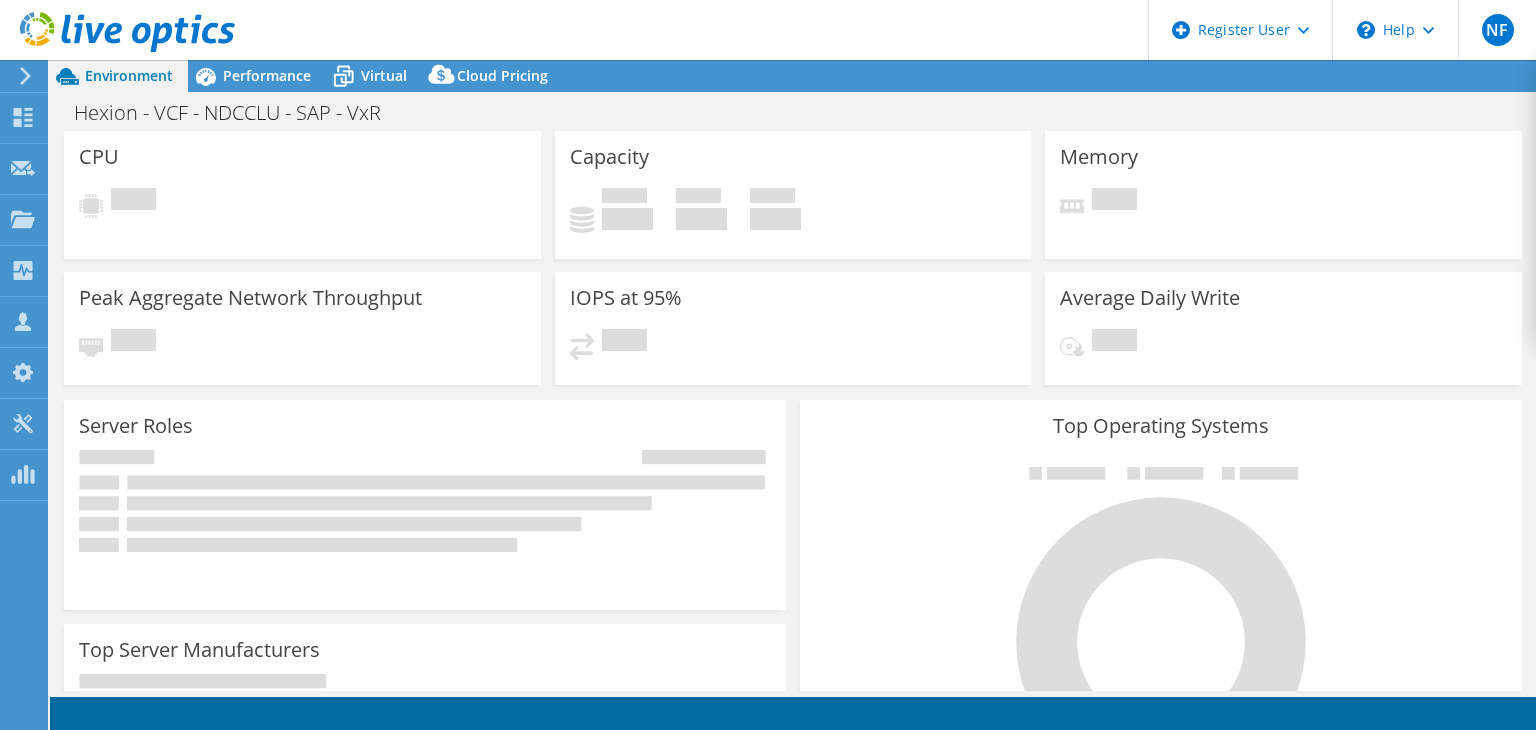 scroll, scrollTop: 0, scrollLeft: 0, axis: both 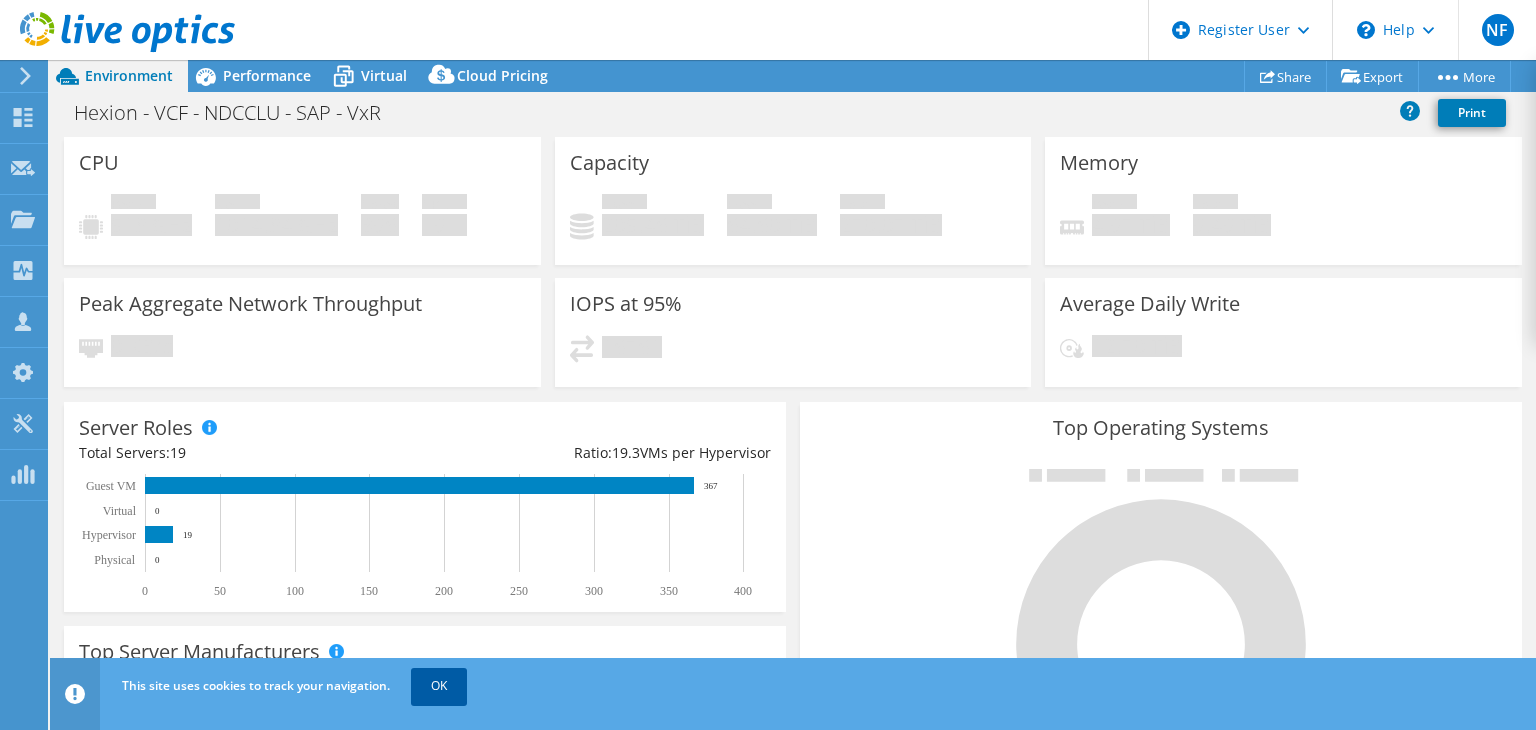 click on "OK" at bounding box center [439, 686] 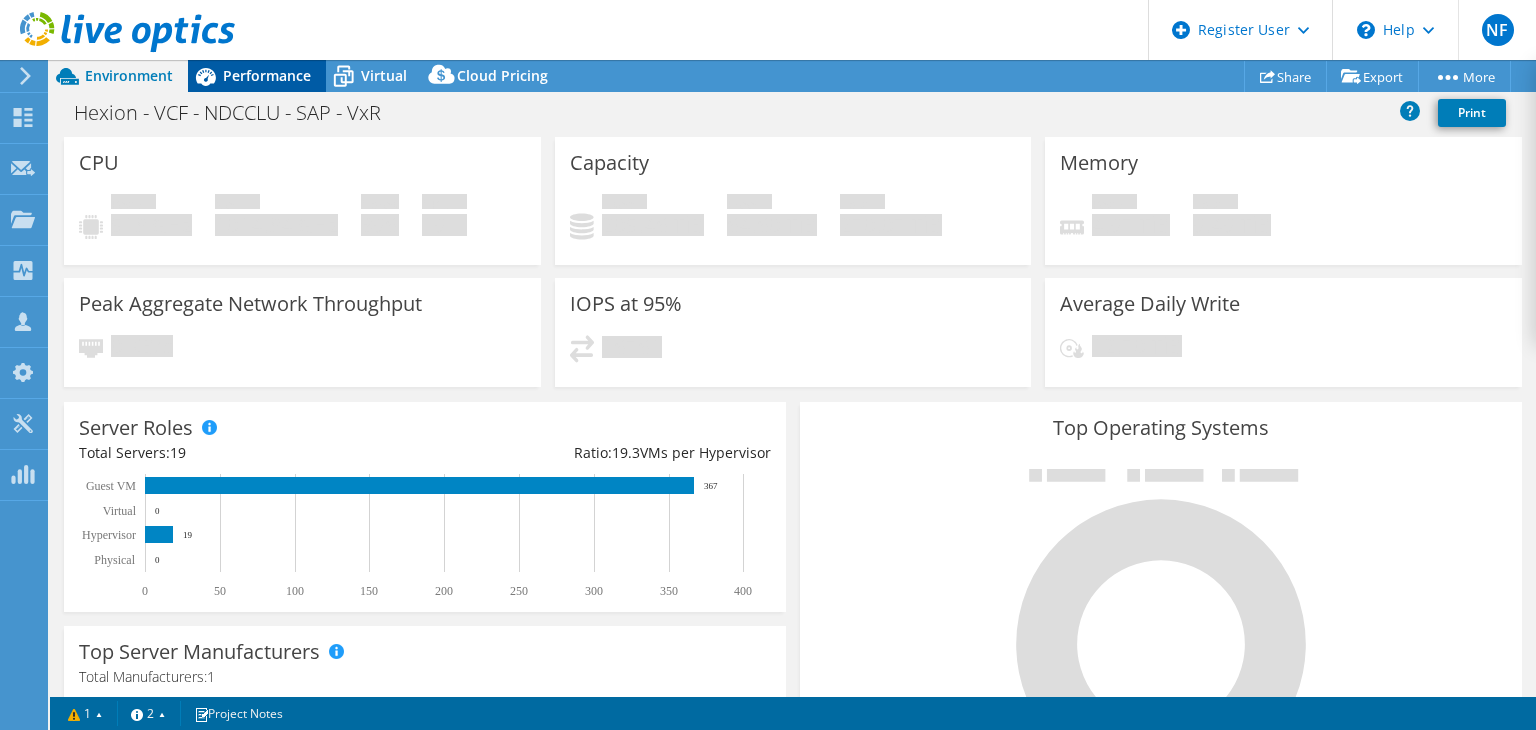 click on "Performance" at bounding box center (267, 75) 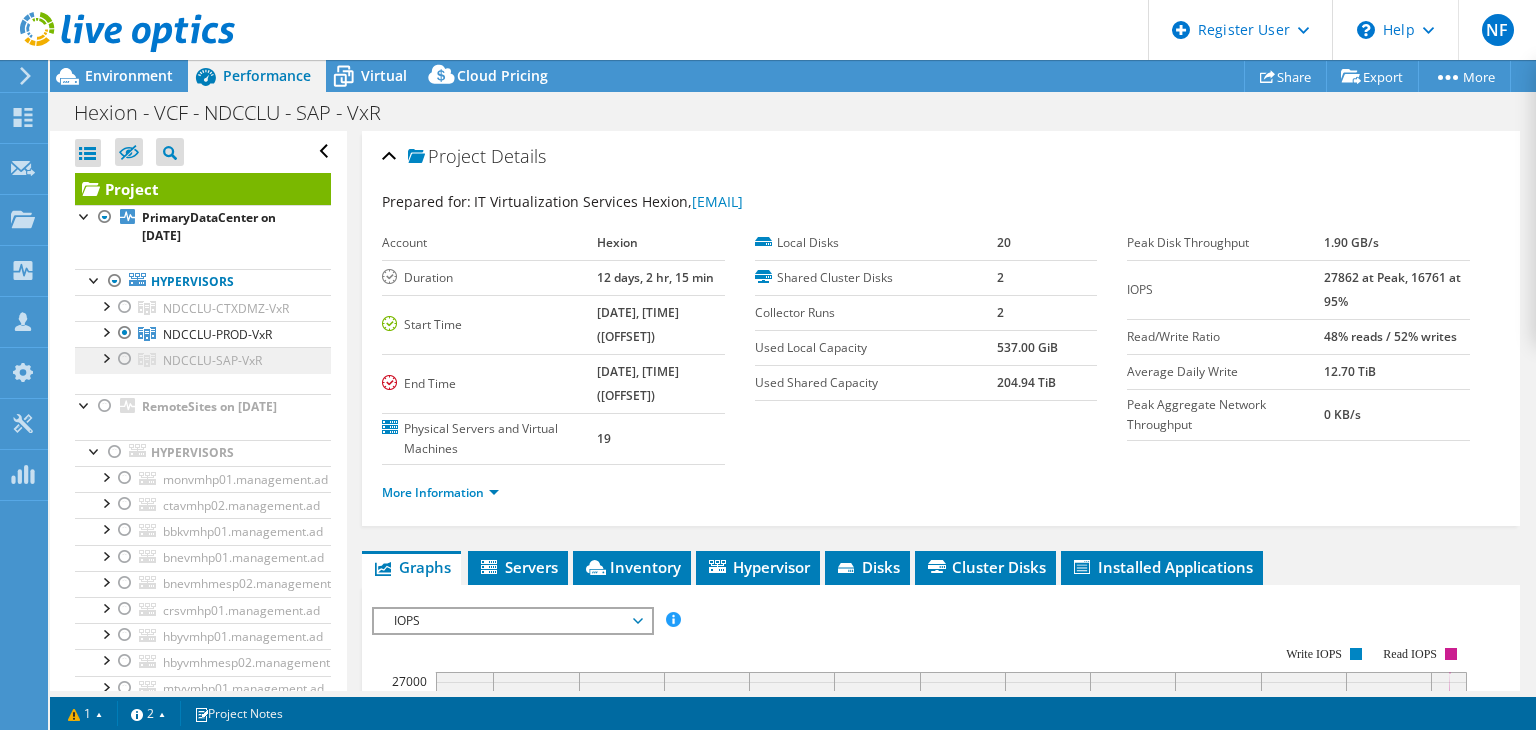click on "NDCCLU-SAP-VxR" at bounding box center (226, 308) 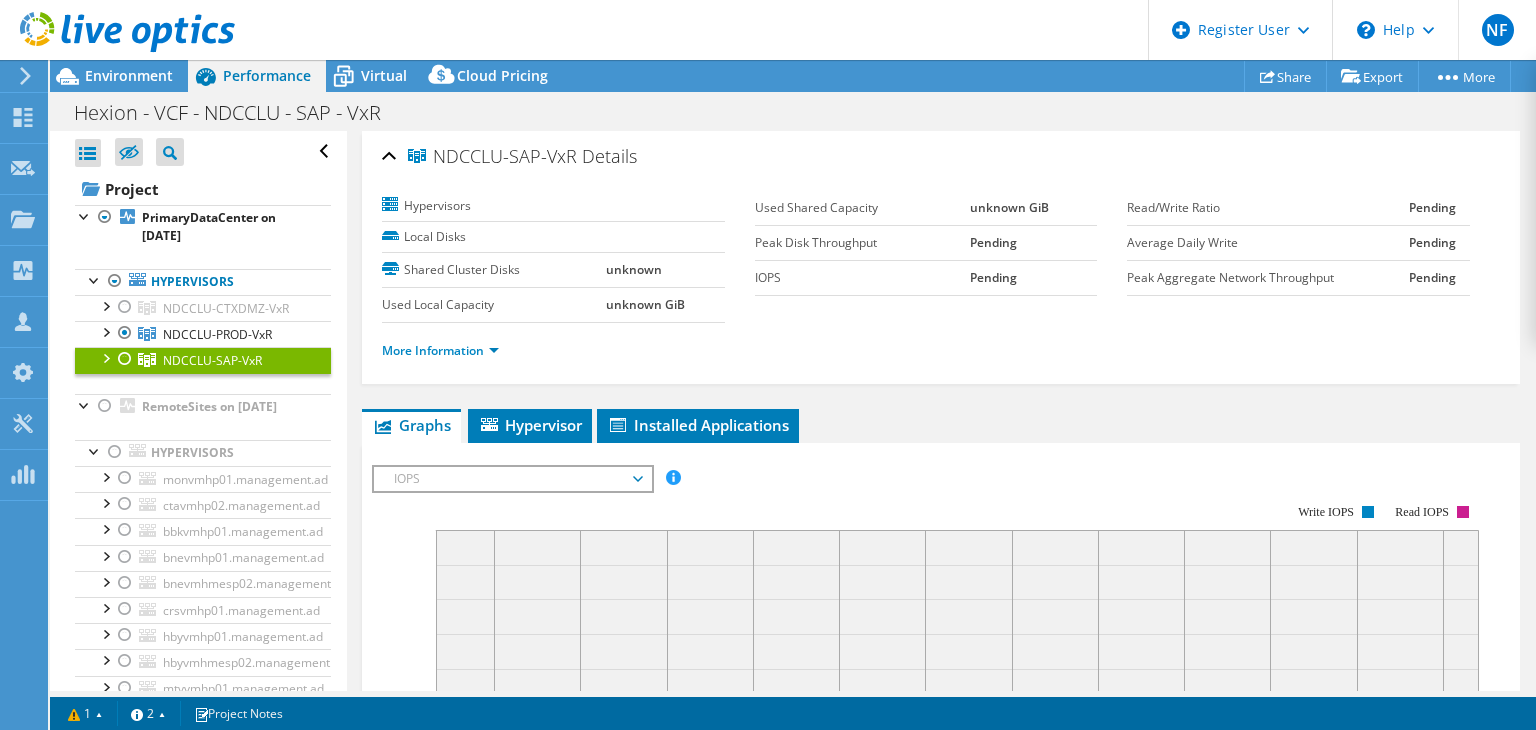 click at bounding box center (125, 359) 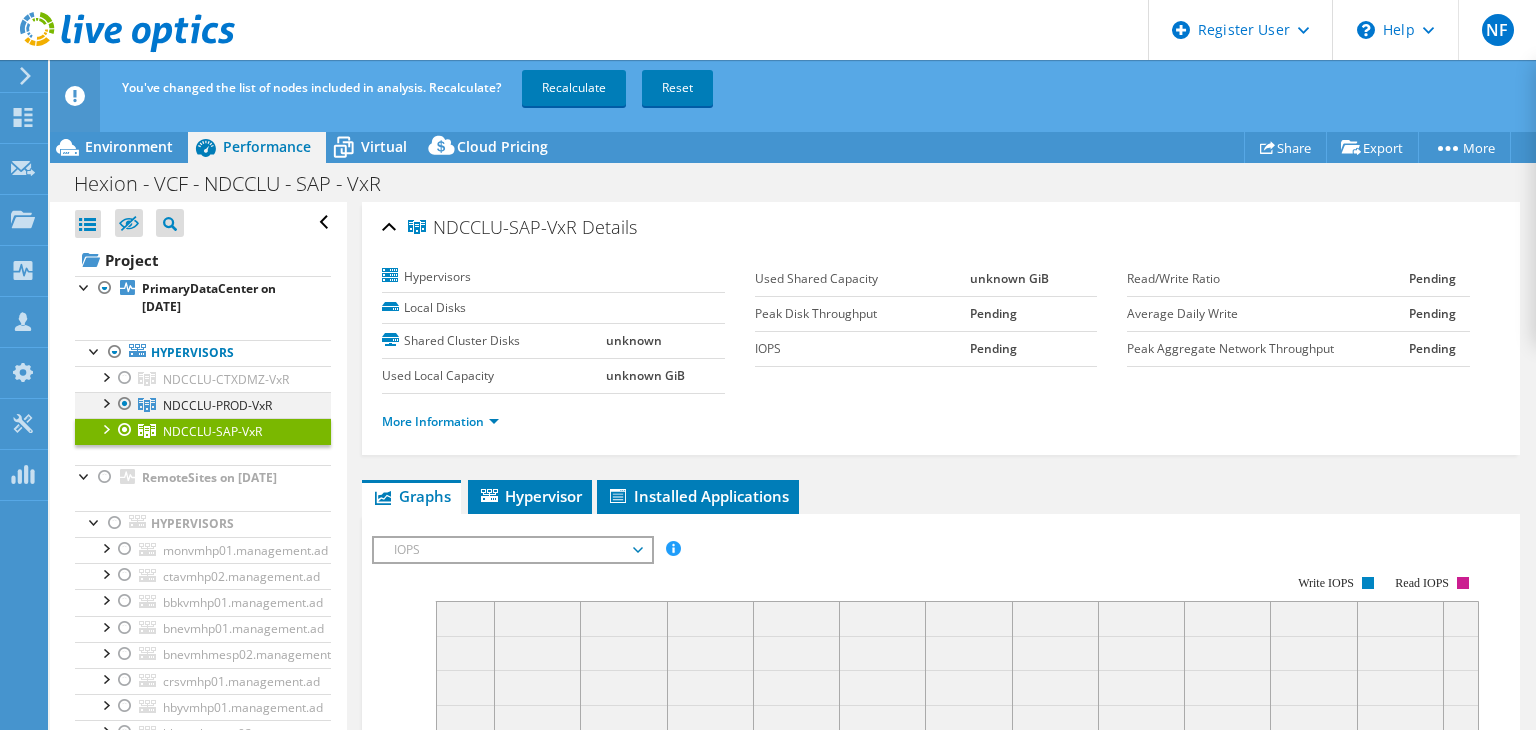 click at bounding box center (125, 404) 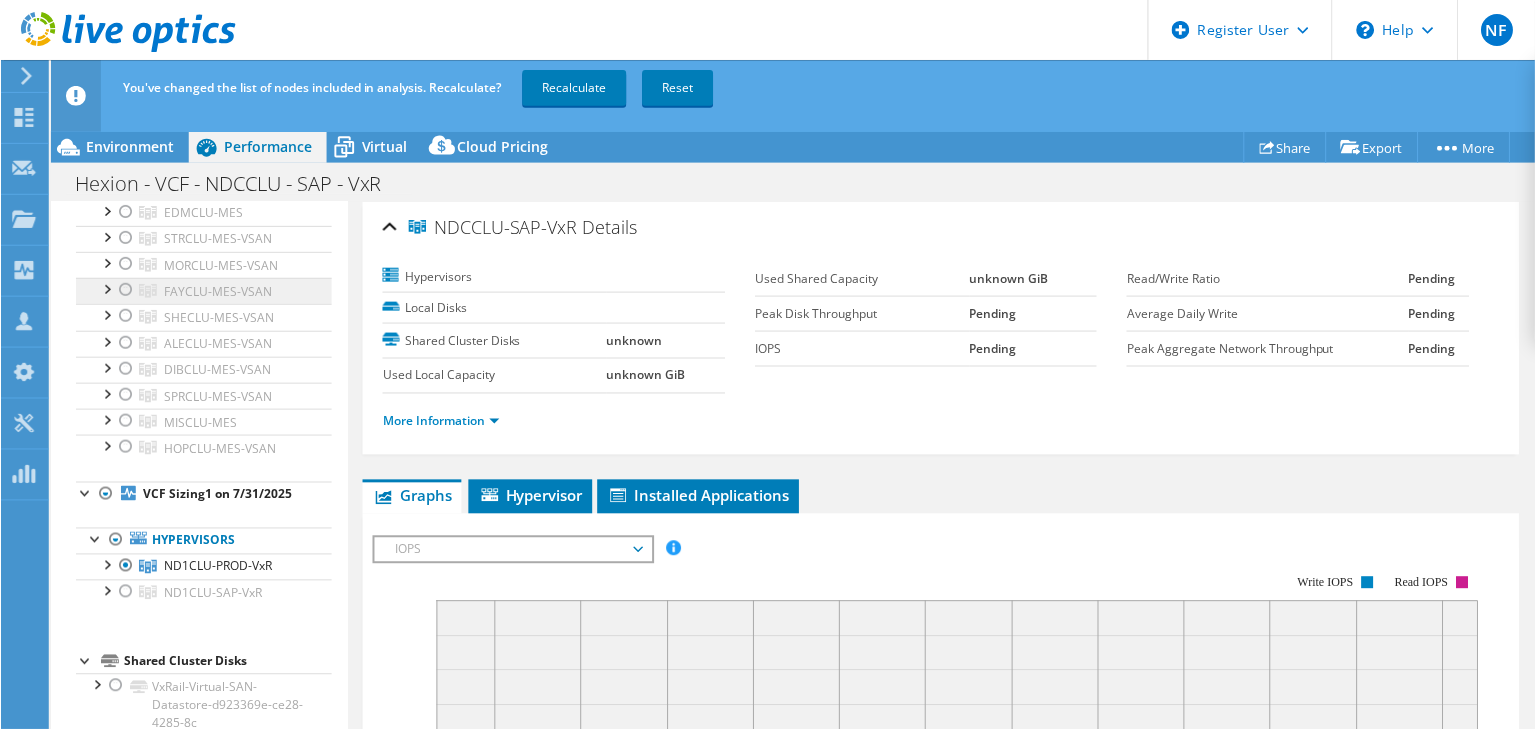 scroll, scrollTop: 1700, scrollLeft: 0, axis: vertical 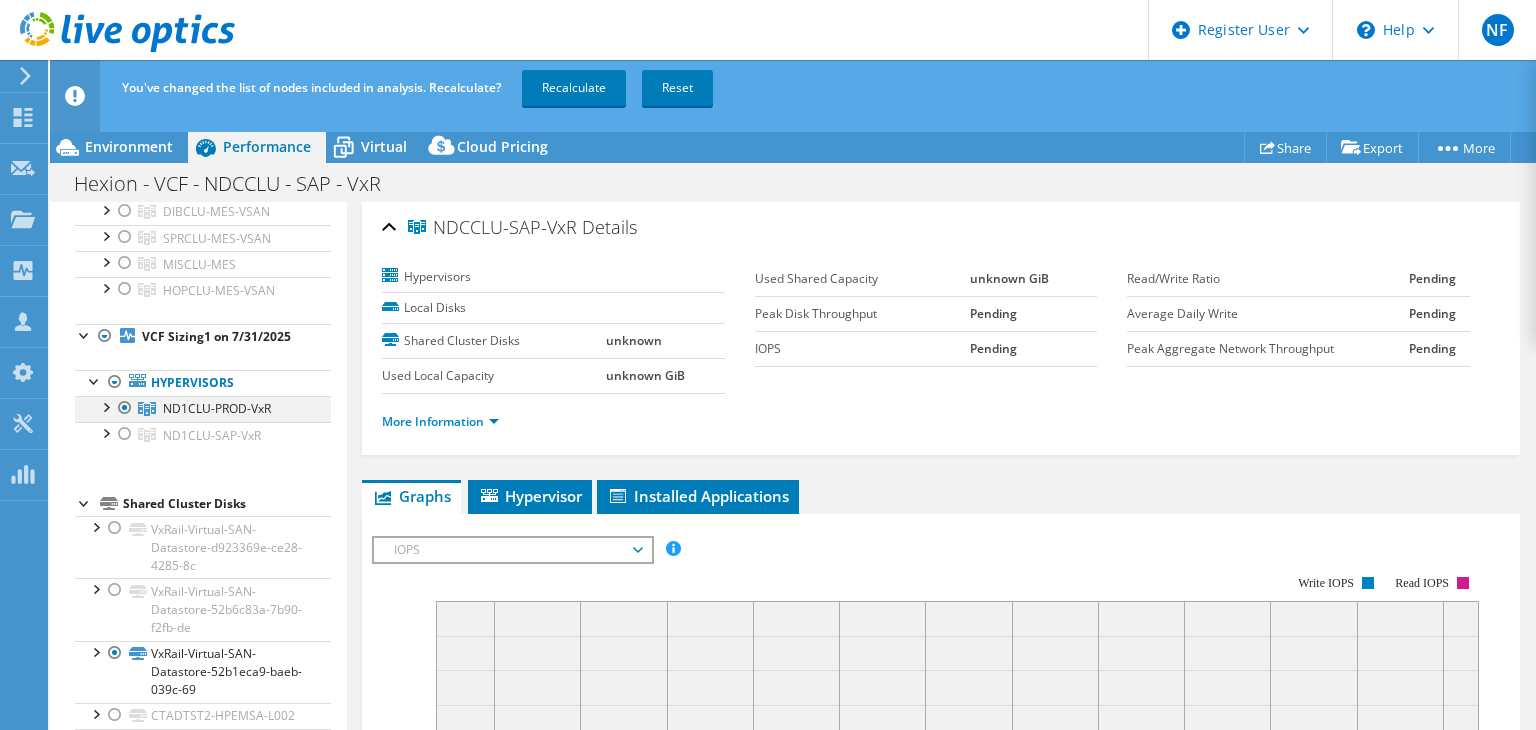 click at bounding box center [125, 408] 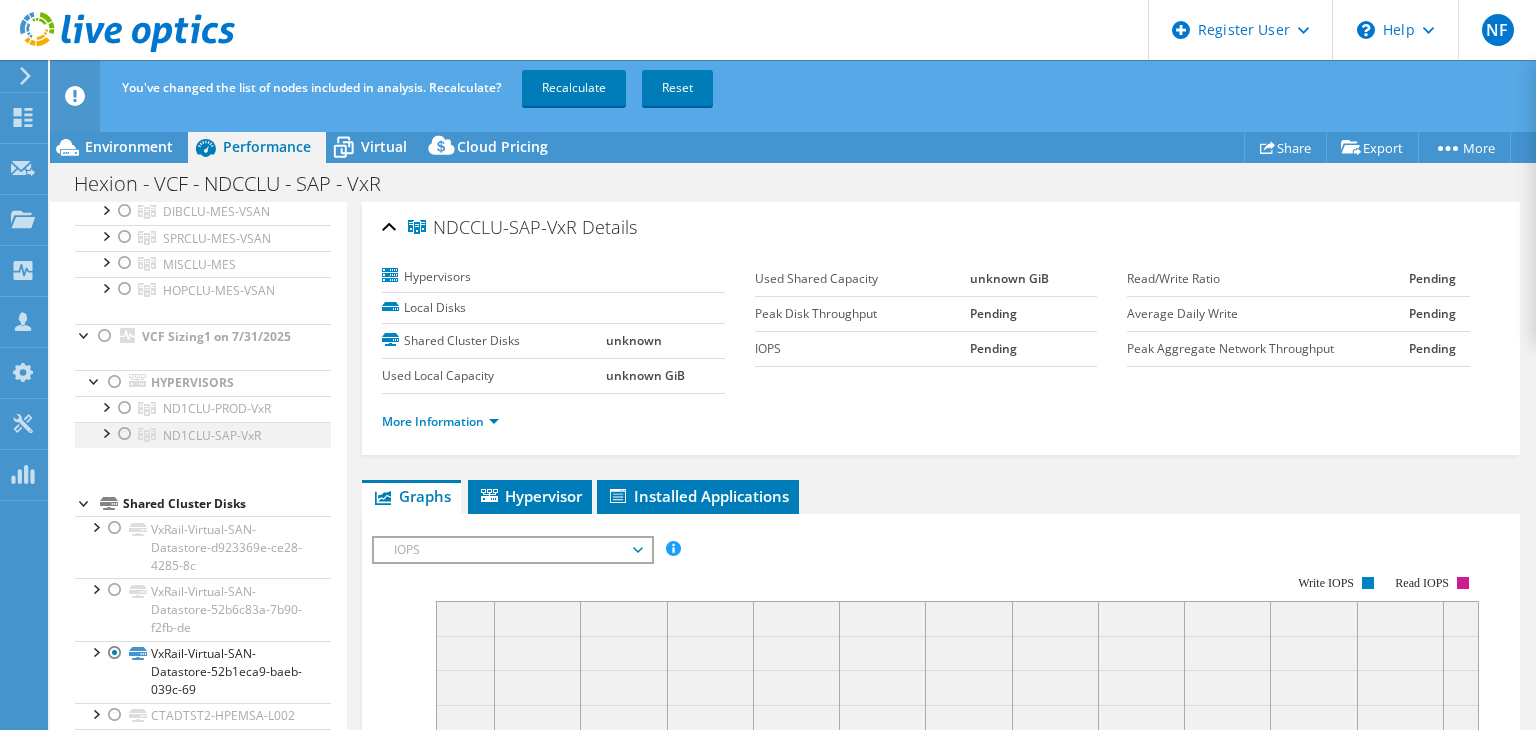click at bounding box center [125, 434] 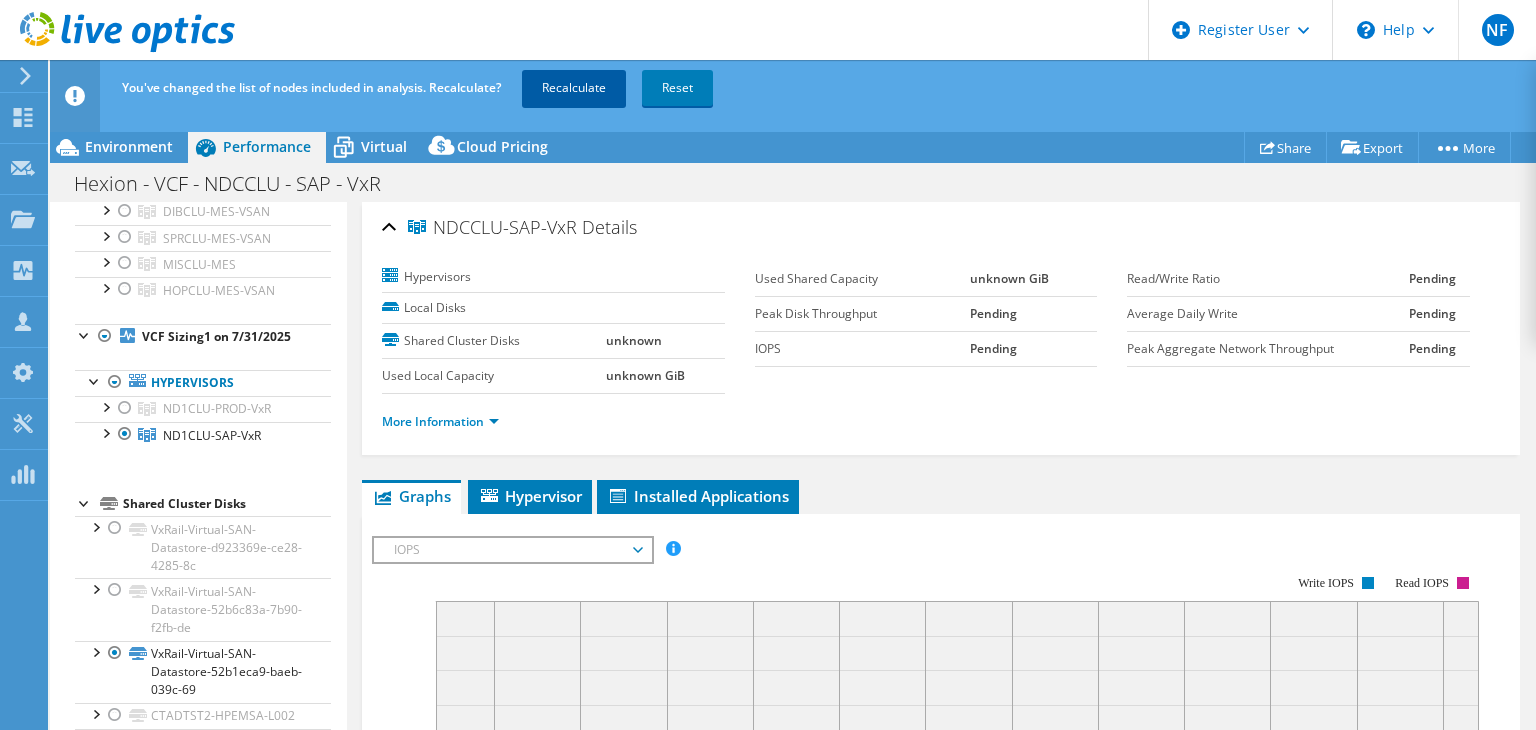 click on "Recalculate" at bounding box center (574, 88) 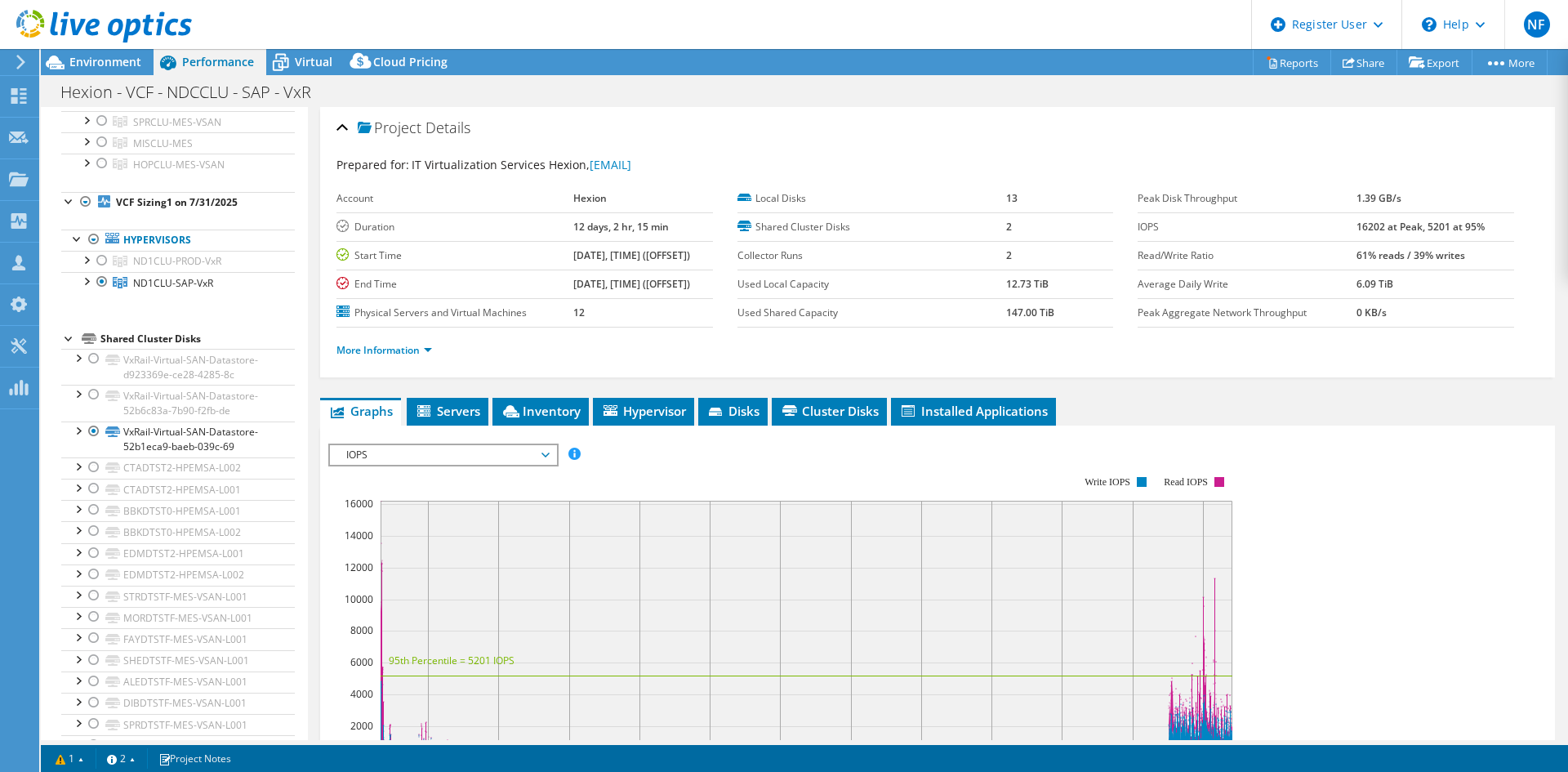 scroll, scrollTop: 1359, scrollLeft: 0, axis: vertical 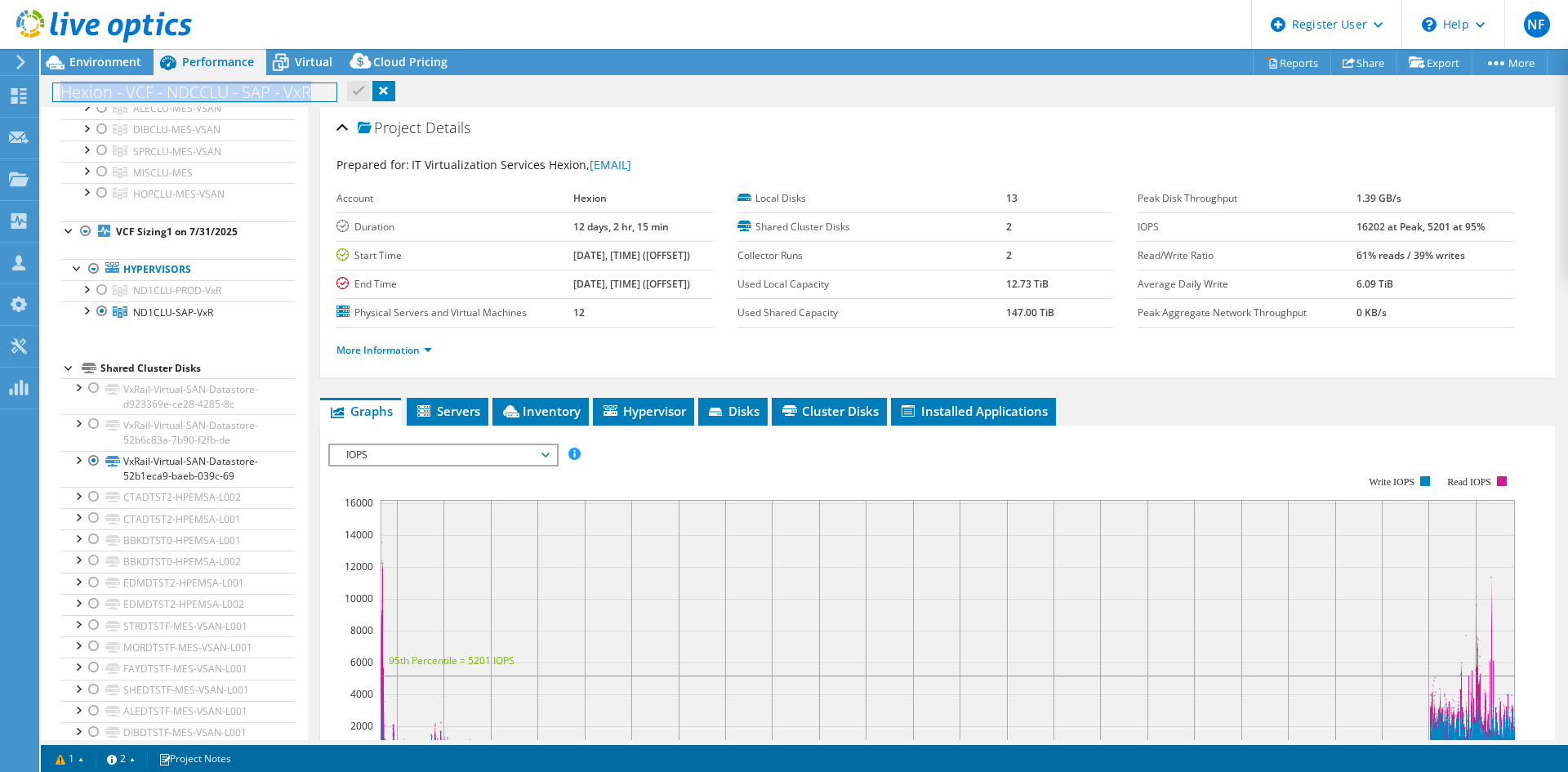 drag, startPoint x: 263, startPoint y: 97, endPoint x: 39, endPoint y: 102, distance: 224.0558 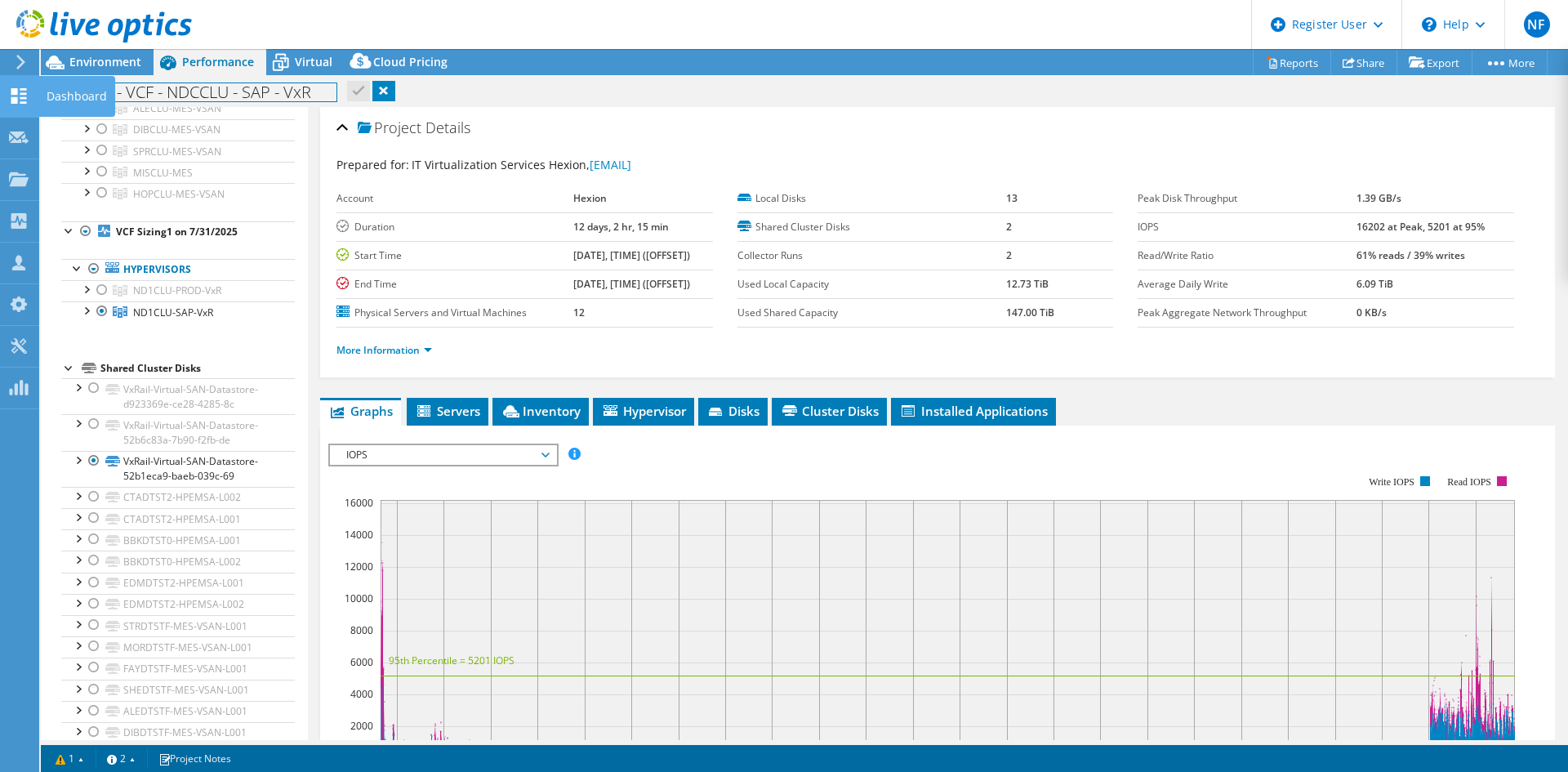 copy on "Hexion - VCF - NDCCLU - SAP - VxR" 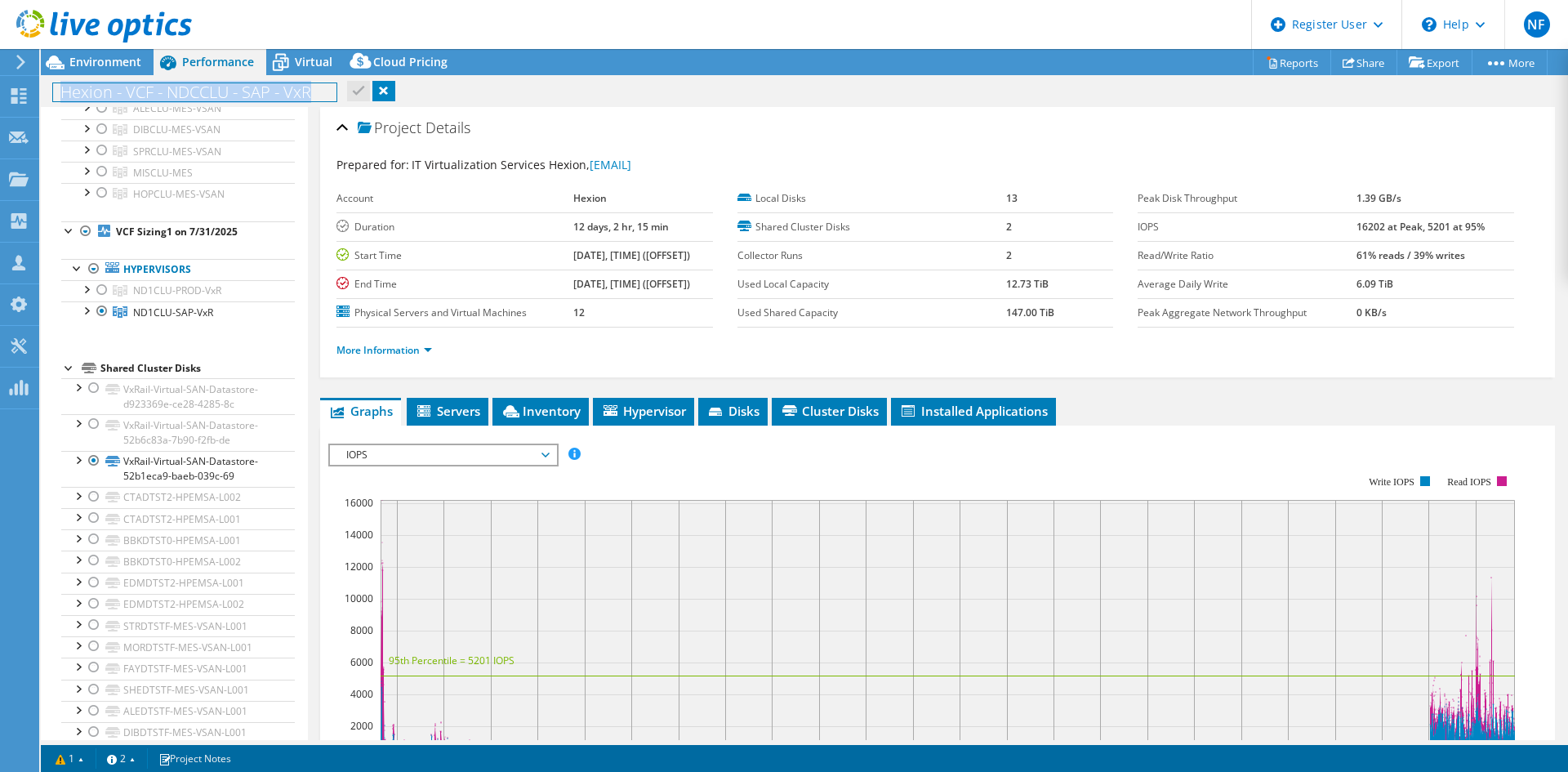 drag, startPoint x: 318, startPoint y: 94, endPoint x: 60, endPoint y: 87, distance: 258.09494 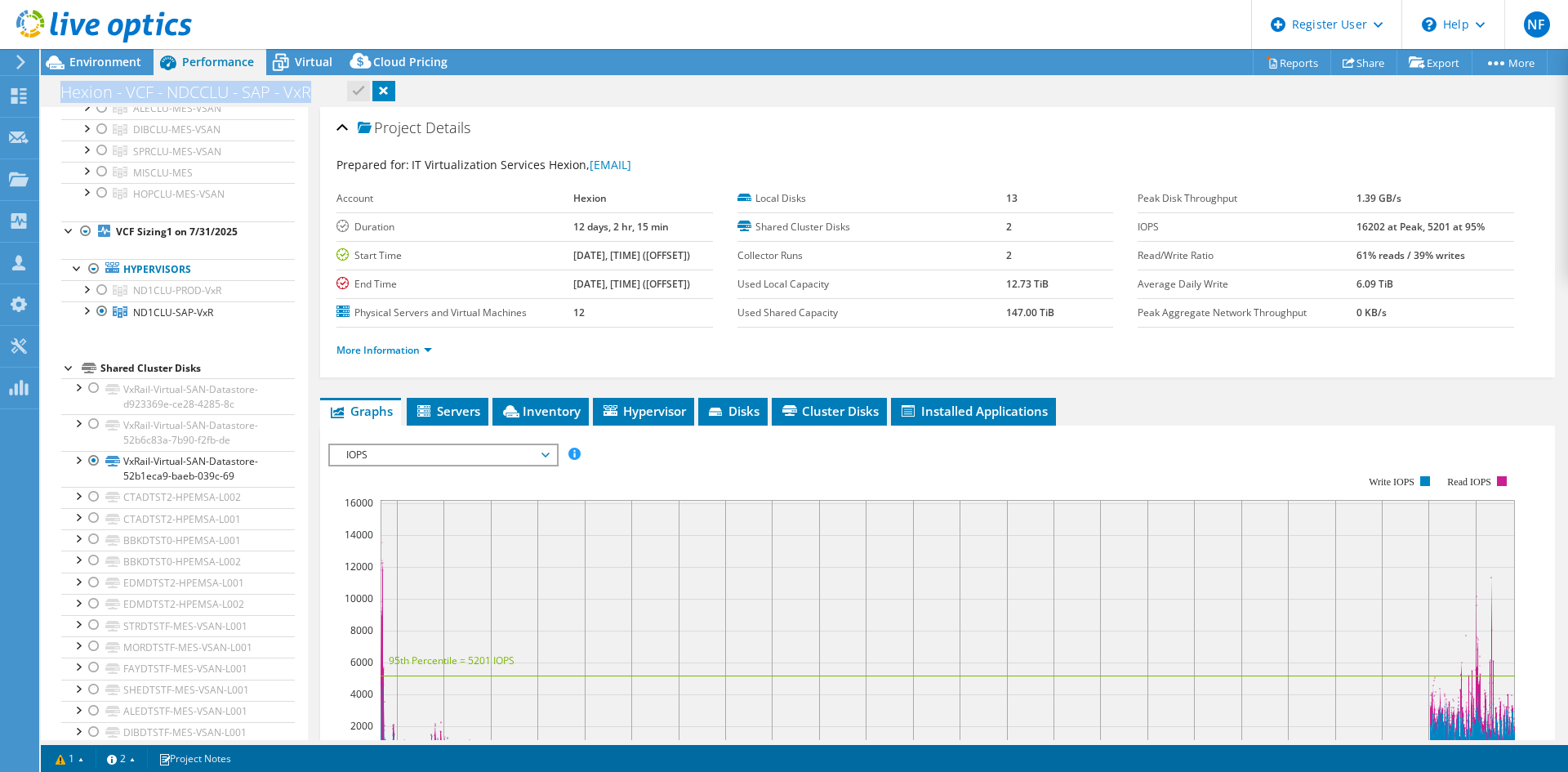 click at bounding box center (96, 27) 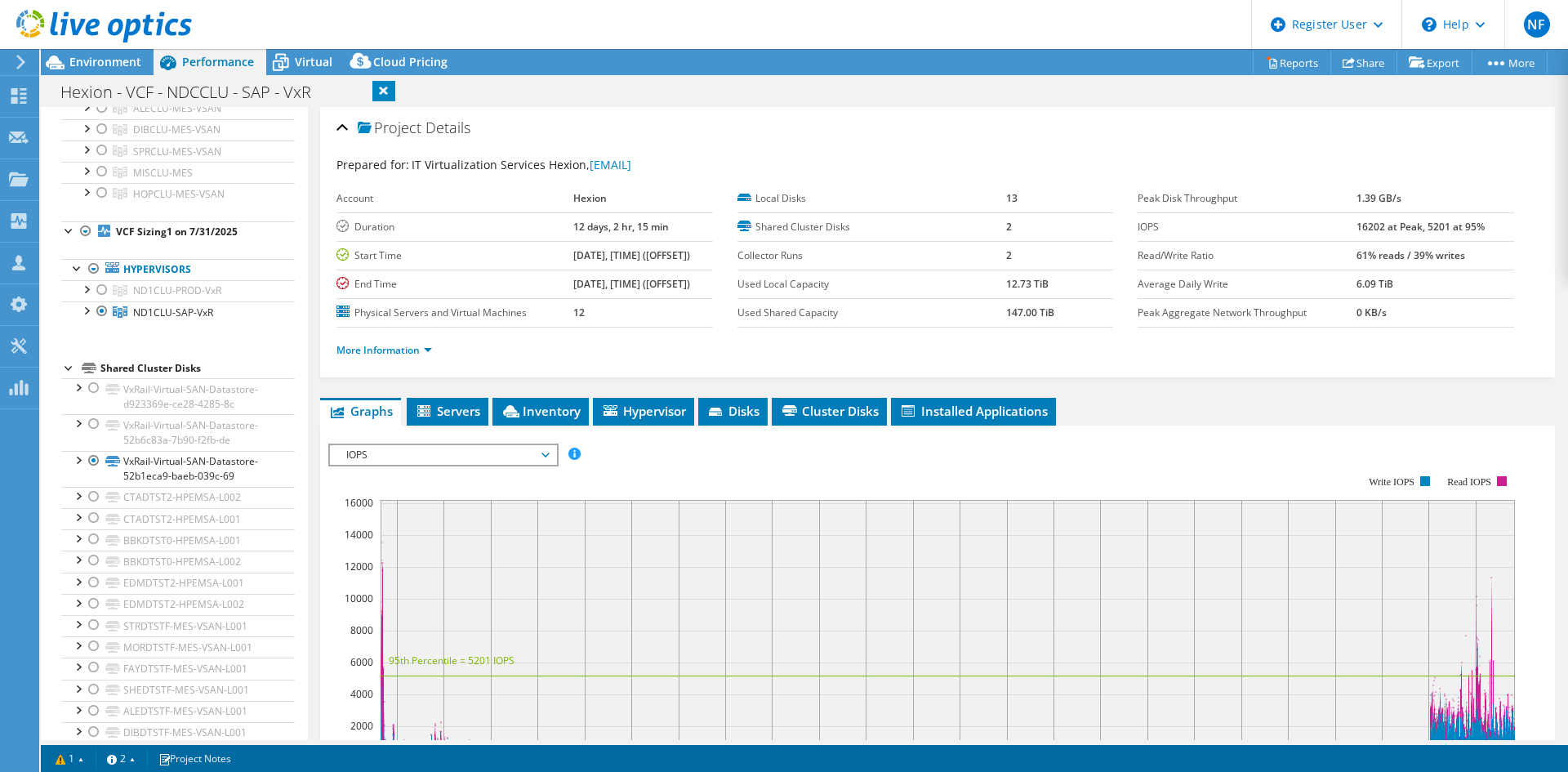 click 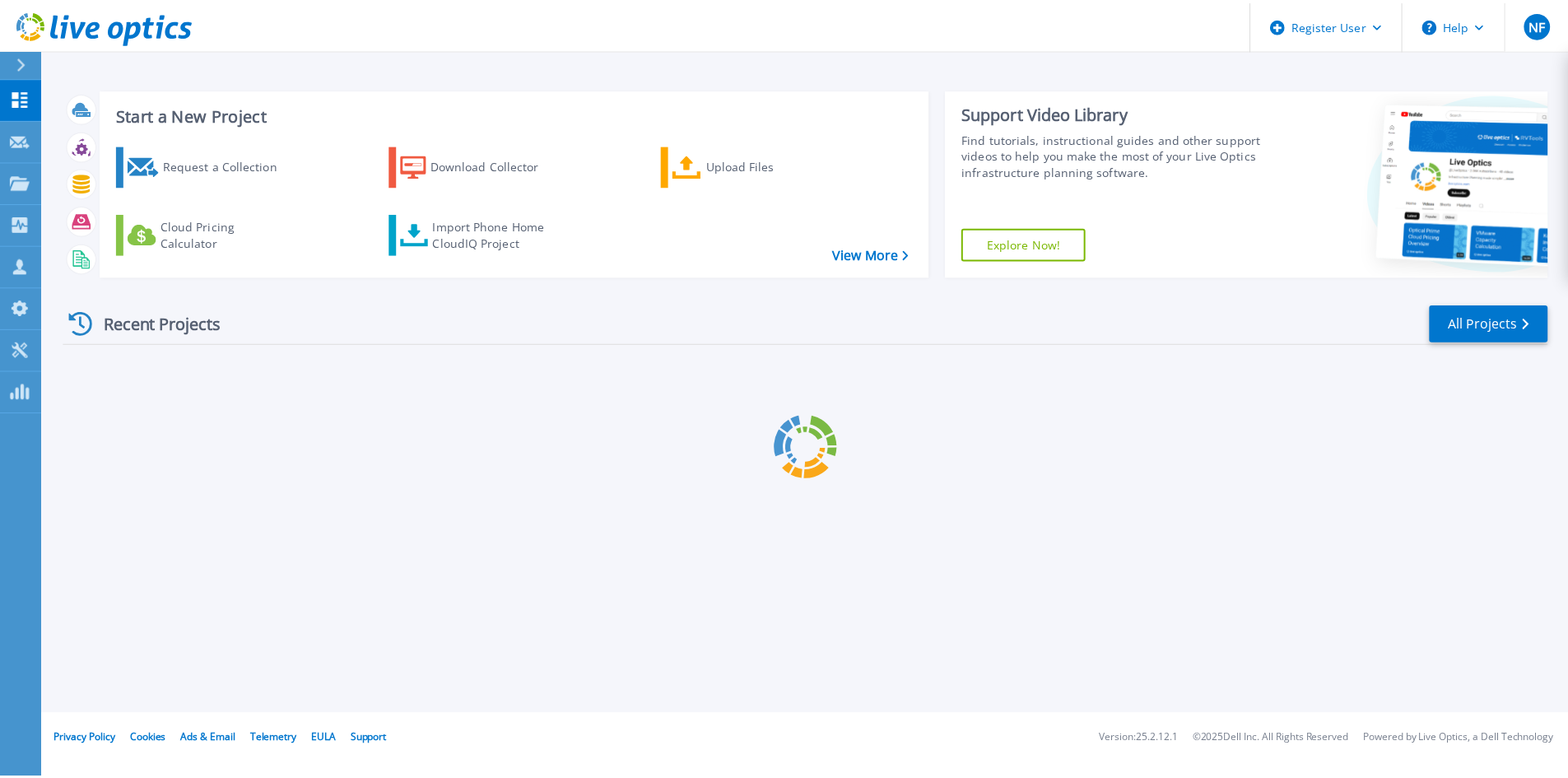 scroll, scrollTop: 0, scrollLeft: 0, axis: both 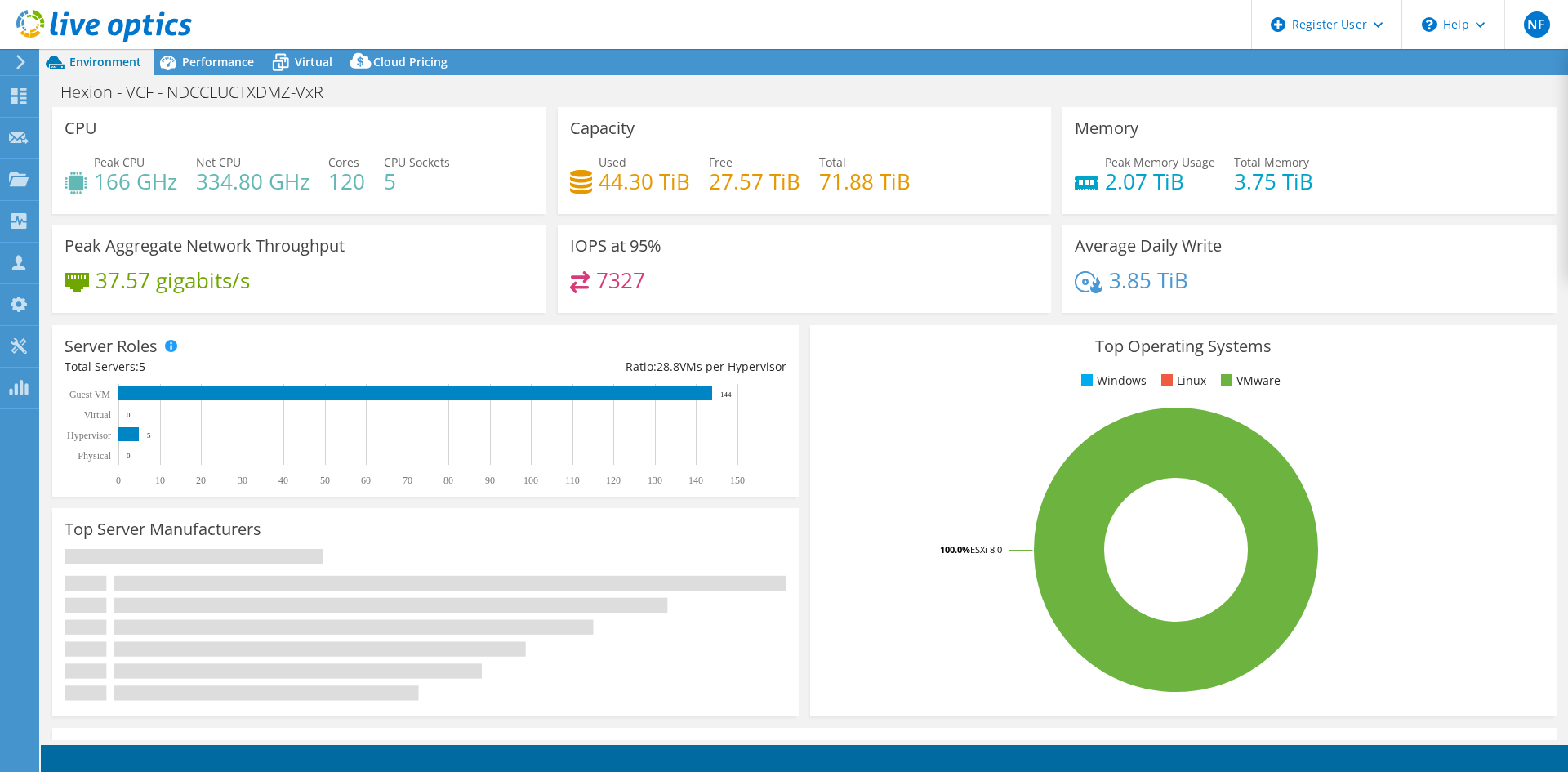 select on "USD" 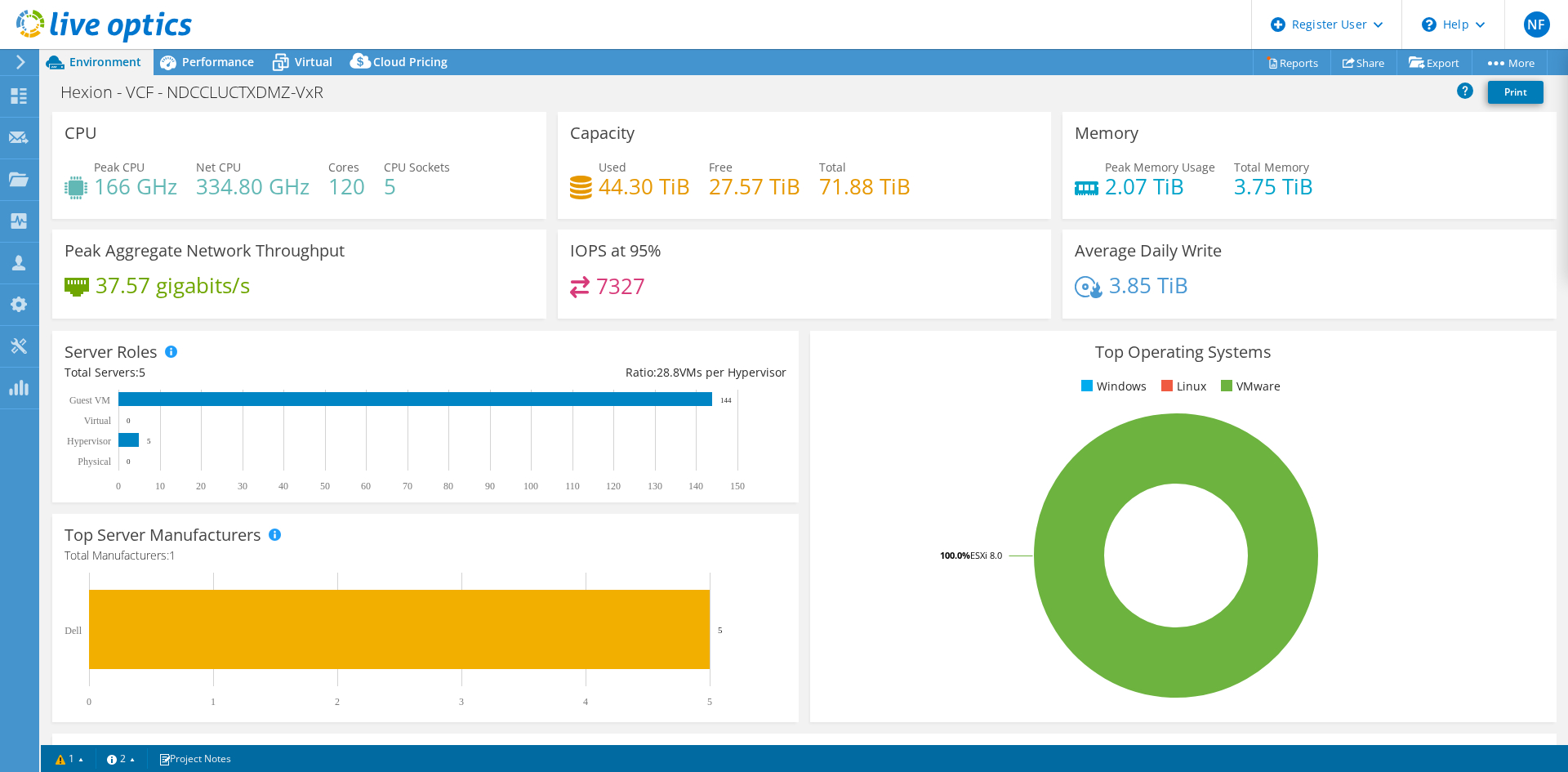 scroll, scrollTop: 0, scrollLeft: 0, axis: both 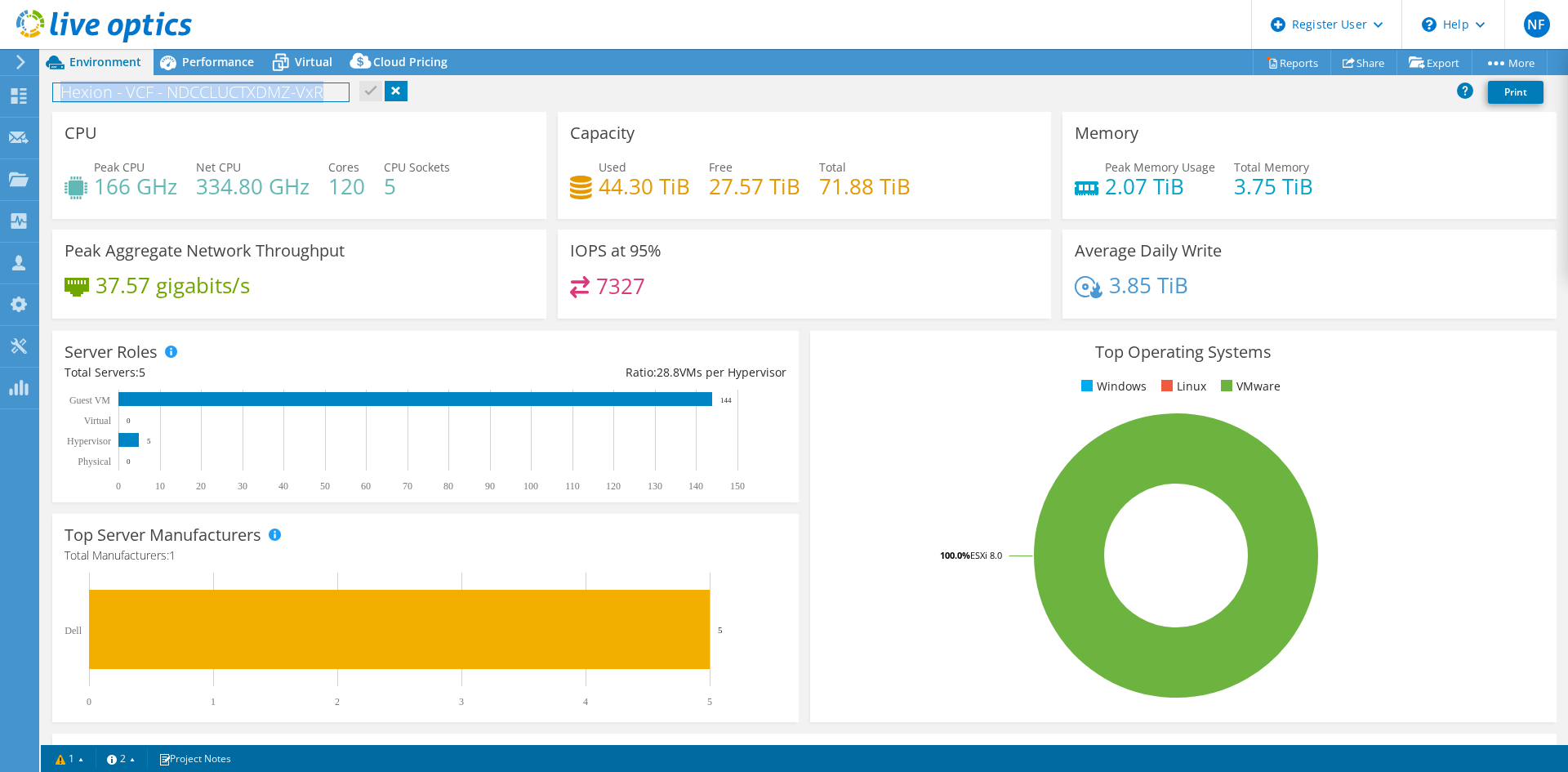 drag, startPoint x: 325, startPoint y: 93, endPoint x: 45, endPoint y: 96, distance: 280.01607 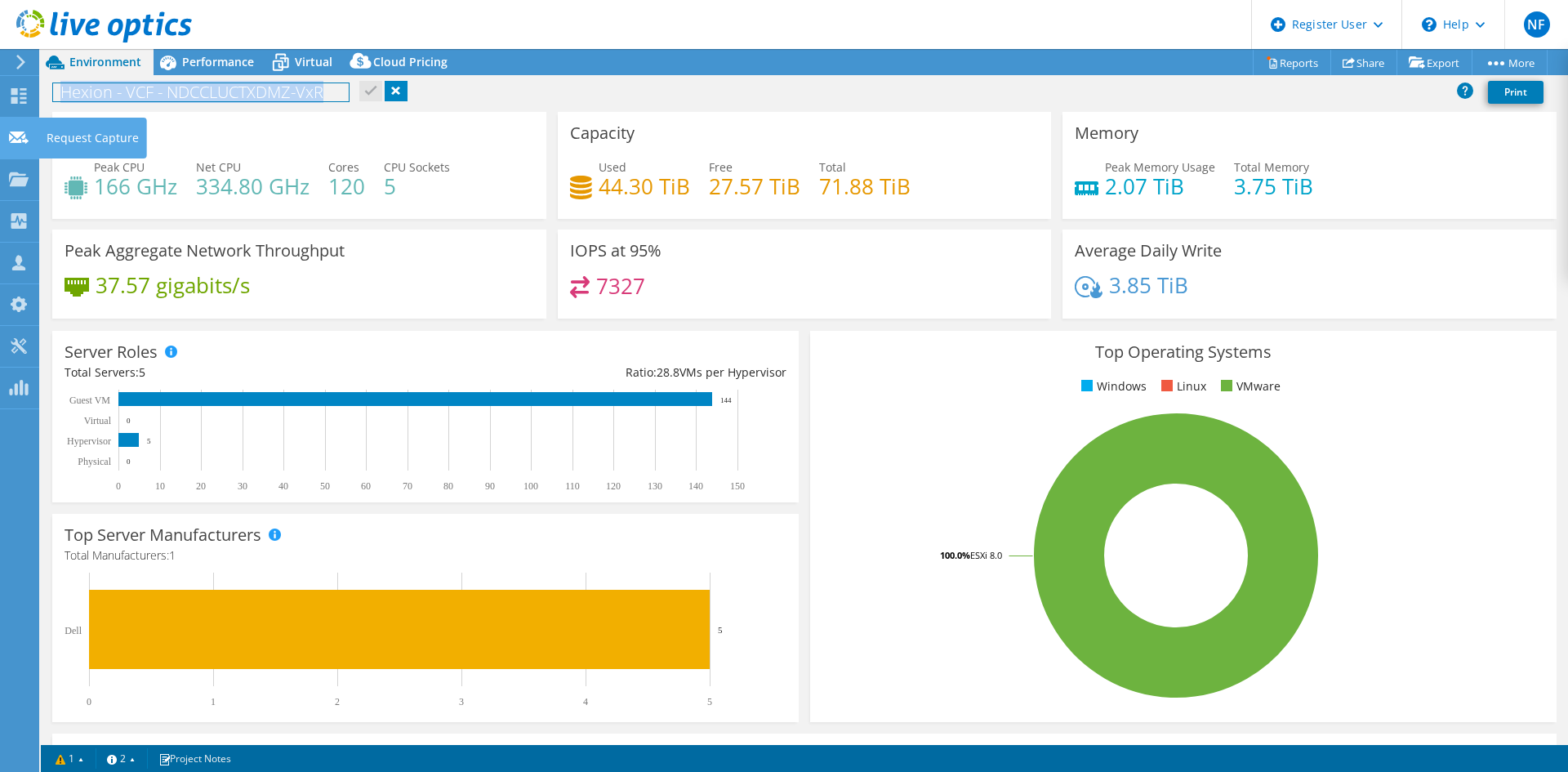 copy on "Hexion - VCF - NDCCLUCTXDMZ-VxR" 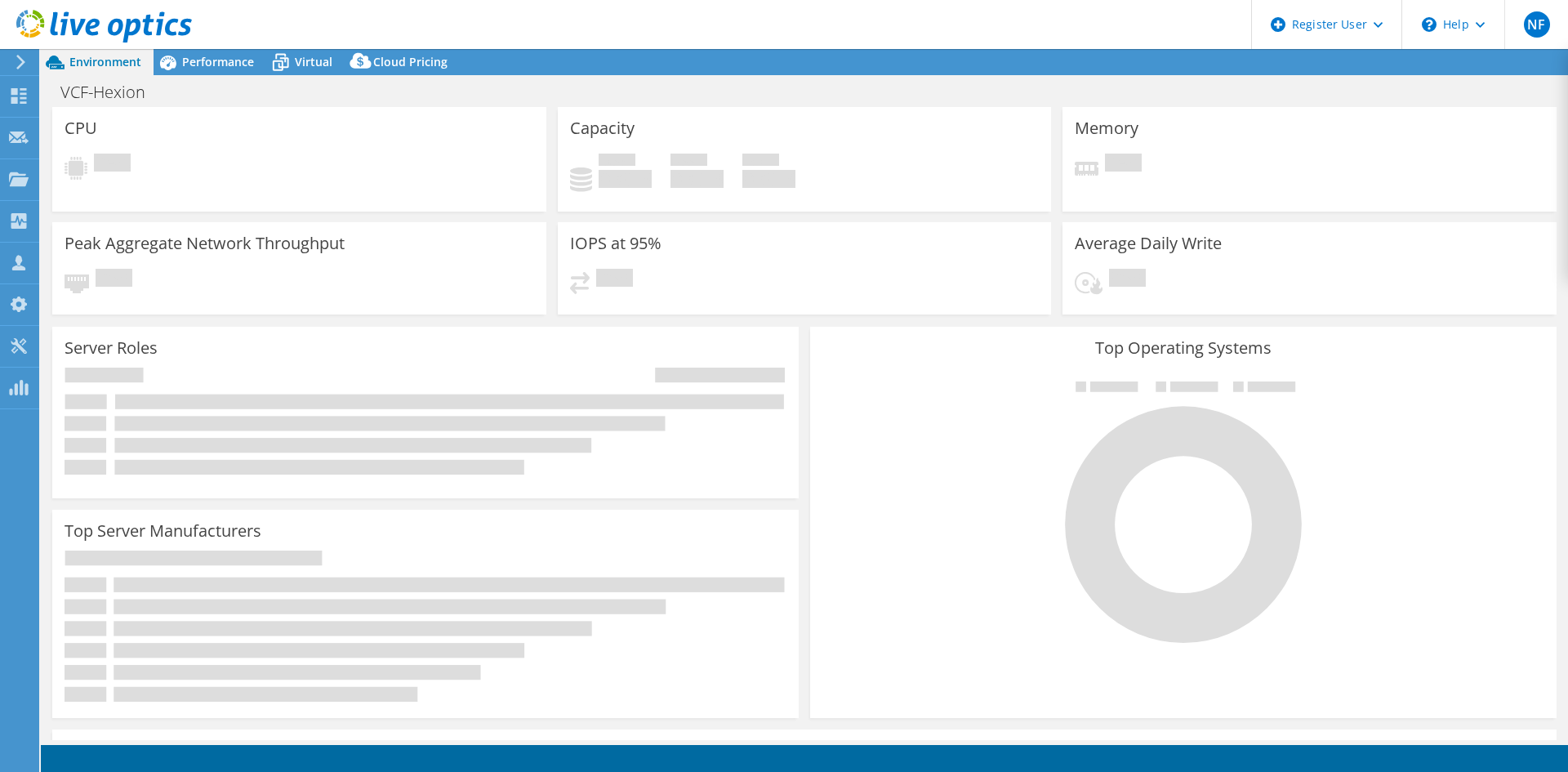 scroll, scrollTop: 0, scrollLeft: 0, axis: both 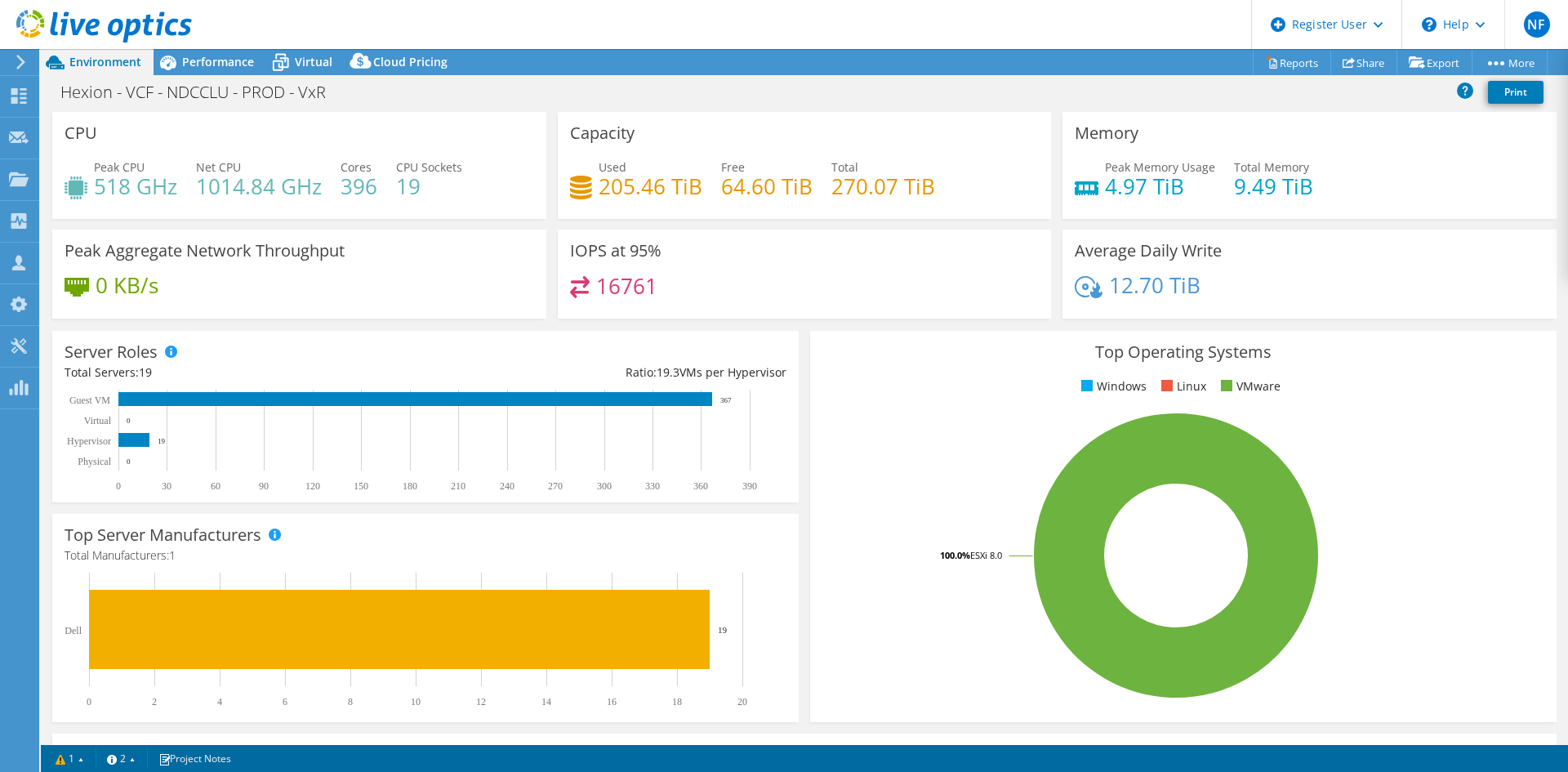 select on "USD" 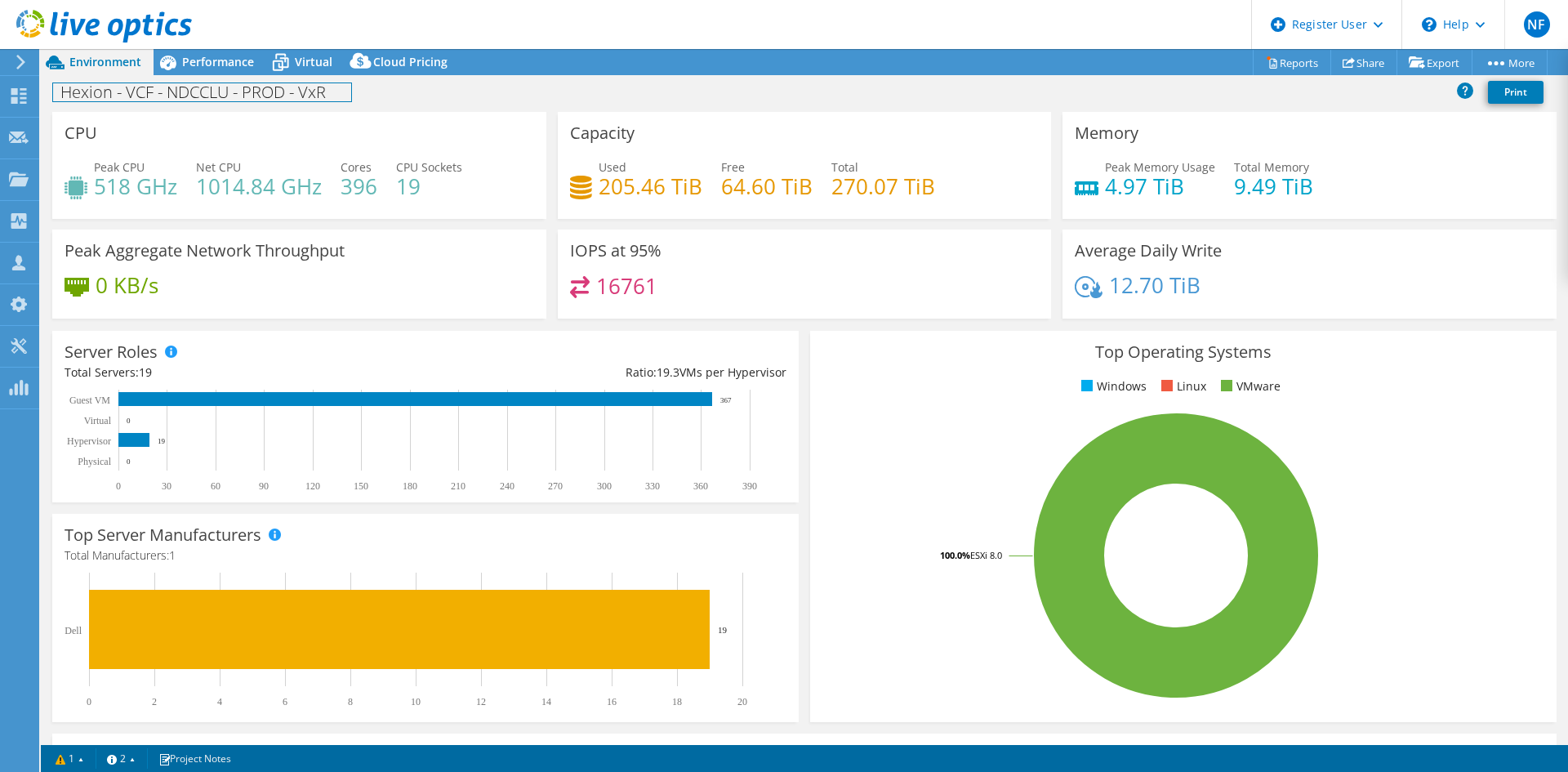 click on "Hexion - VCF - NDCCLU - PROD - VxR" at bounding box center (202, 92) 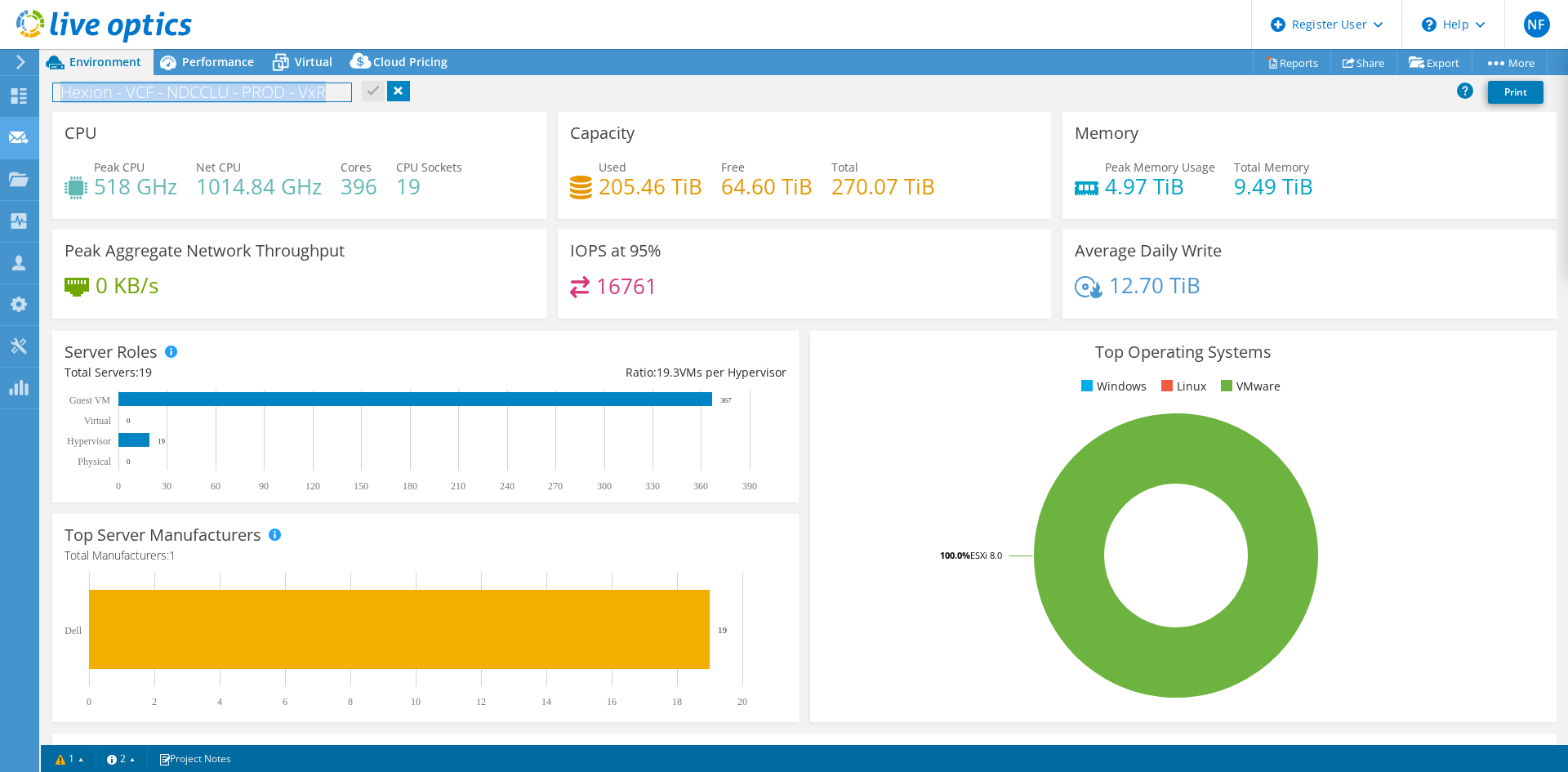 copy on "Hexion - VCF - NDCCLU - PROD - VxR" 